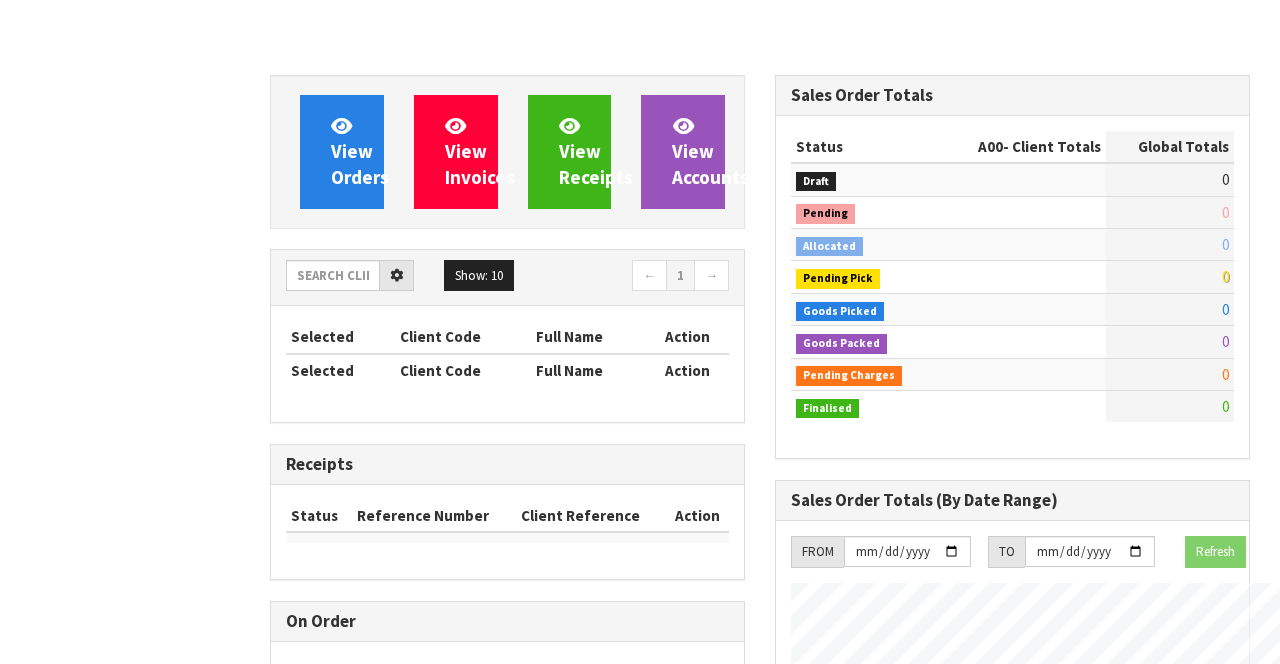 scroll, scrollTop: 0, scrollLeft: 0, axis: both 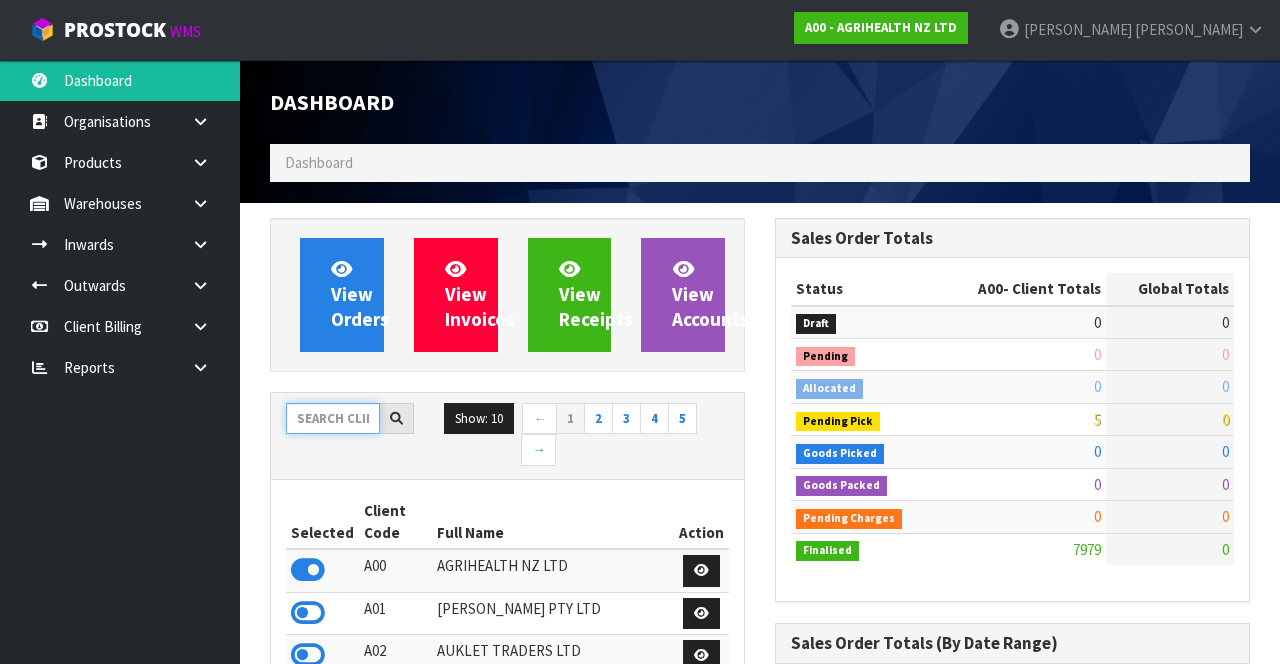 click at bounding box center [333, 418] 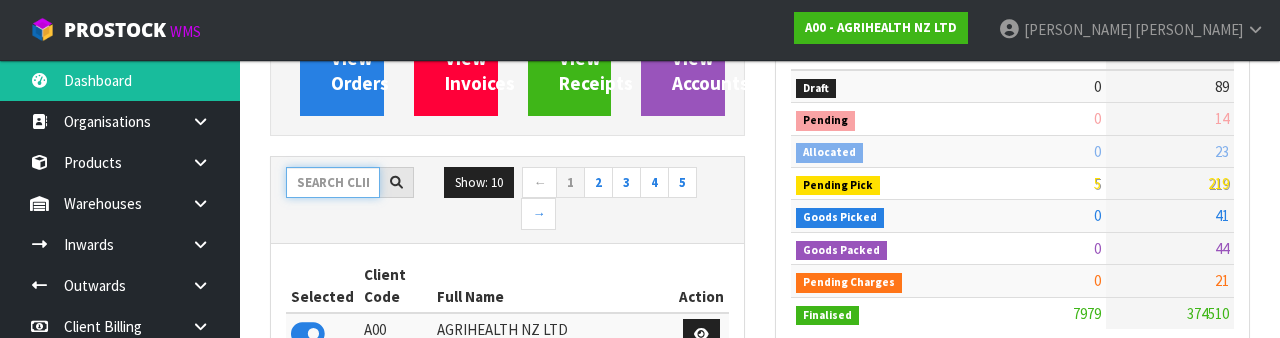 scroll, scrollTop: 235, scrollLeft: 0, axis: vertical 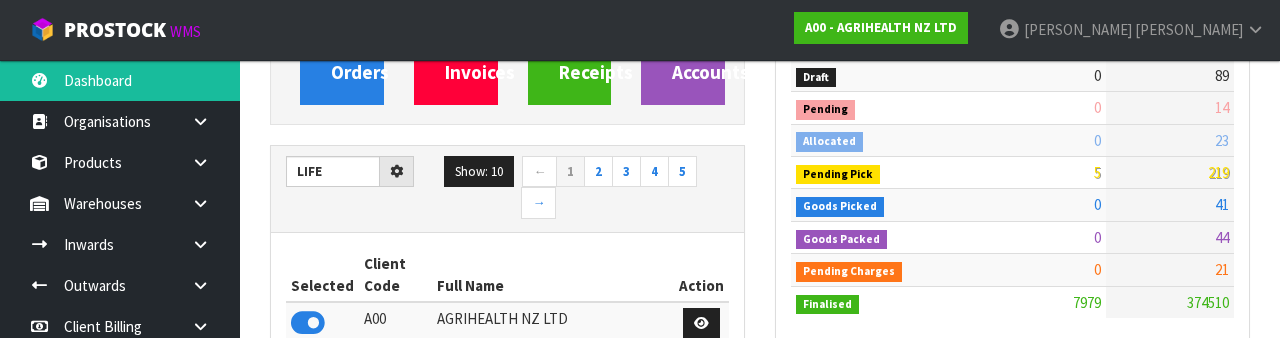 click on "Full Name" at bounding box center [553, 275] 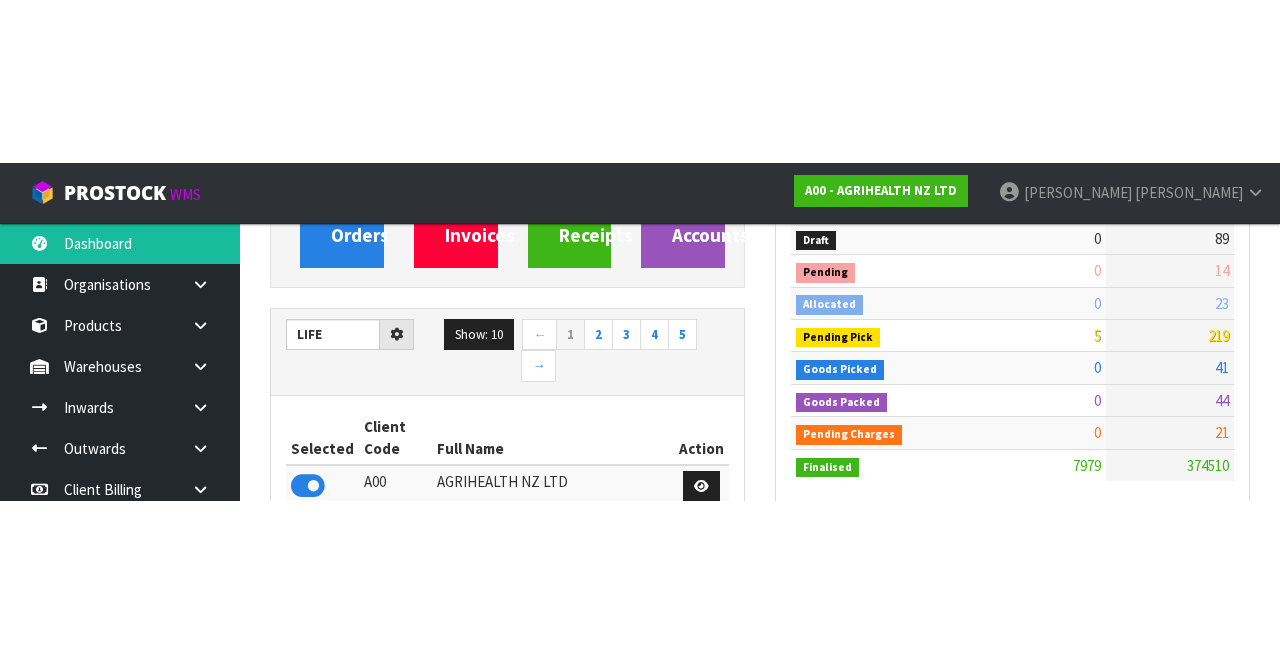 scroll, scrollTop: 247, scrollLeft: 0, axis: vertical 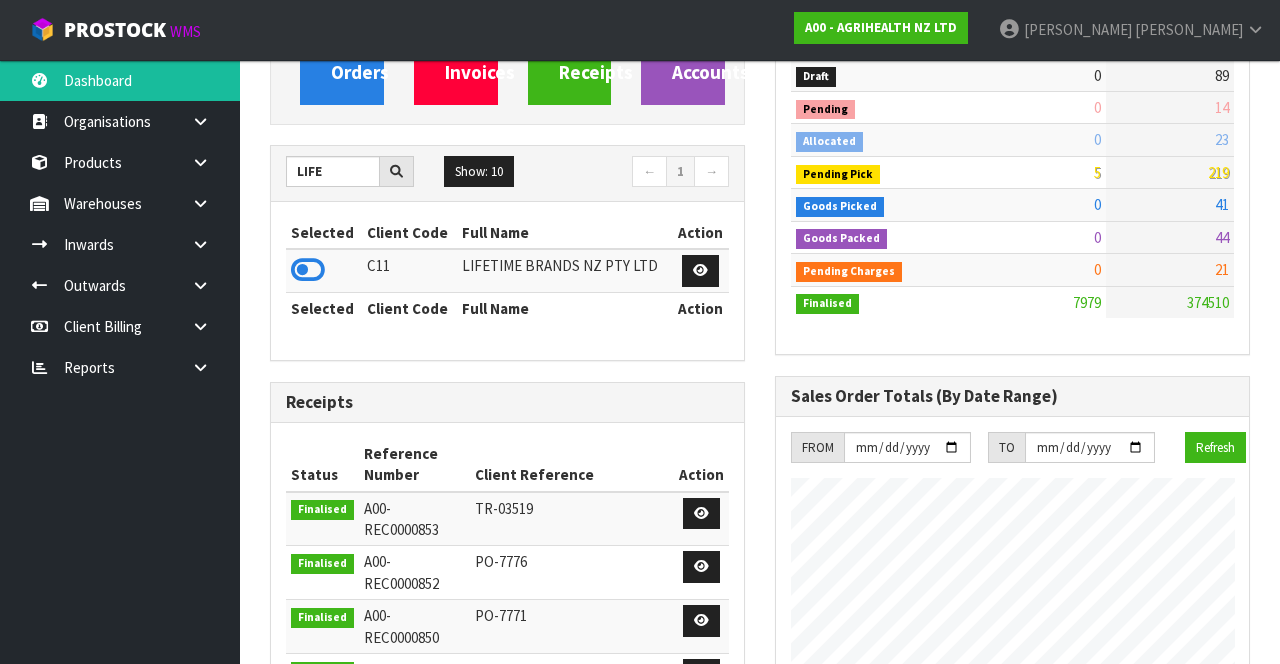 click at bounding box center [308, 270] 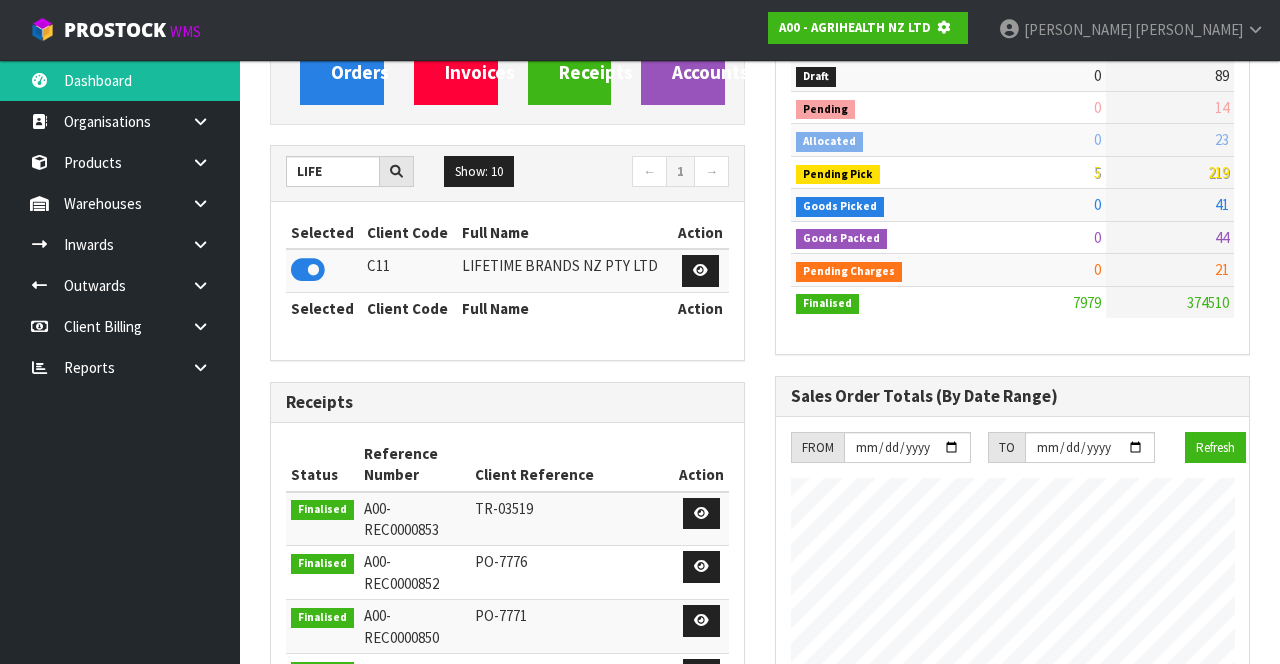 scroll, scrollTop: 1240, scrollLeft: 504, axis: both 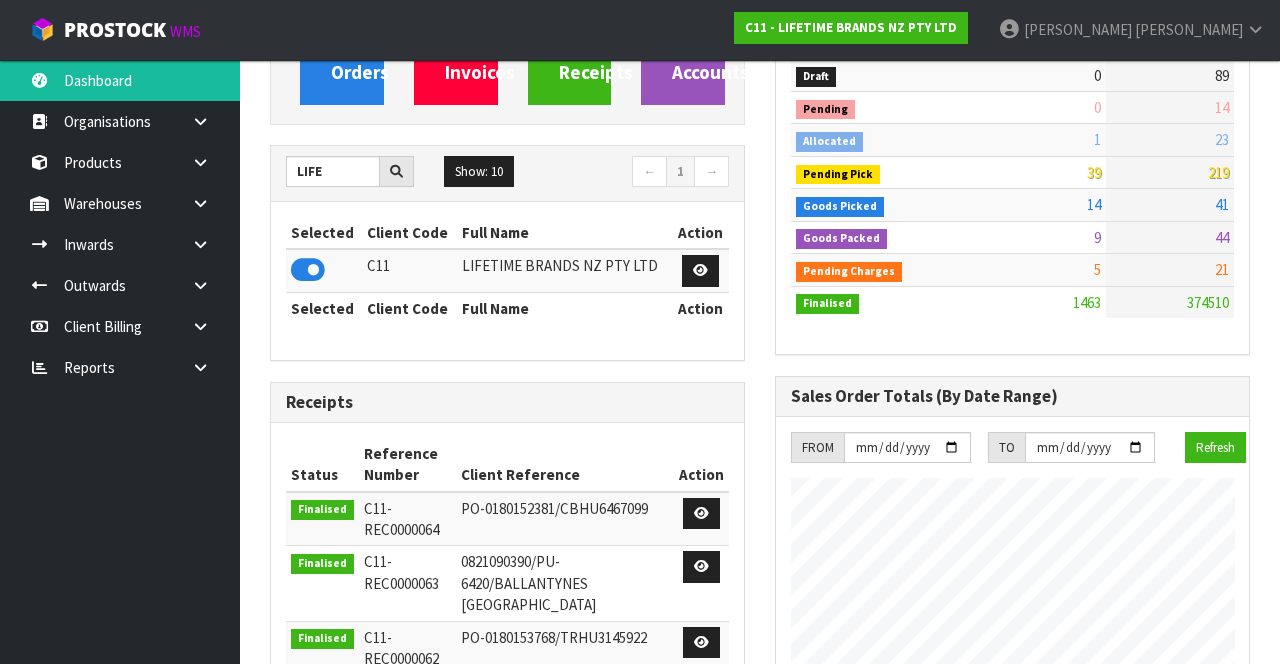 click at bounding box center [208, 162] 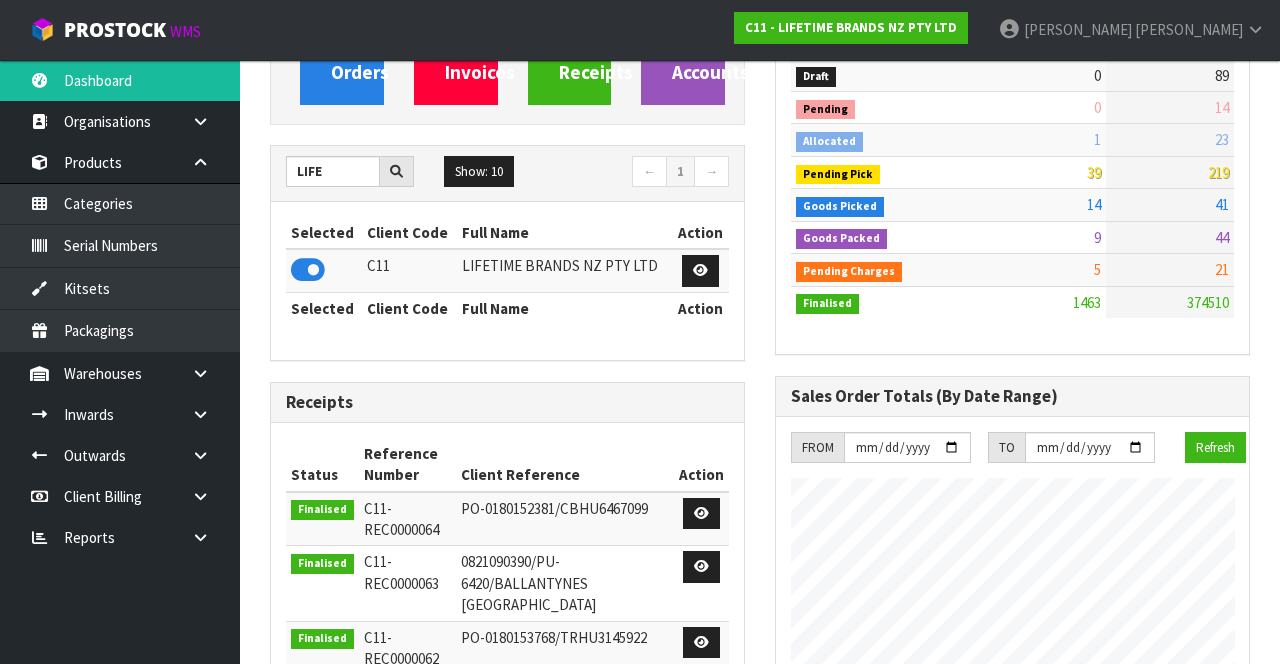 click at bounding box center [208, 162] 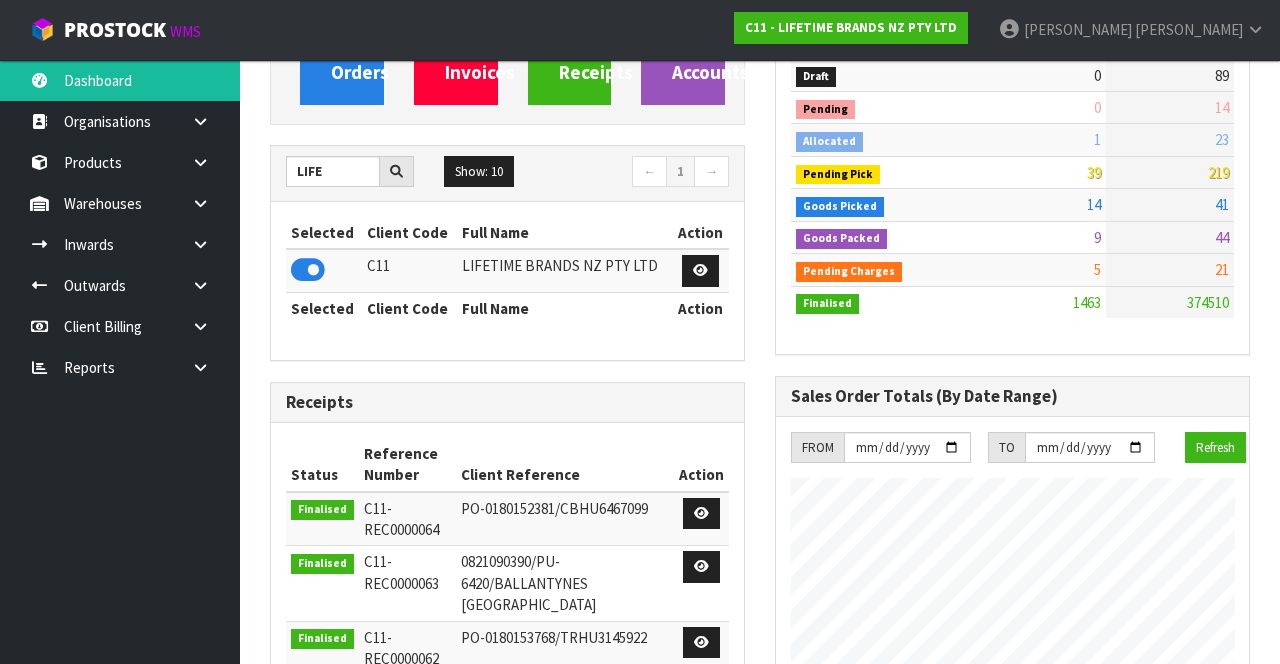 scroll, scrollTop: 0, scrollLeft: 0, axis: both 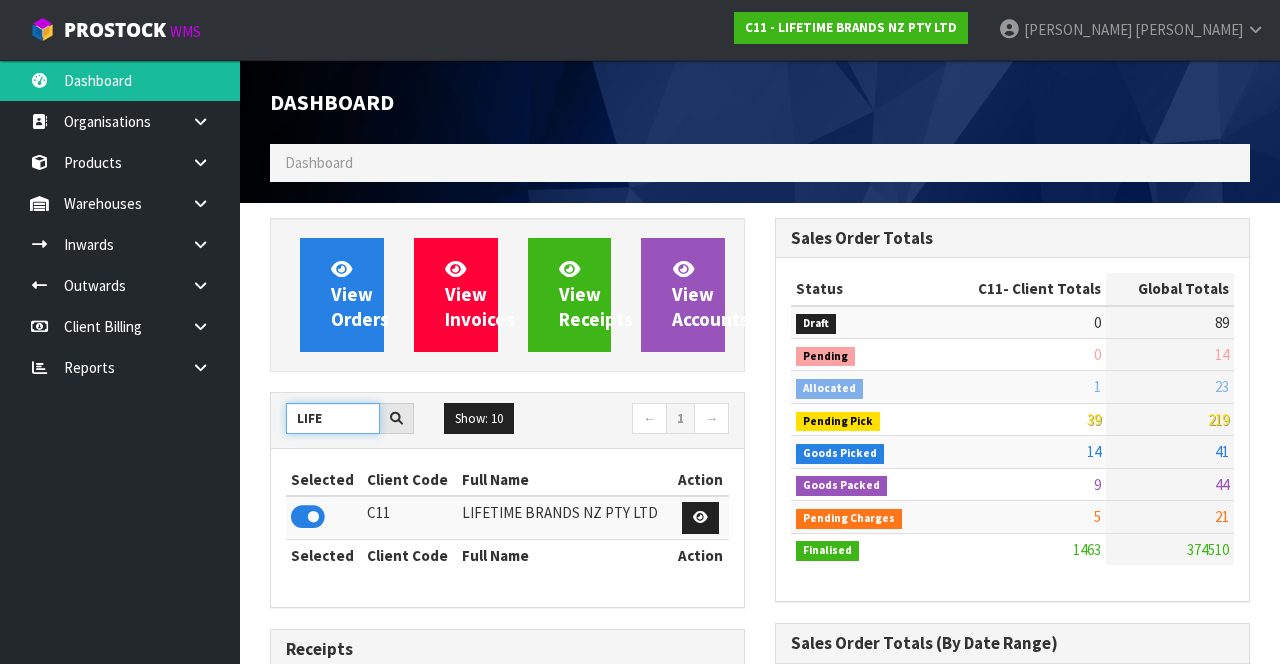 click on "LIFE" at bounding box center (333, 418) 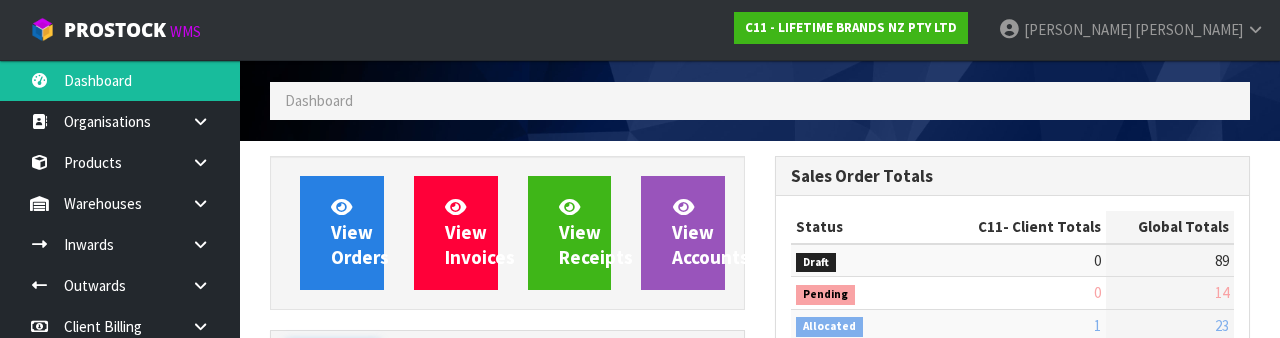 scroll, scrollTop: 235, scrollLeft: 0, axis: vertical 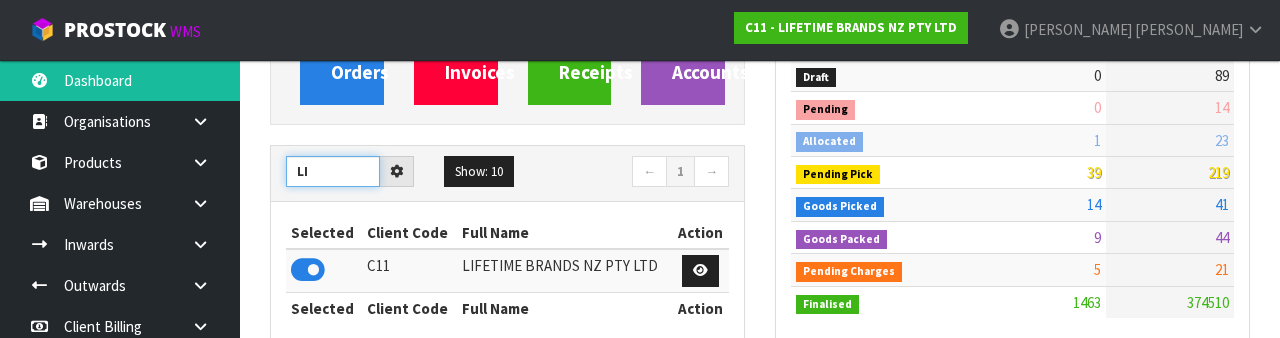 type on "L" 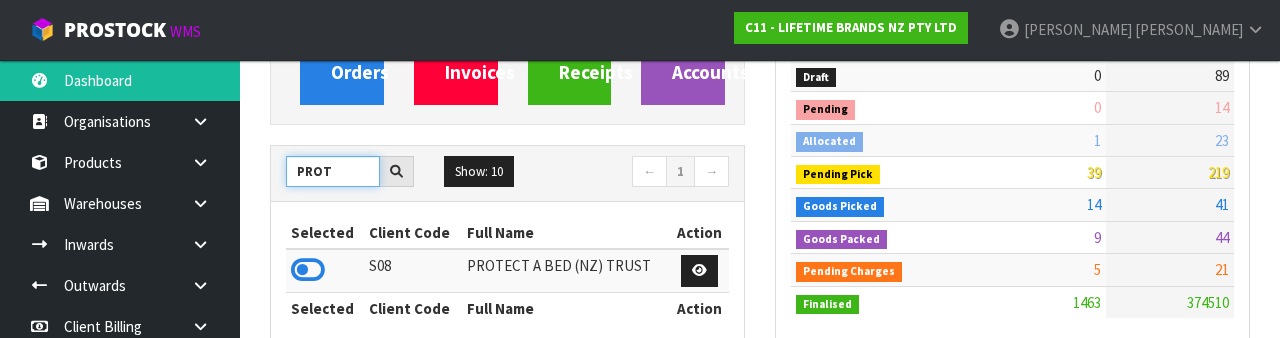 type on "PROT" 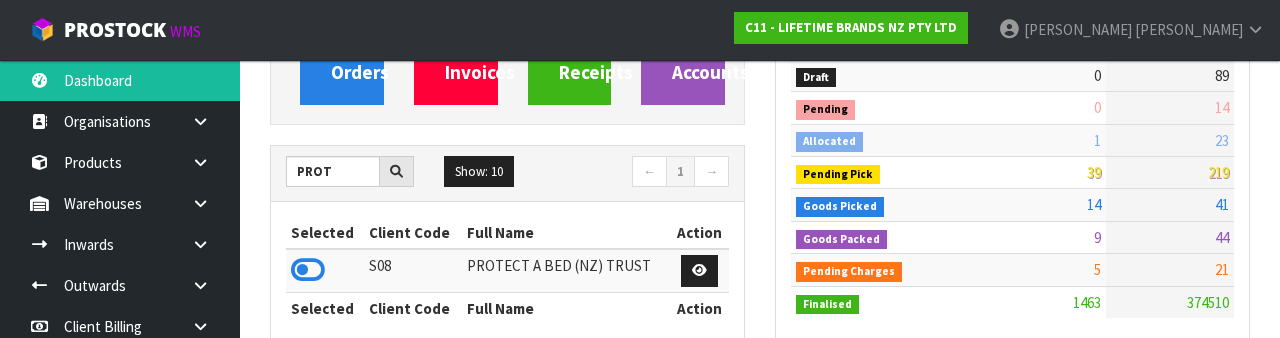 click at bounding box center [308, 270] 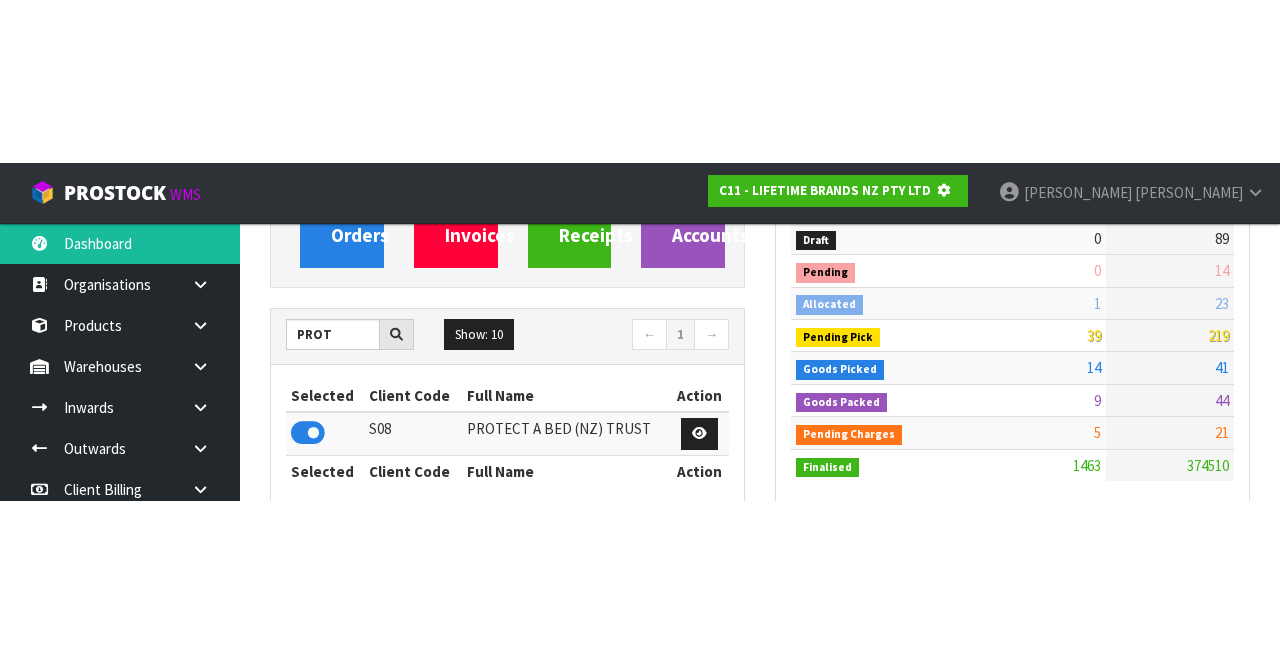 scroll, scrollTop: 247, scrollLeft: 0, axis: vertical 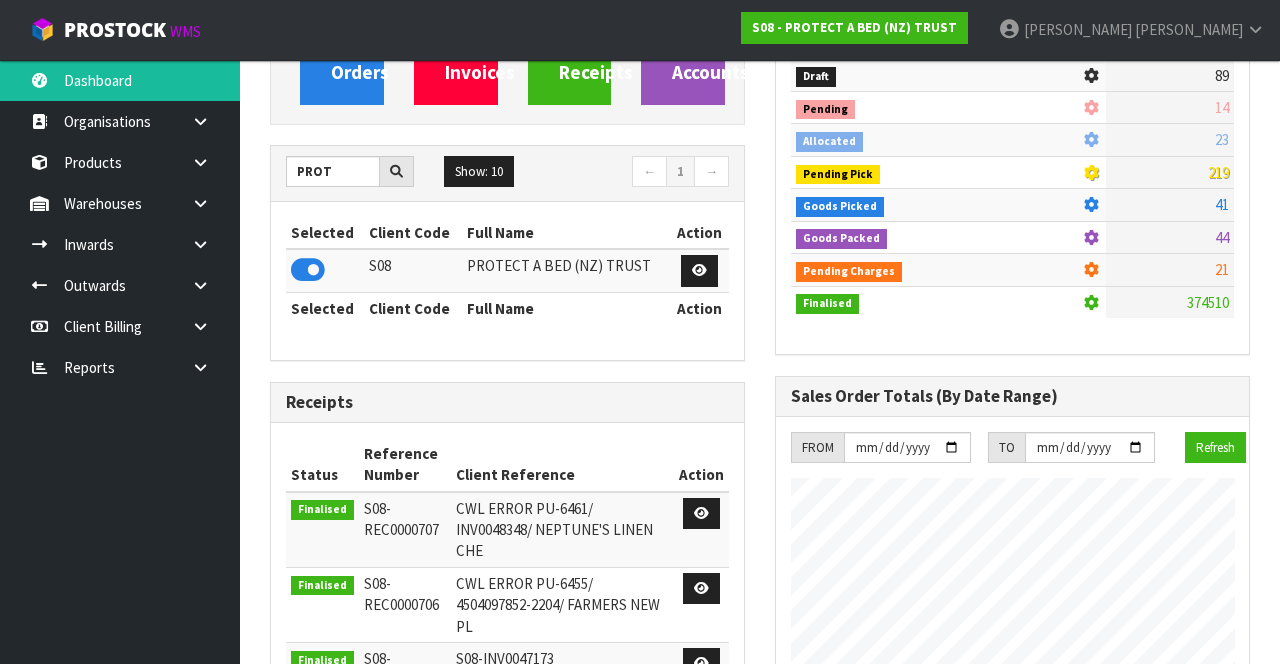 click at bounding box center (208, 203) 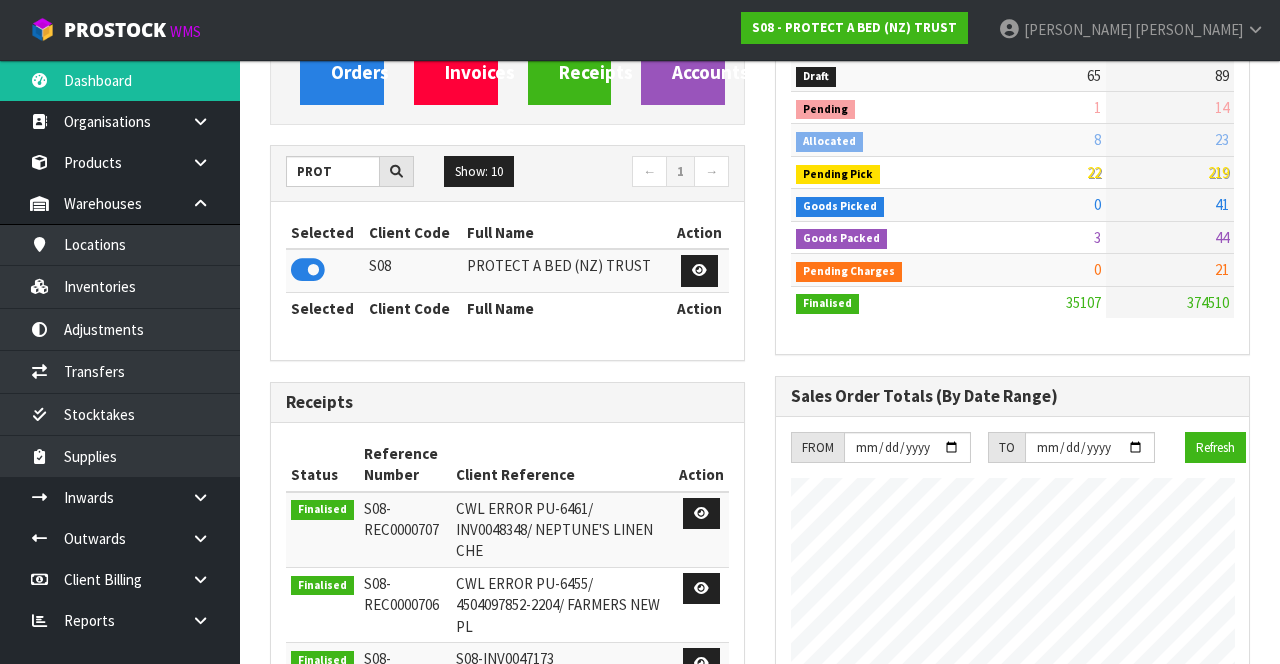 scroll, scrollTop: 998300, scrollLeft: 999494, axis: both 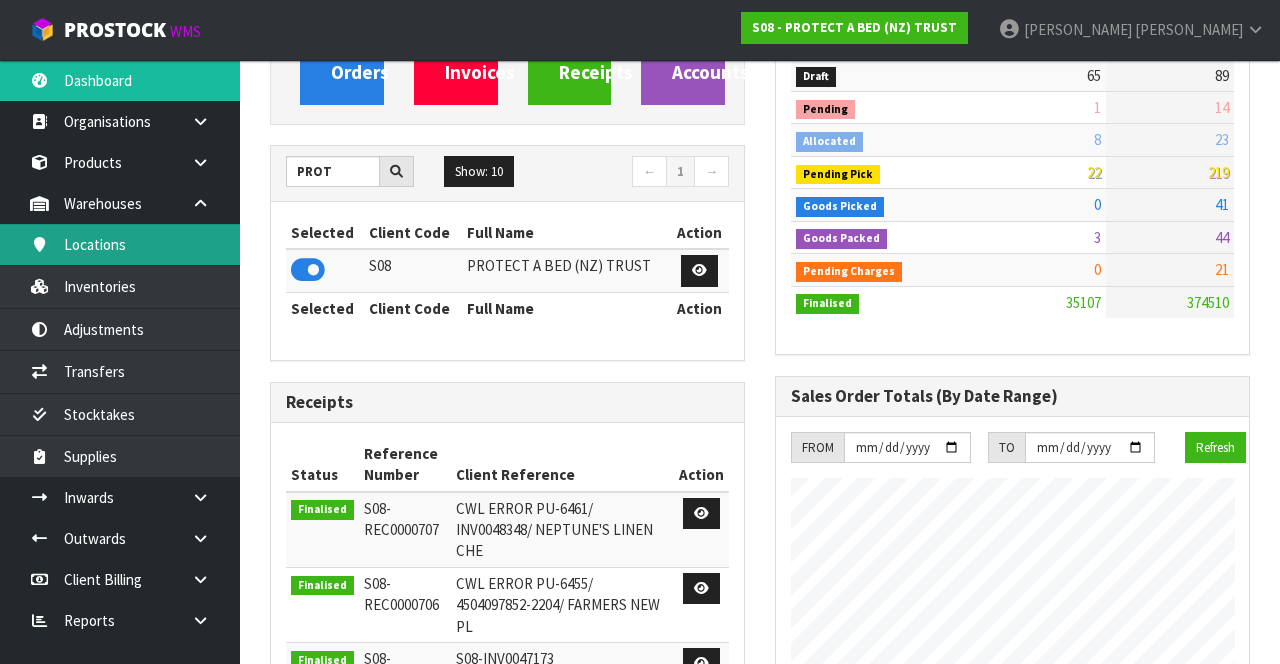 click on "Locations" at bounding box center [120, 244] 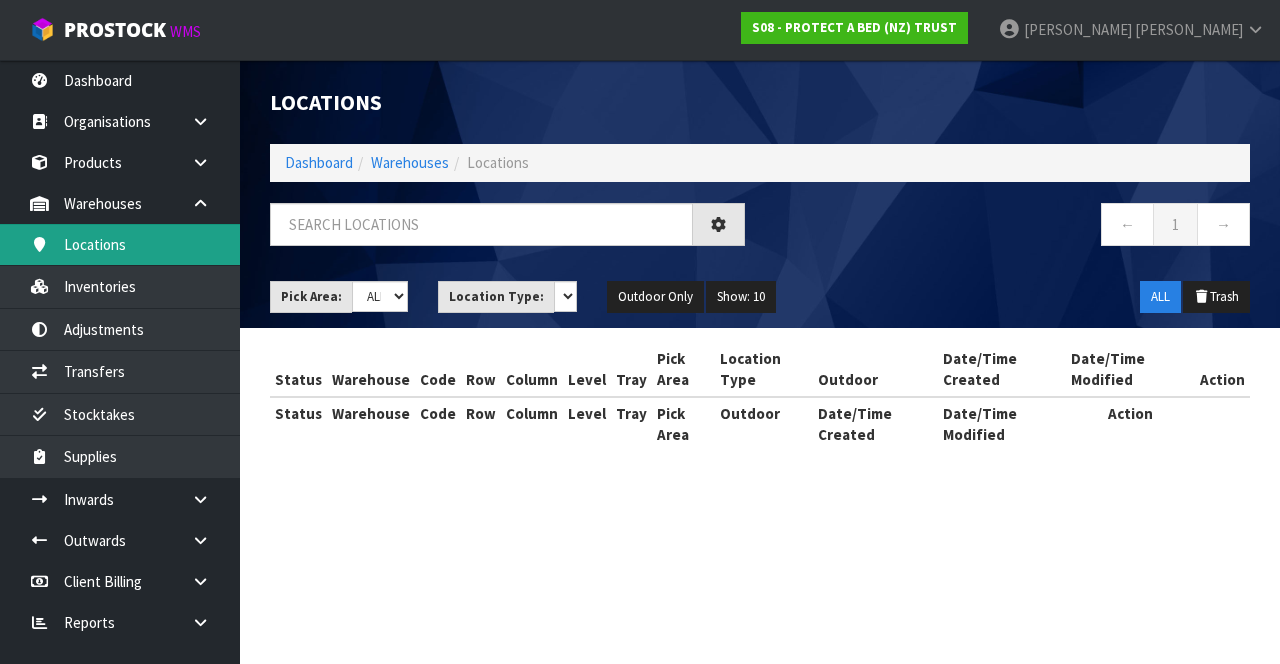 scroll, scrollTop: 0, scrollLeft: 0, axis: both 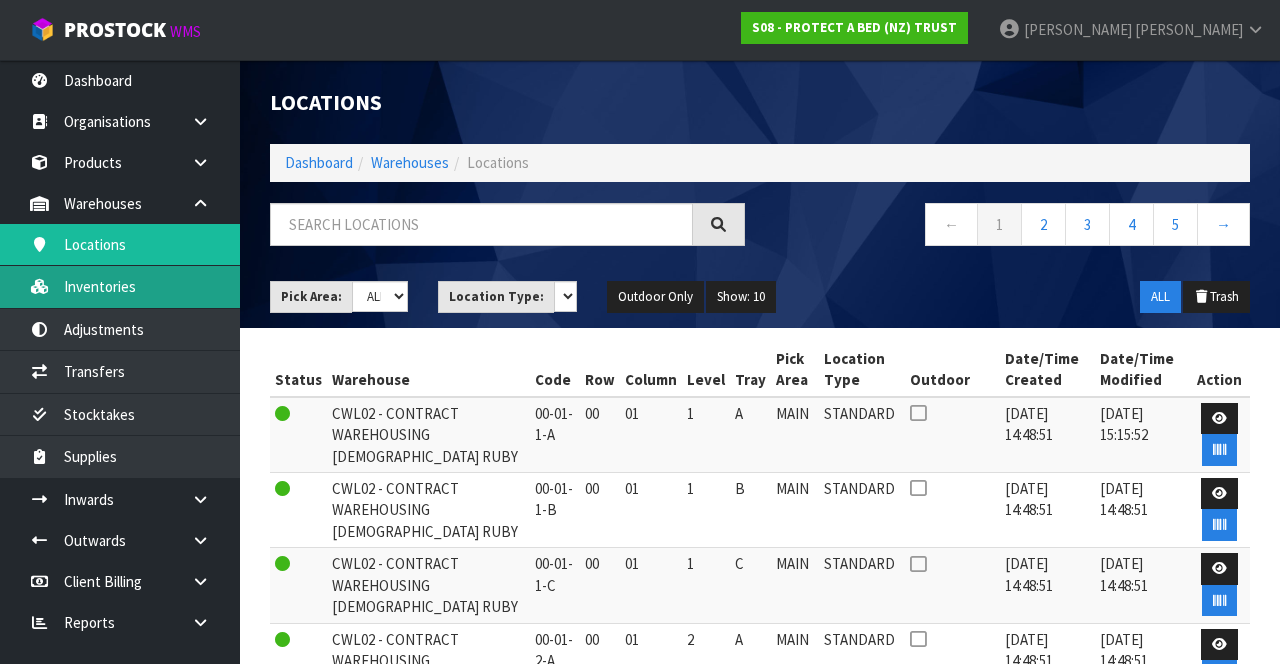 click on "Inventories" at bounding box center [120, 286] 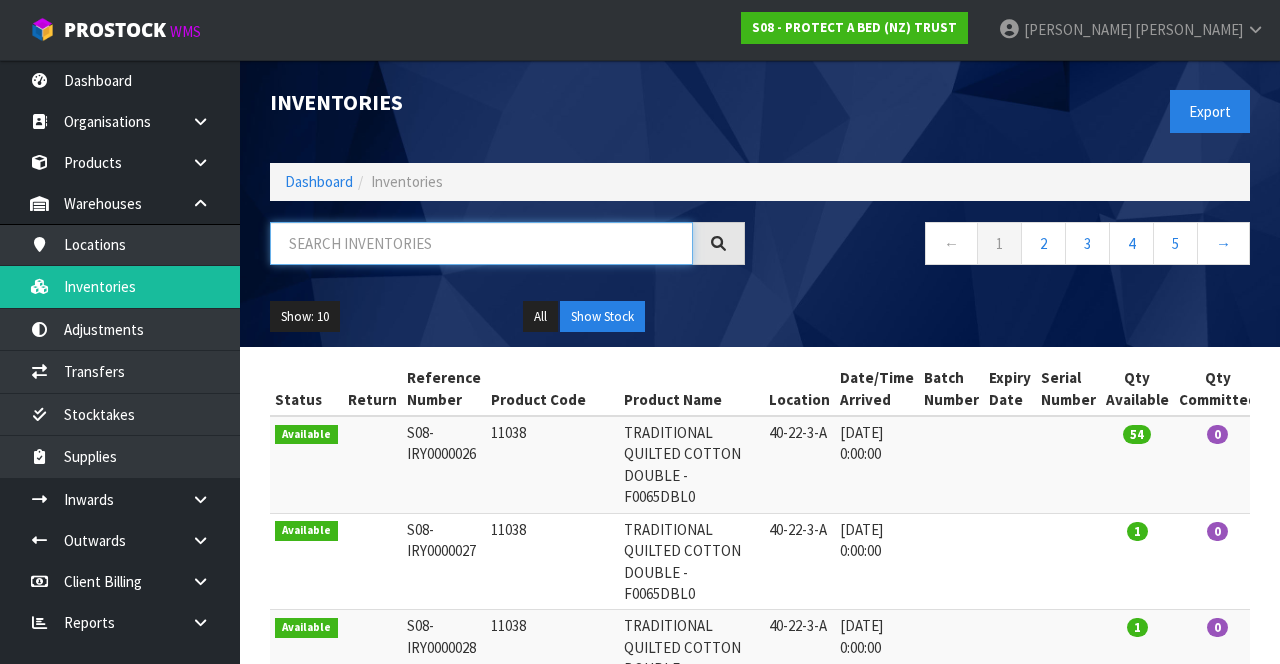 click at bounding box center [481, 243] 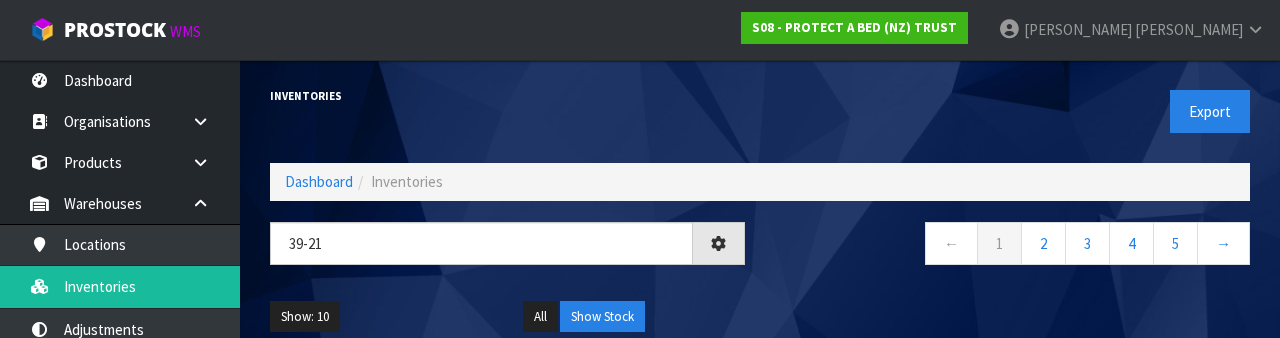 click on "Inventories" at bounding box center (507, 96) 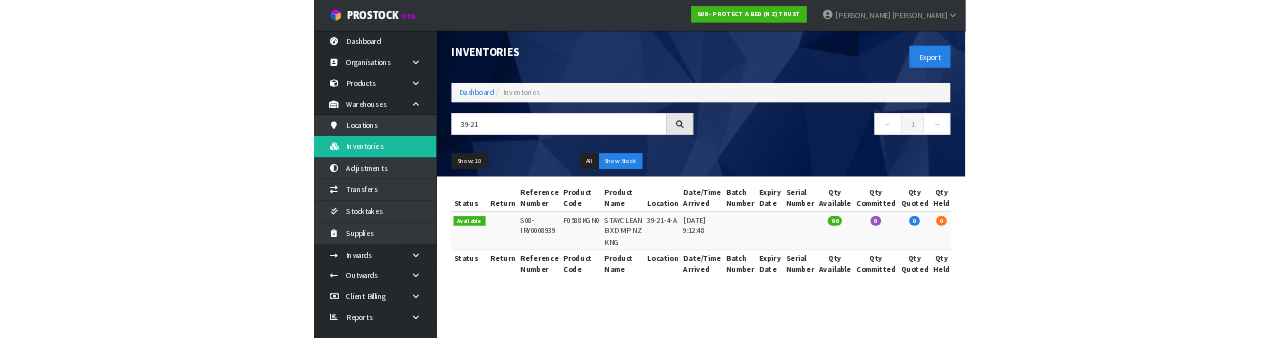 scroll, scrollTop: 0, scrollLeft: 68, axis: horizontal 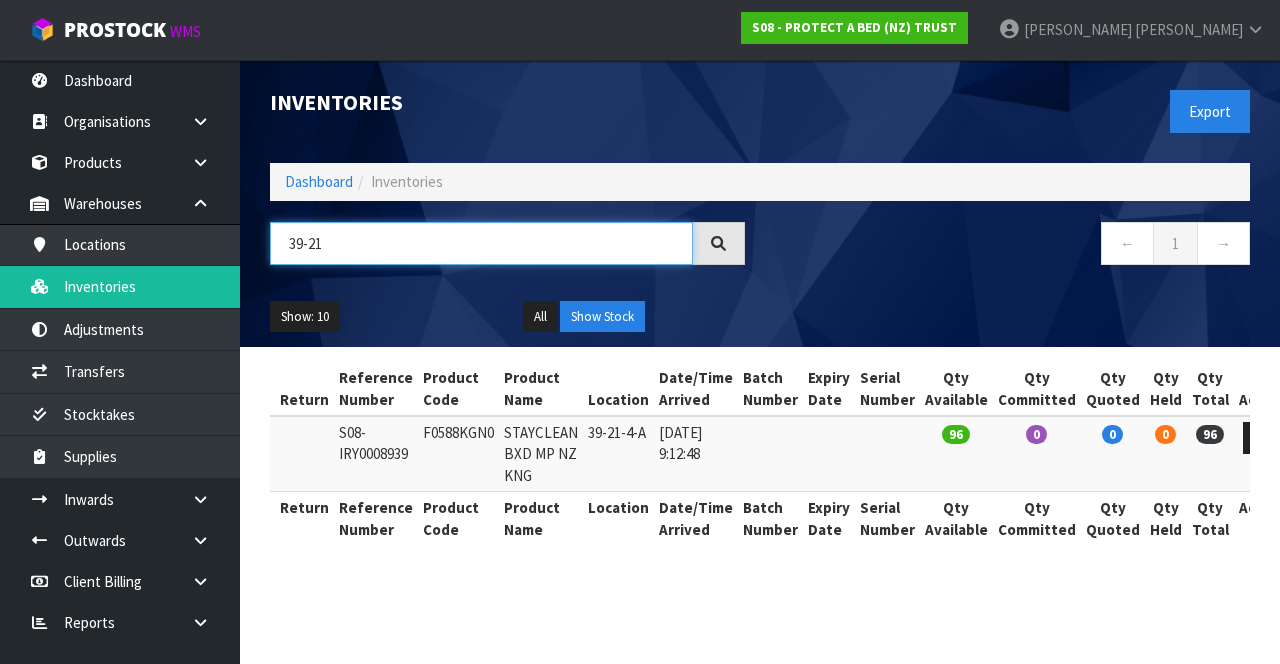 click on "39-21" at bounding box center [481, 243] 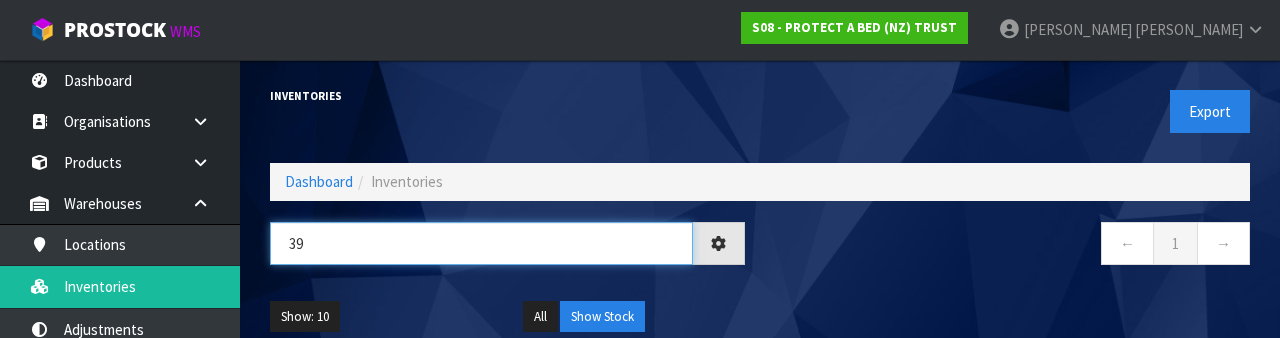 type on "3" 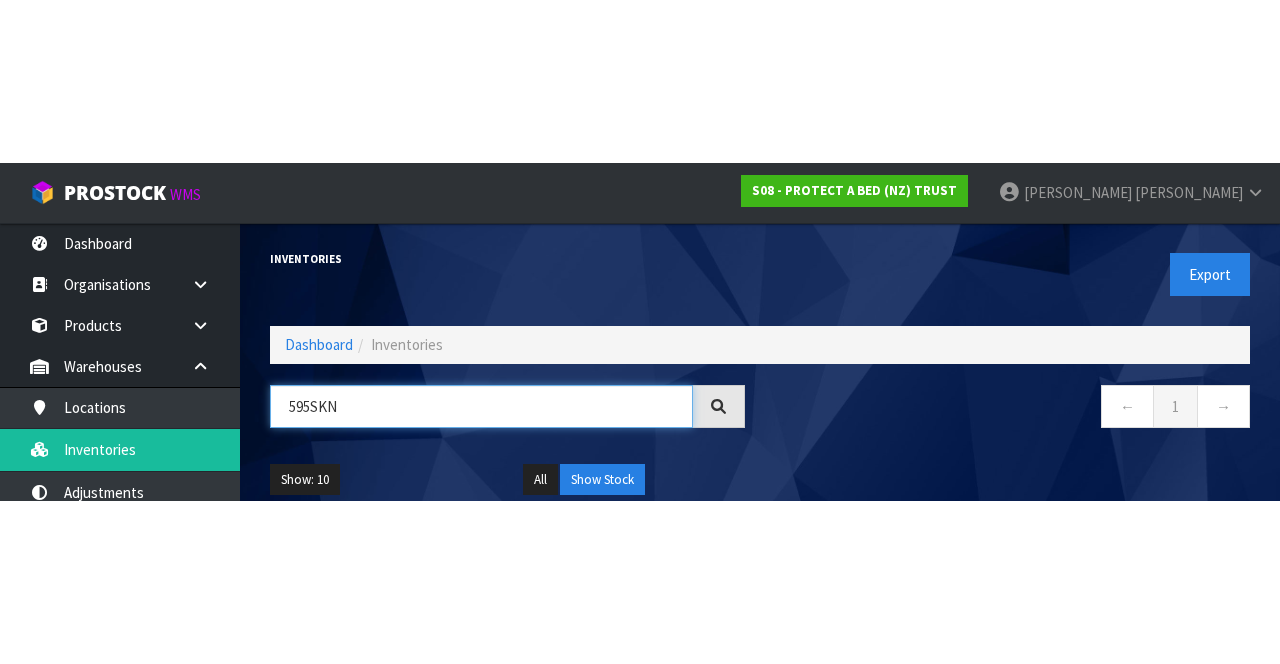 scroll, scrollTop: 0, scrollLeft: 56, axis: horizontal 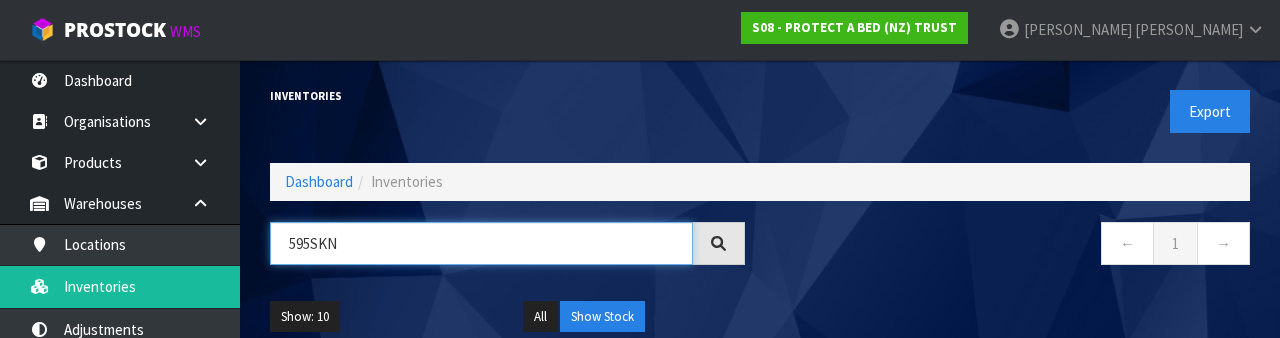 type on "595SKN" 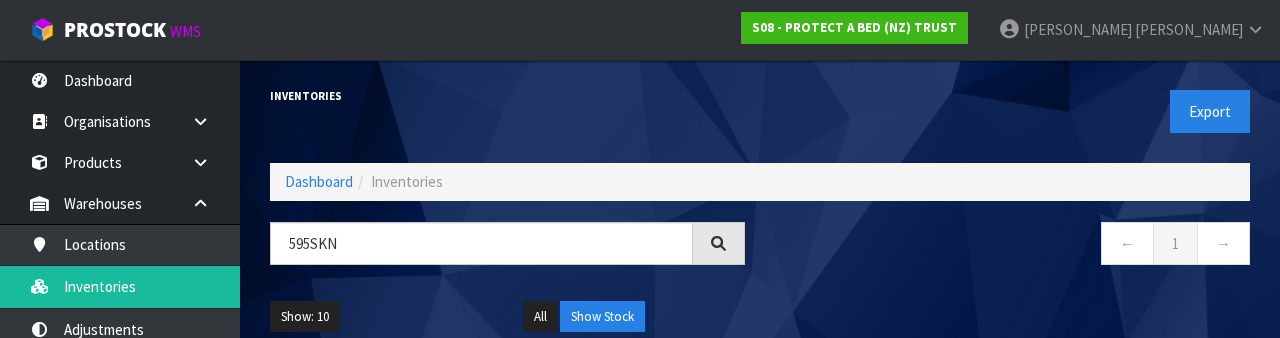 click on "←
1
→" at bounding box center (1012, 254) 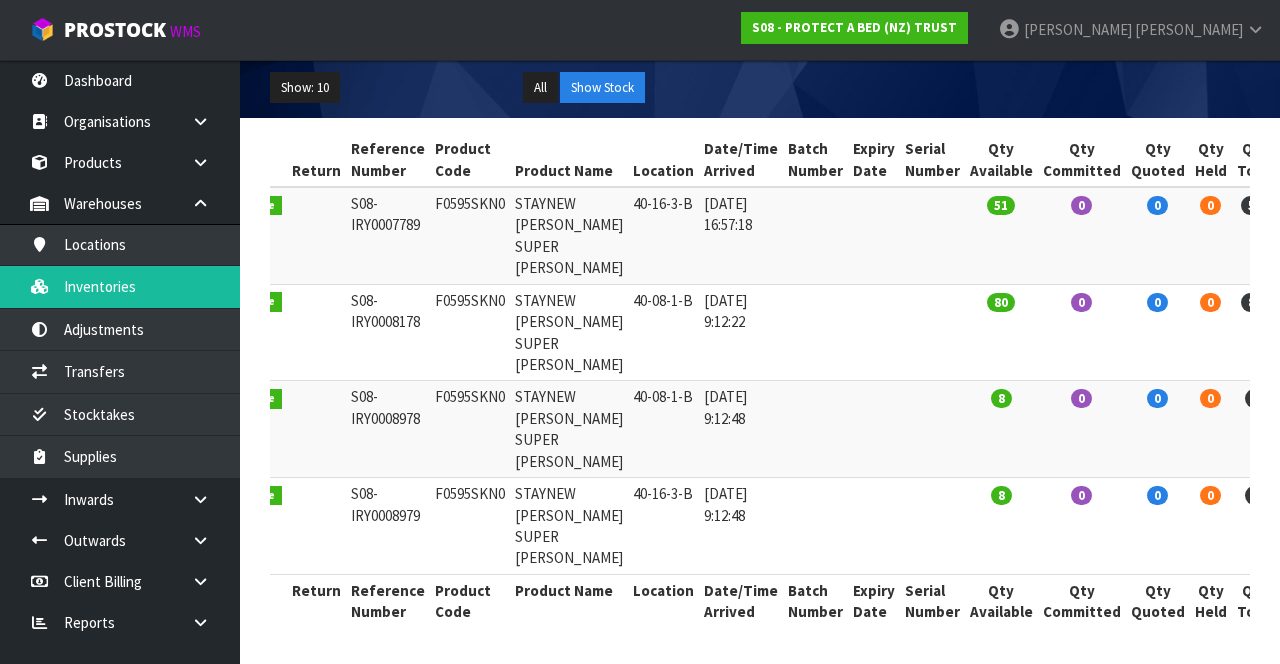 scroll, scrollTop: 312, scrollLeft: 0, axis: vertical 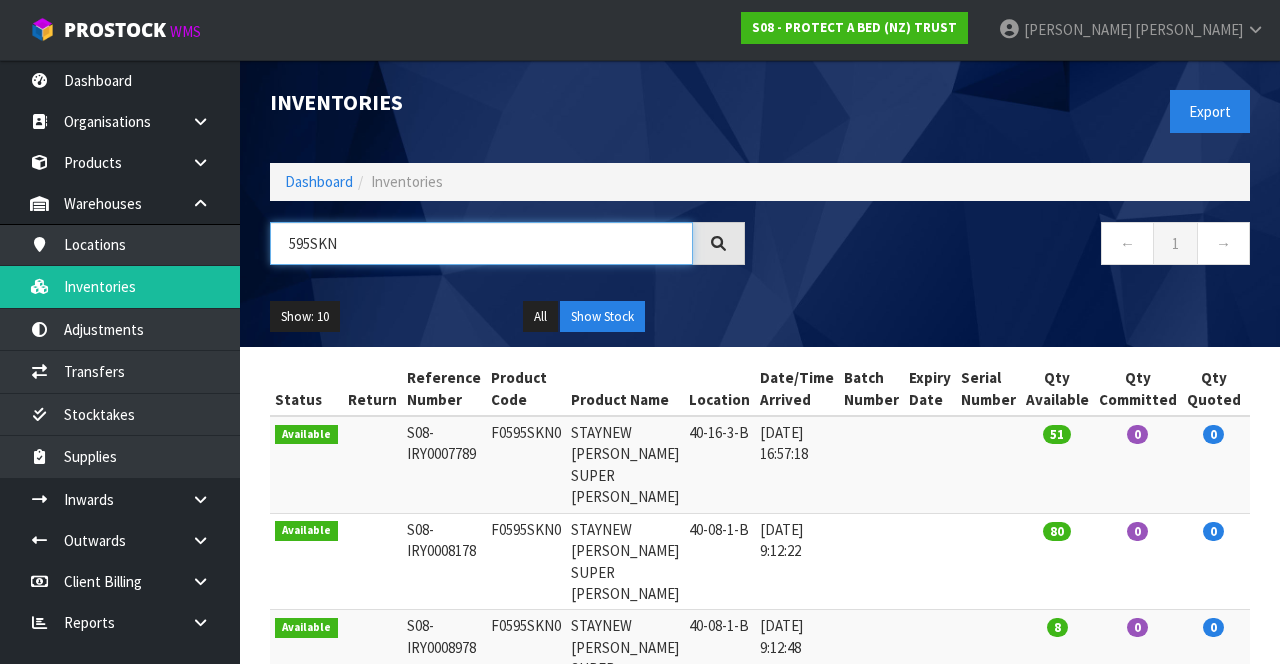 click on "595SKN" at bounding box center (481, 243) 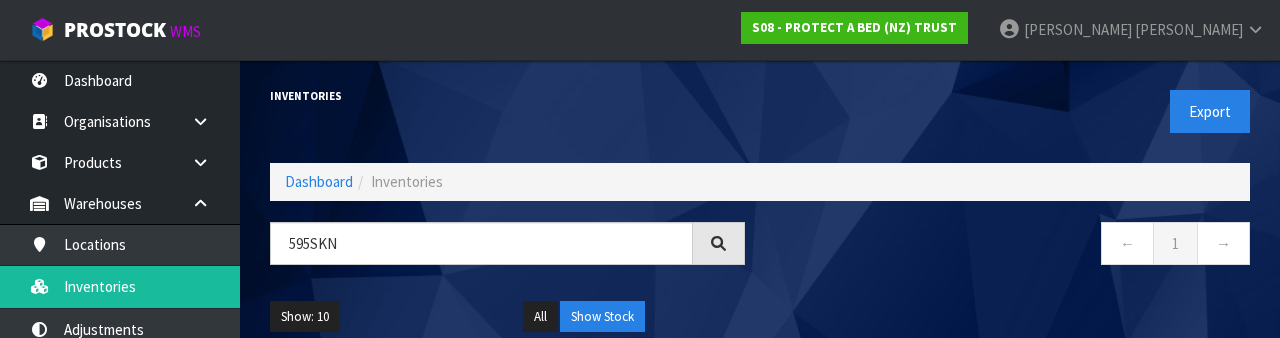 click on "Inventories" at bounding box center [507, 96] 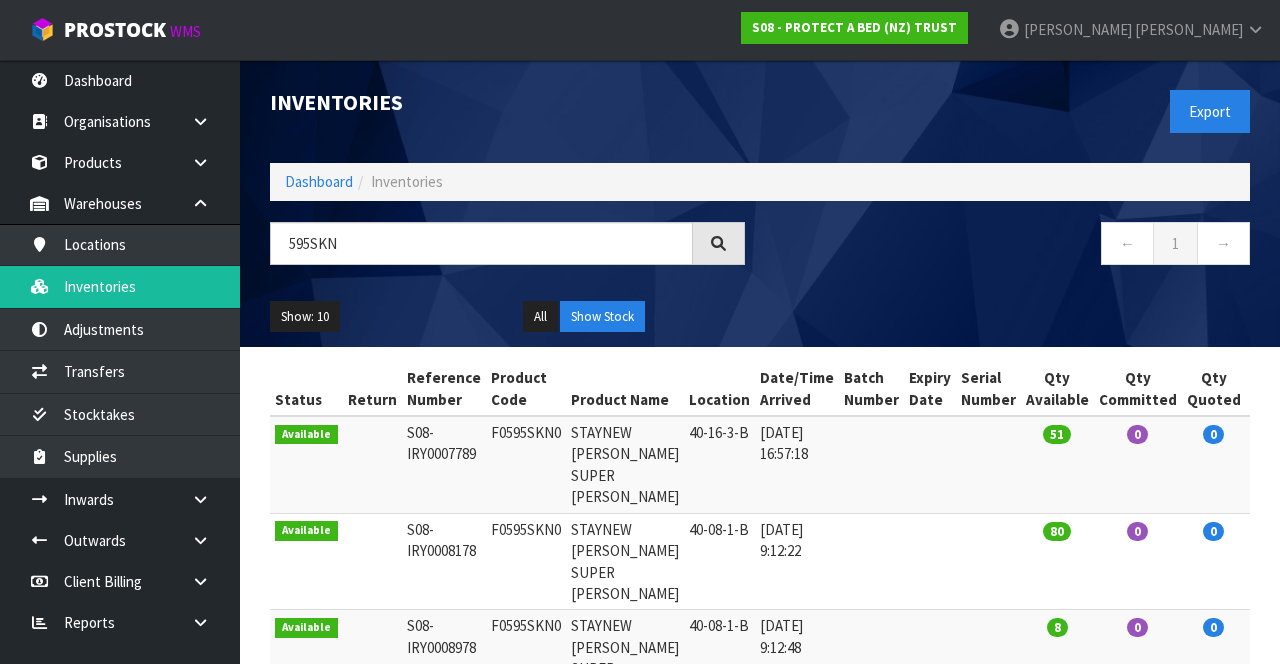 copy on "F0595SKN0" 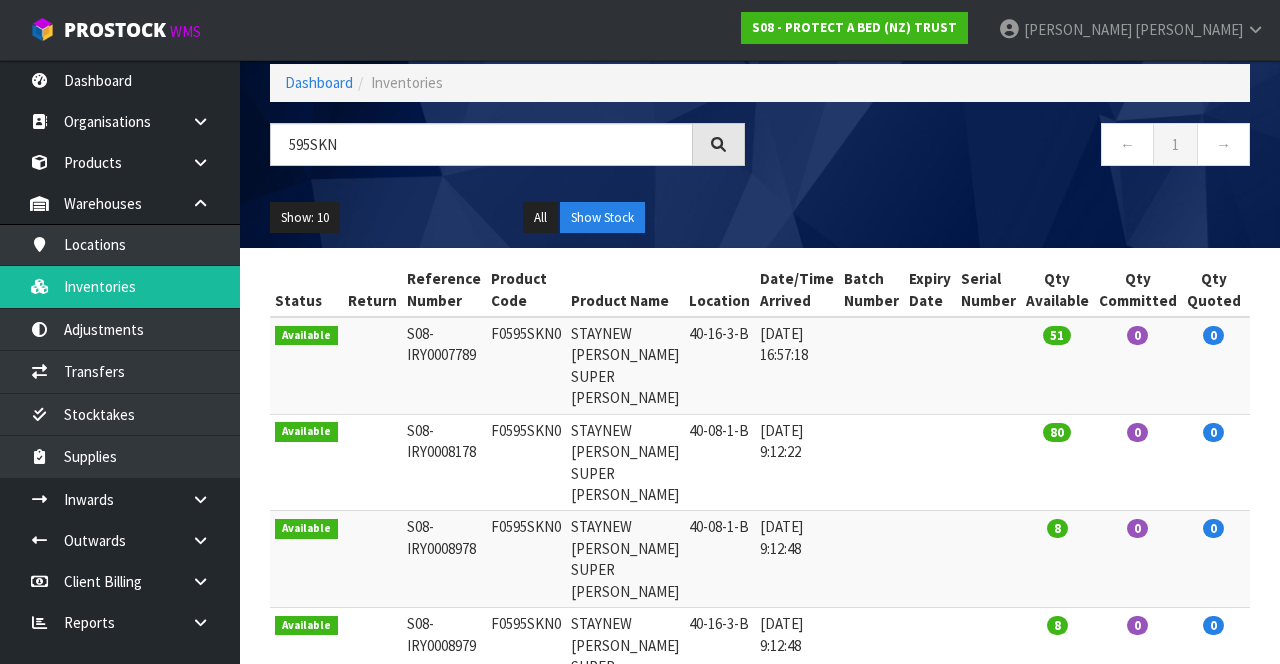 scroll, scrollTop: 134, scrollLeft: 0, axis: vertical 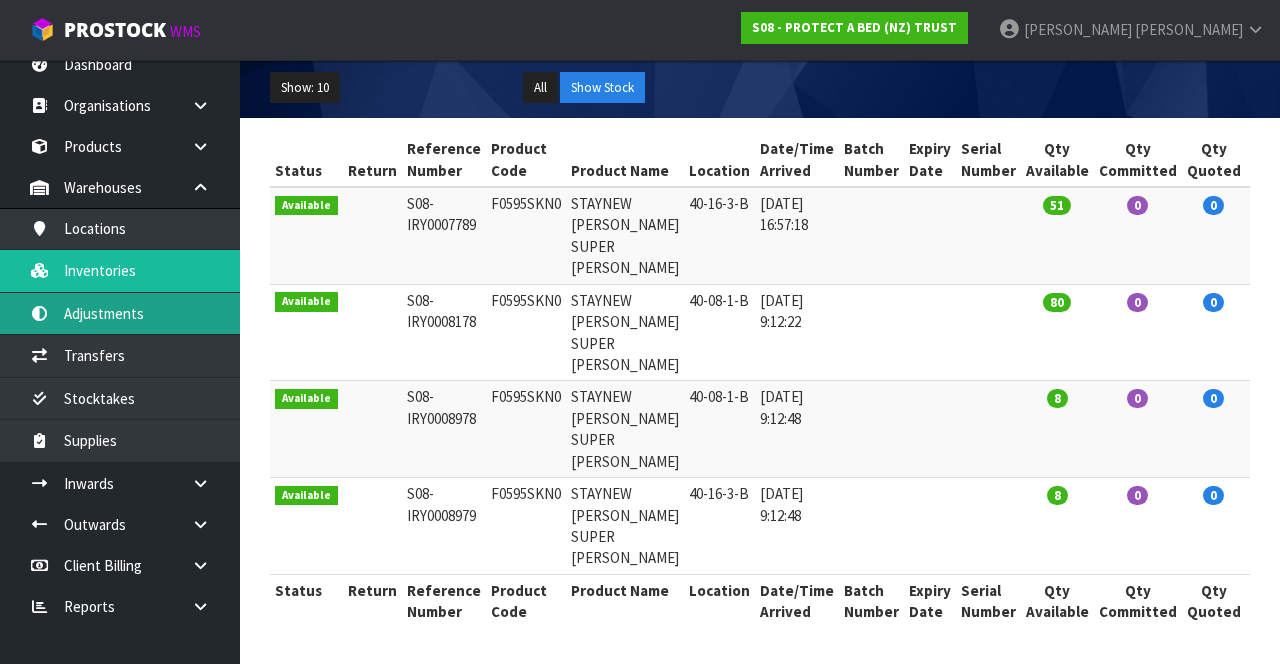 click on "Adjustments" at bounding box center (120, 313) 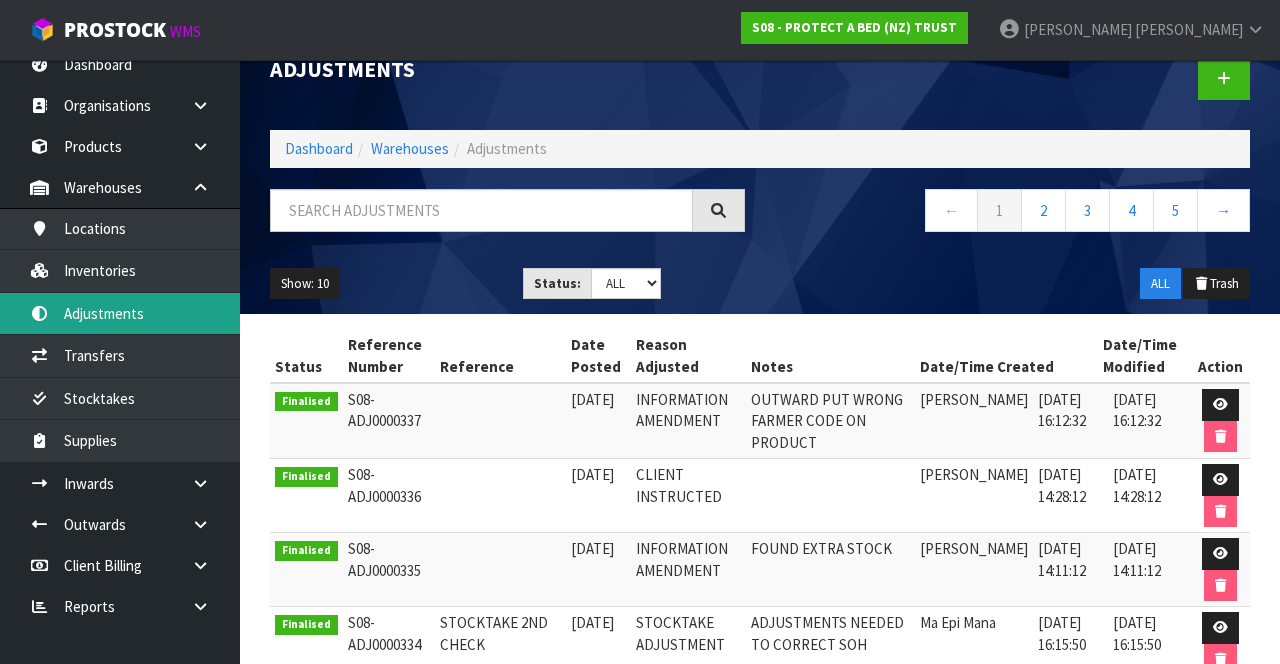 scroll, scrollTop: 0, scrollLeft: 0, axis: both 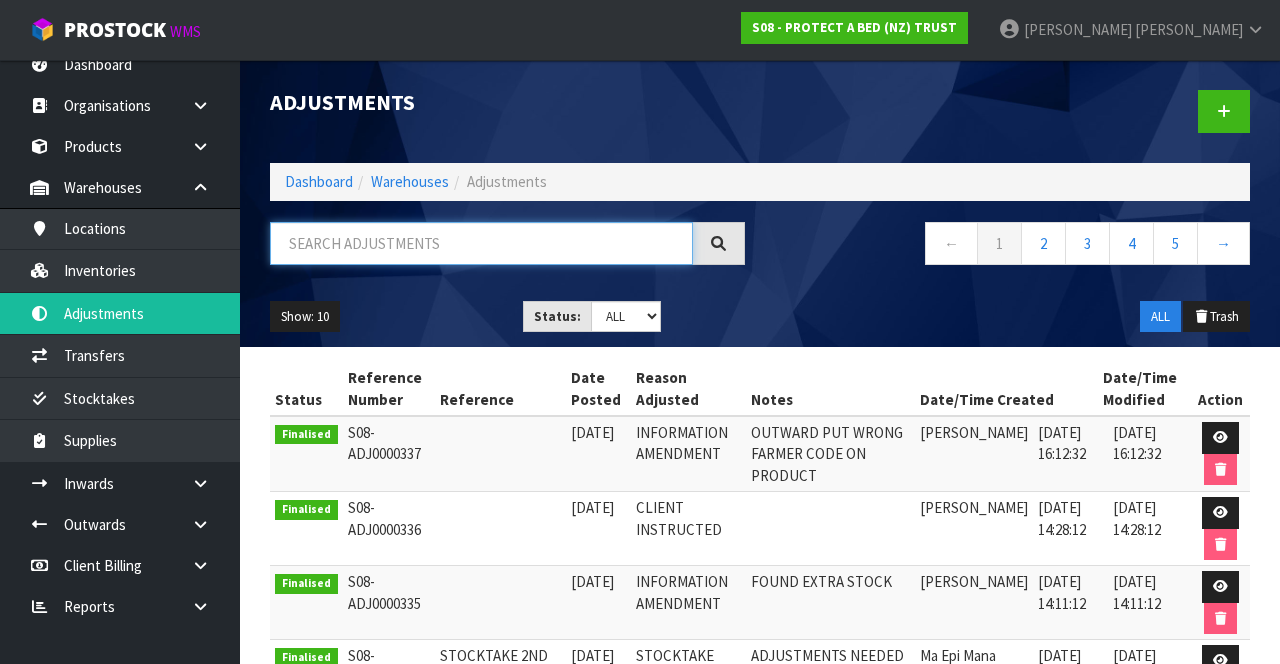 paste on "F0595SKN0" 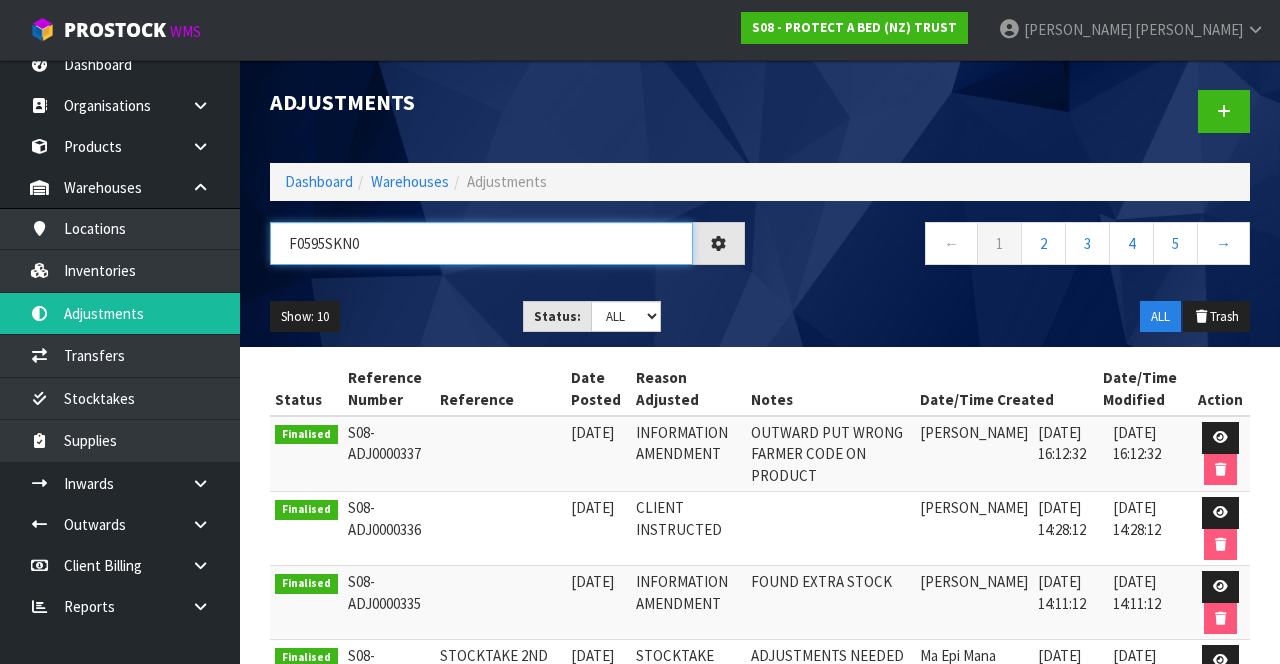 type on "F0595SKN0" 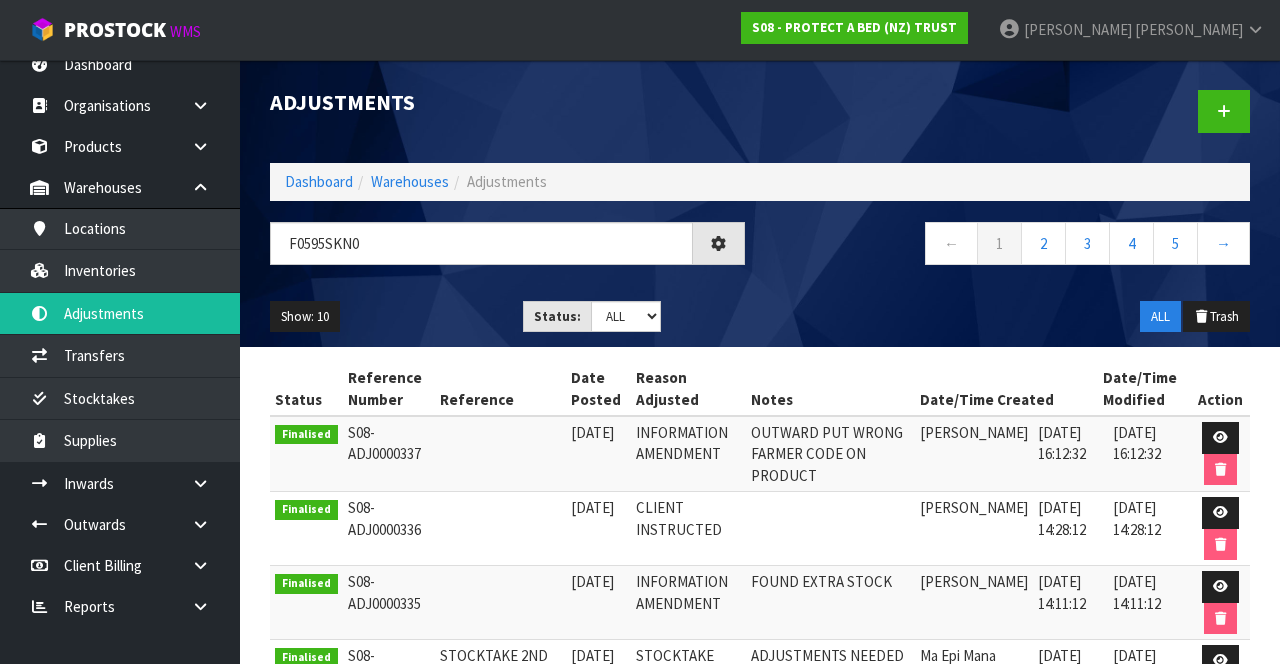 click on "Adjustments" at bounding box center [507, 102] 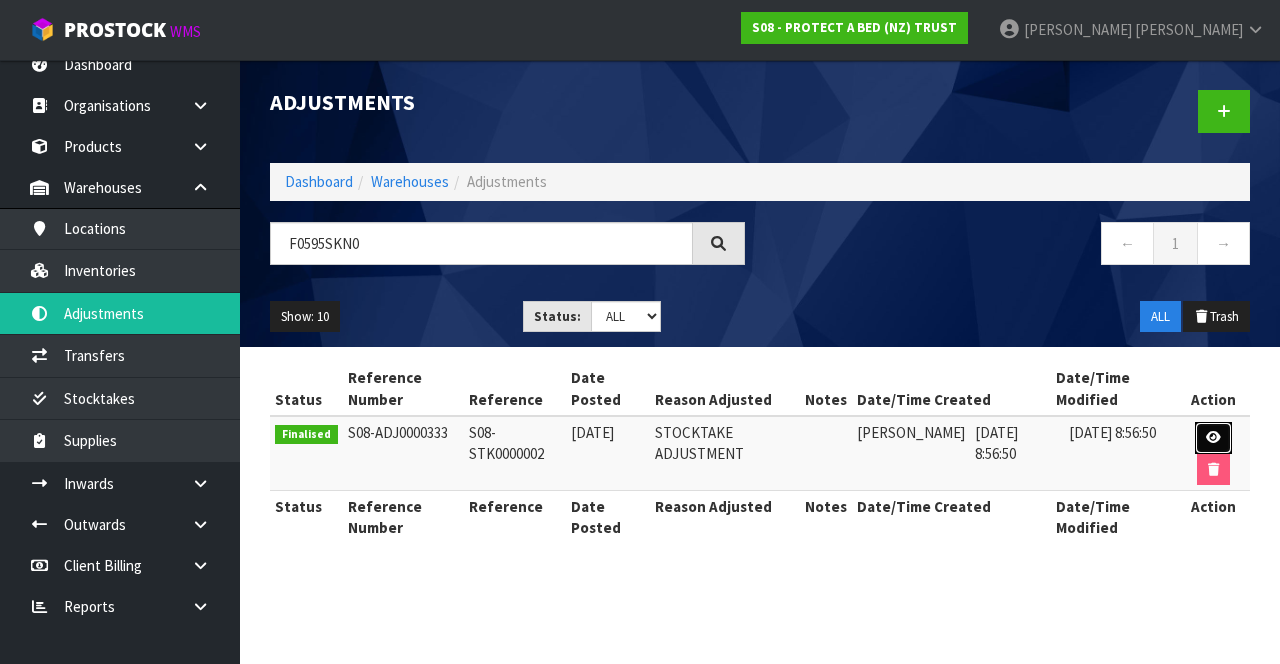 click at bounding box center (1213, 438) 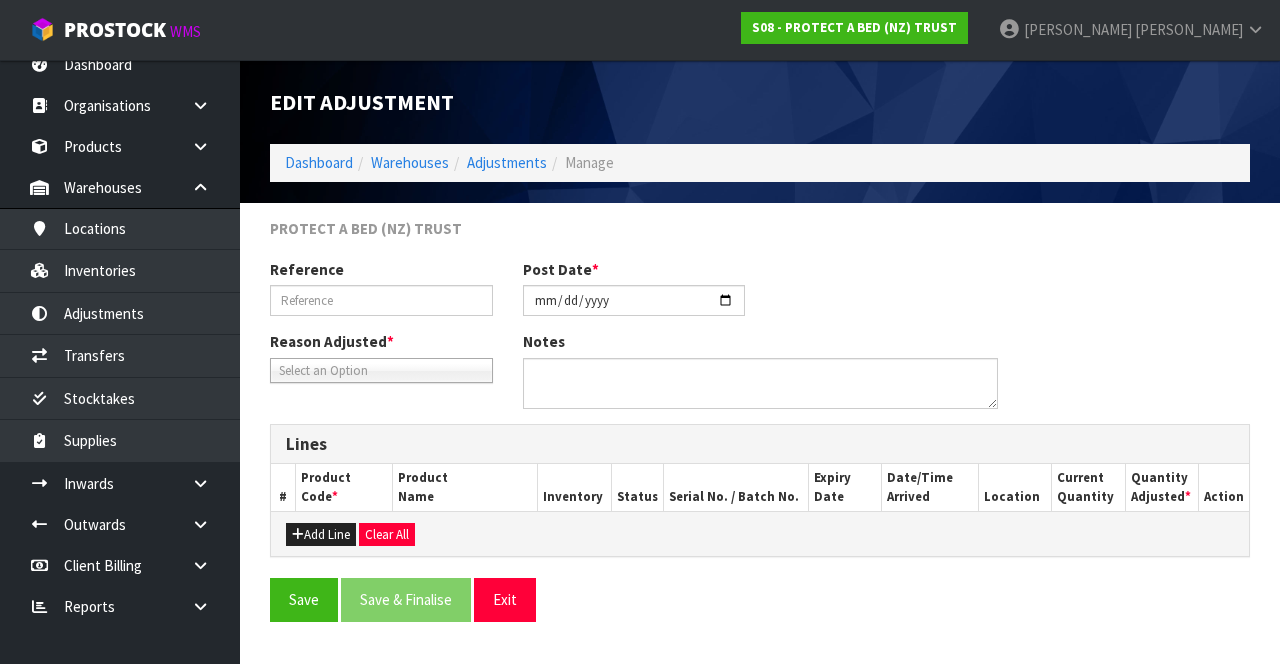 type on "S08-STK0000002" 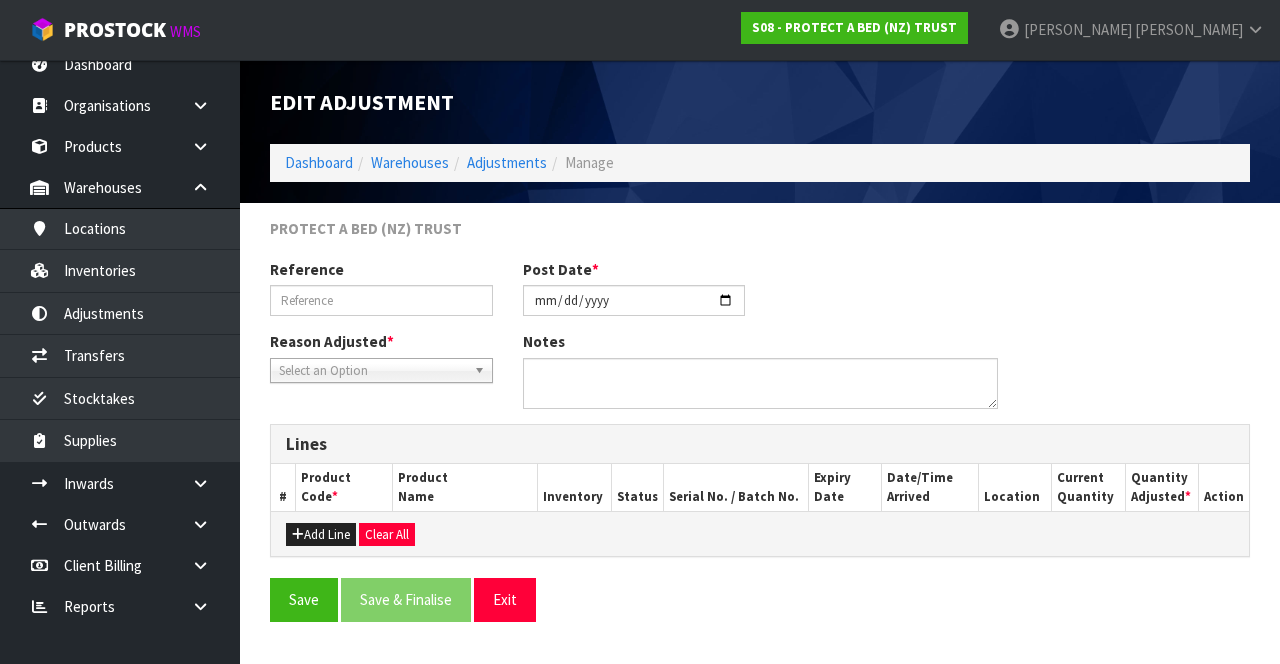 type on "[DATE]" 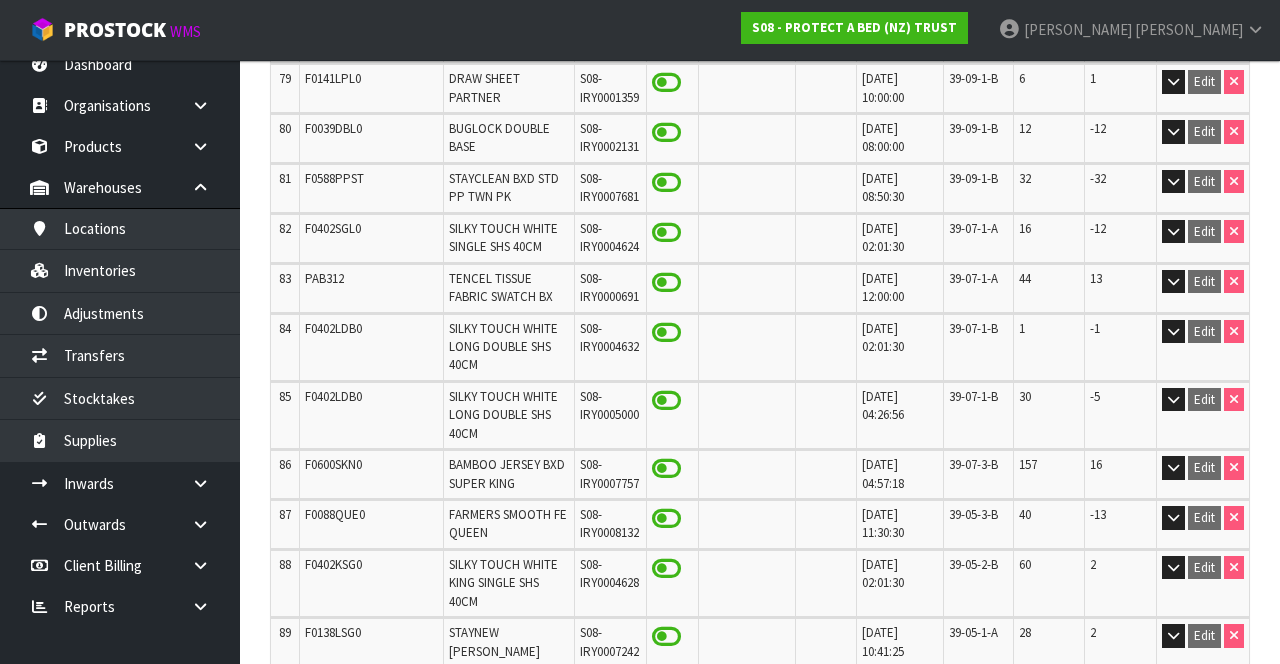 scroll, scrollTop: 4916, scrollLeft: 0, axis: vertical 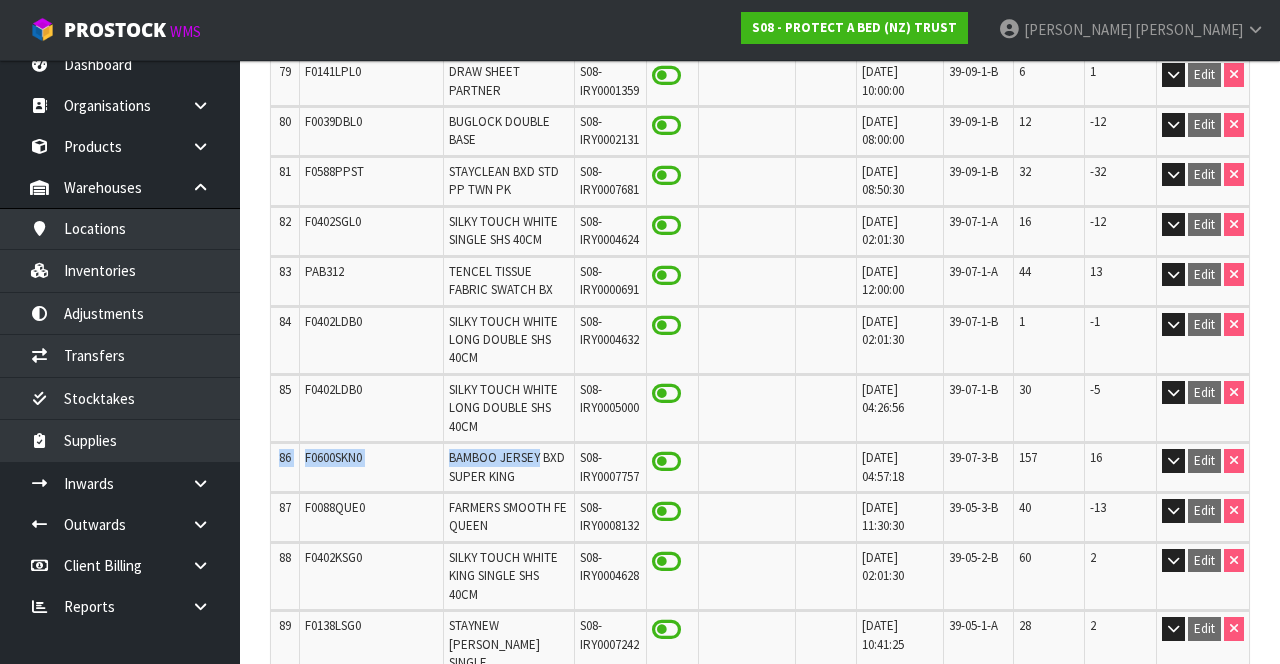 click on "STAYNEW [PERSON_NAME] SINGLE" at bounding box center [509, 644] 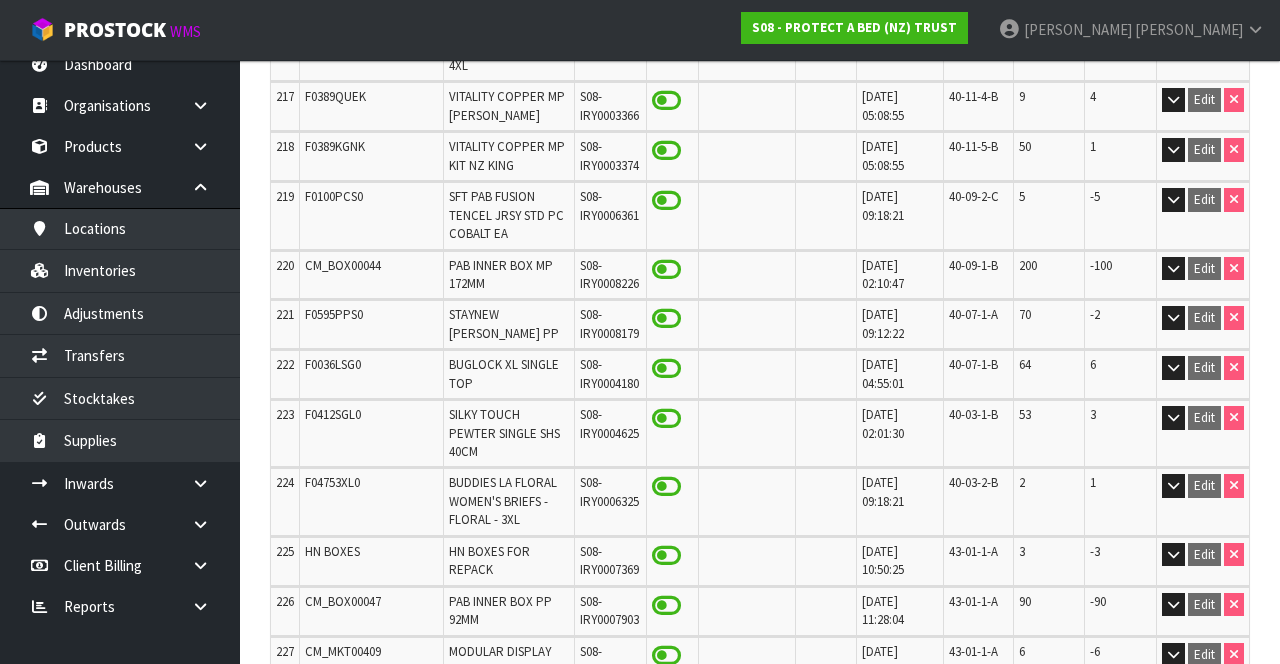 scroll, scrollTop: 12938, scrollLeft: 0, axis: vertical 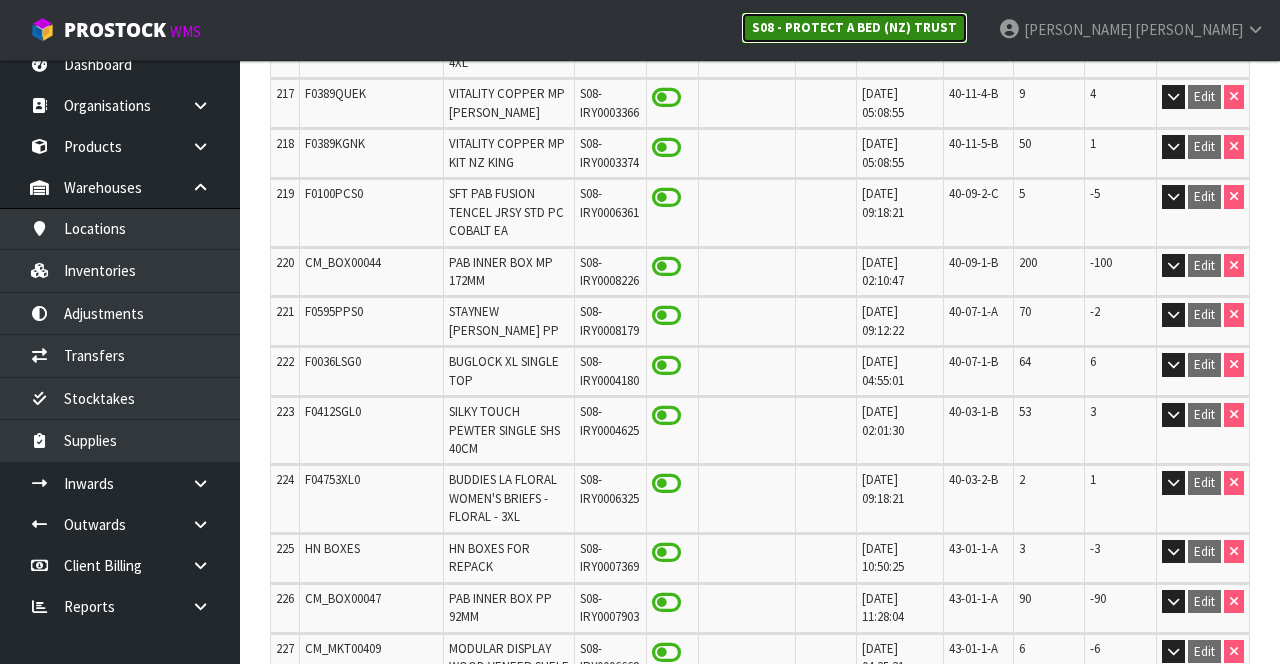 click on "S08 - PROTECT A BED (NZ) TRUST" at bounding box center (854, 27) 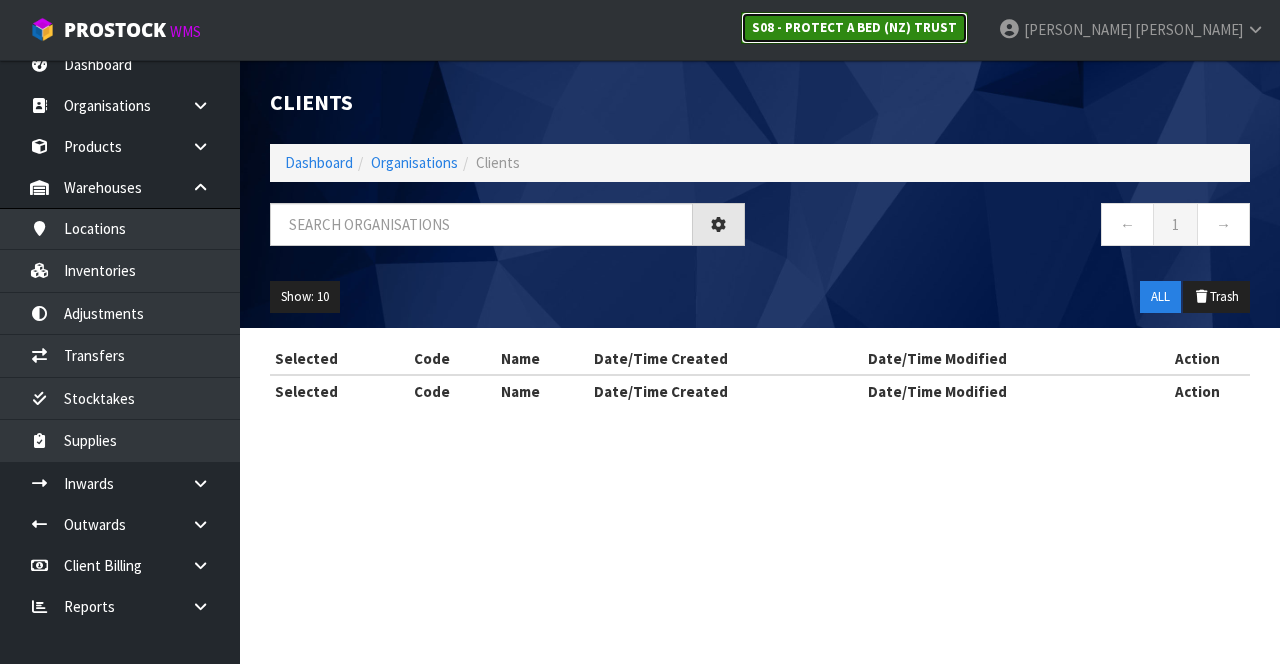 scroll, scrollTop: 0, scrollLeft: 0, axis: both 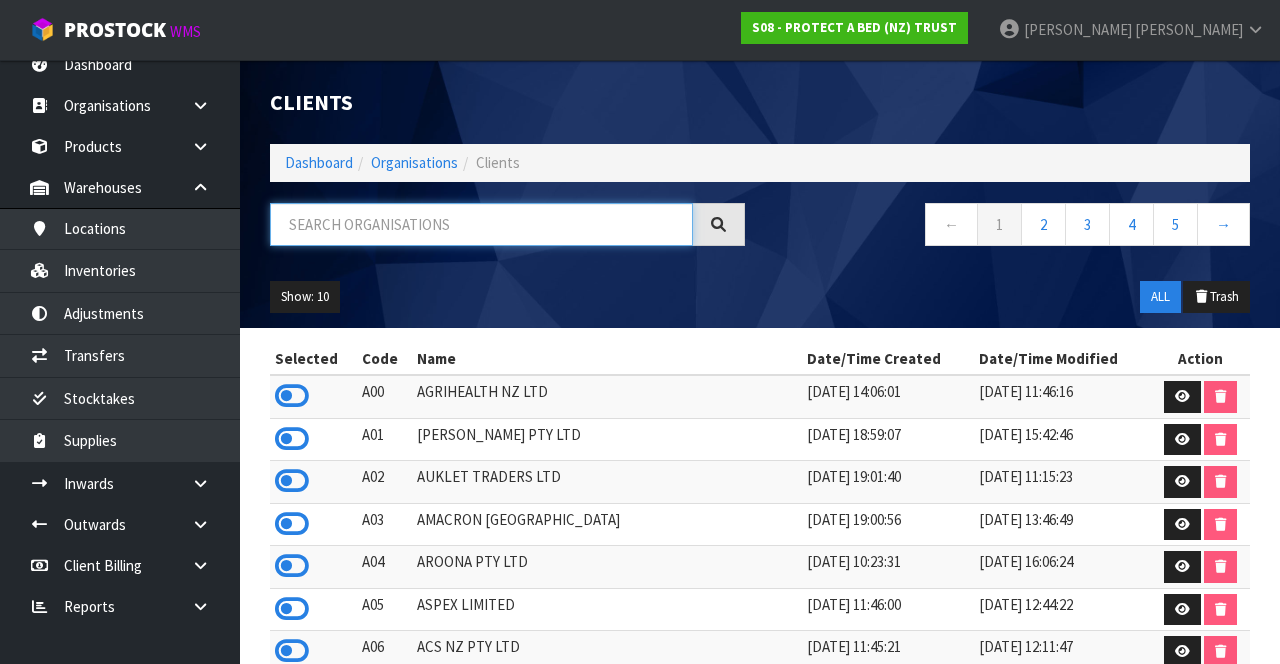 click at bounding box center [481, 224] 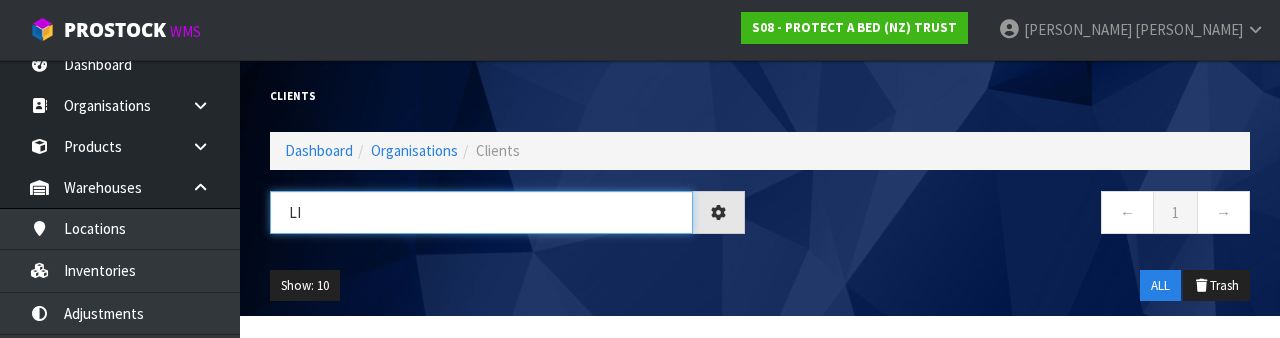 type on "L" 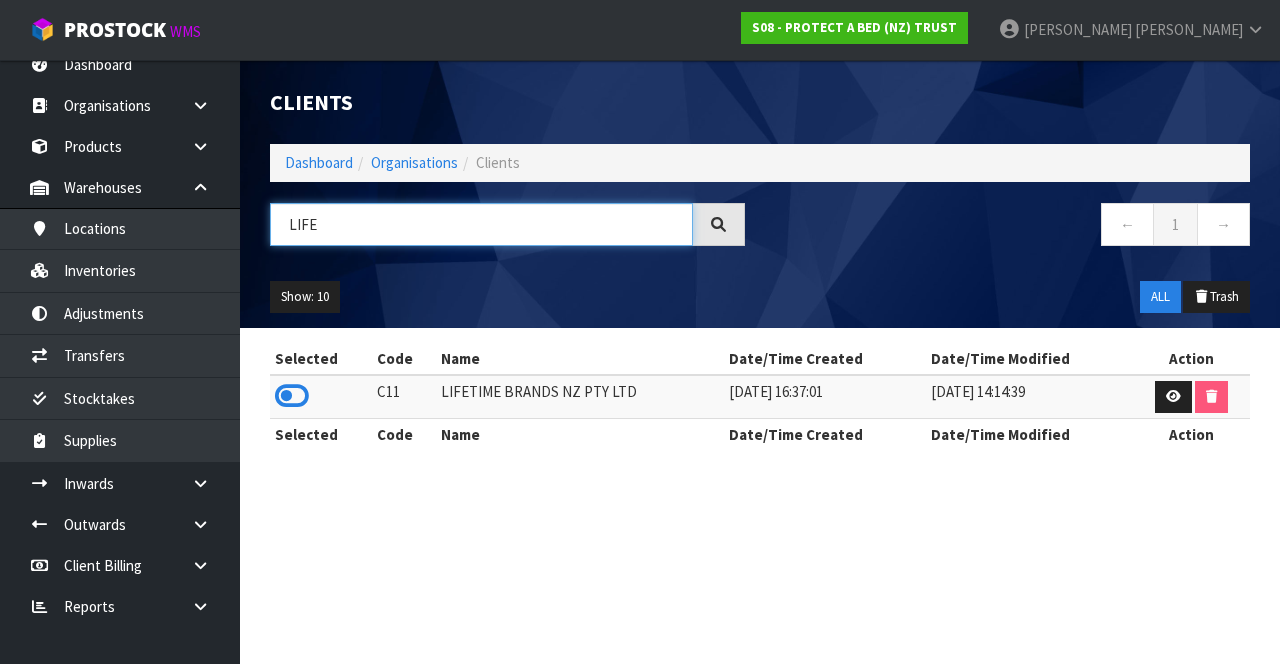 type on "LIFE" 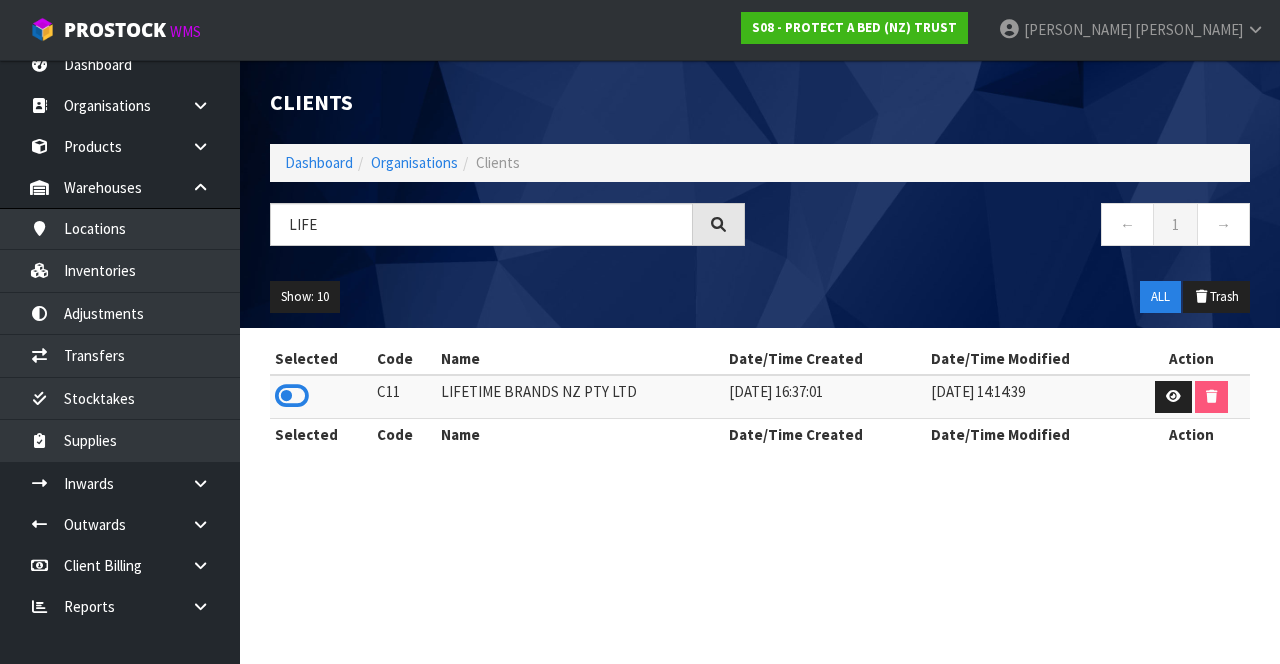 click at bounding box center [292, 396] 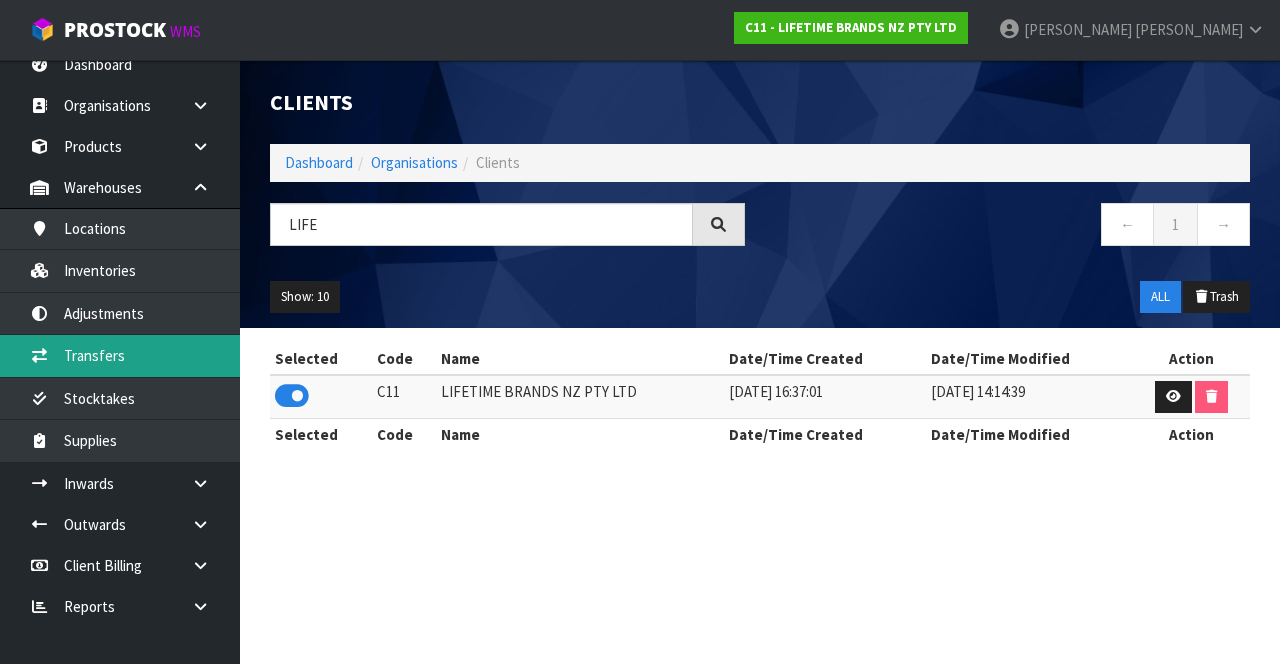 click on "Transfers" at bounding box center [120, 355] 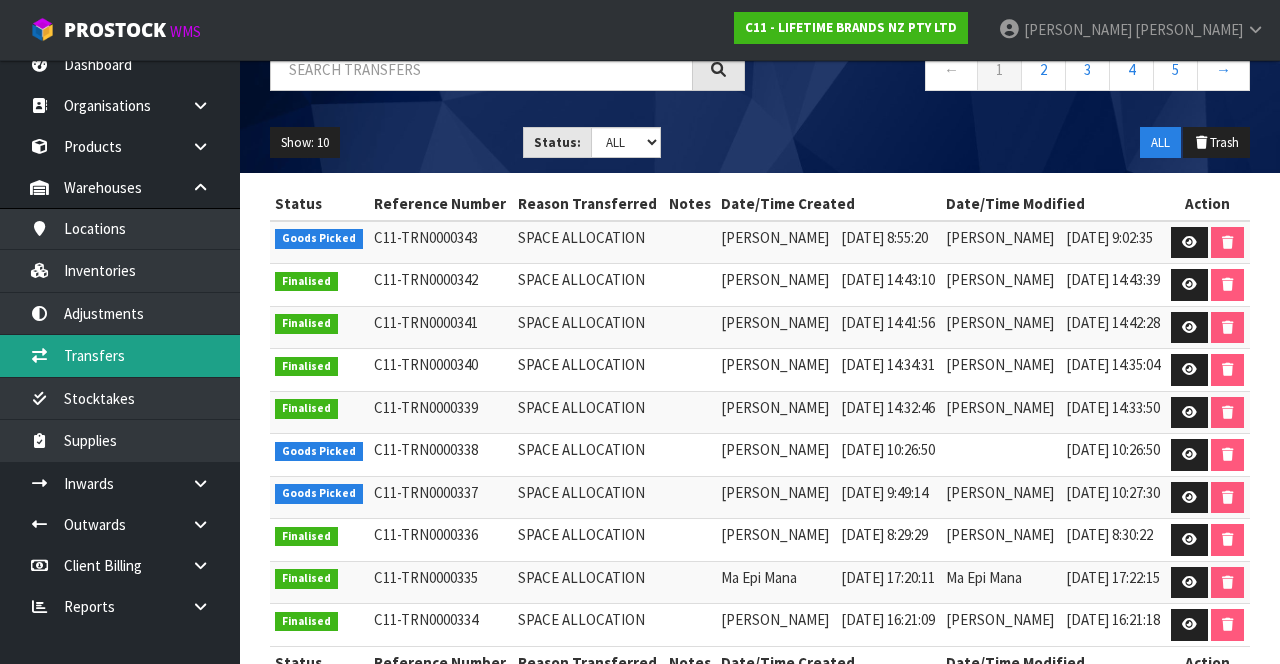 scroll, scrollTop: 171, scrollLeft: 0, axis: vertical 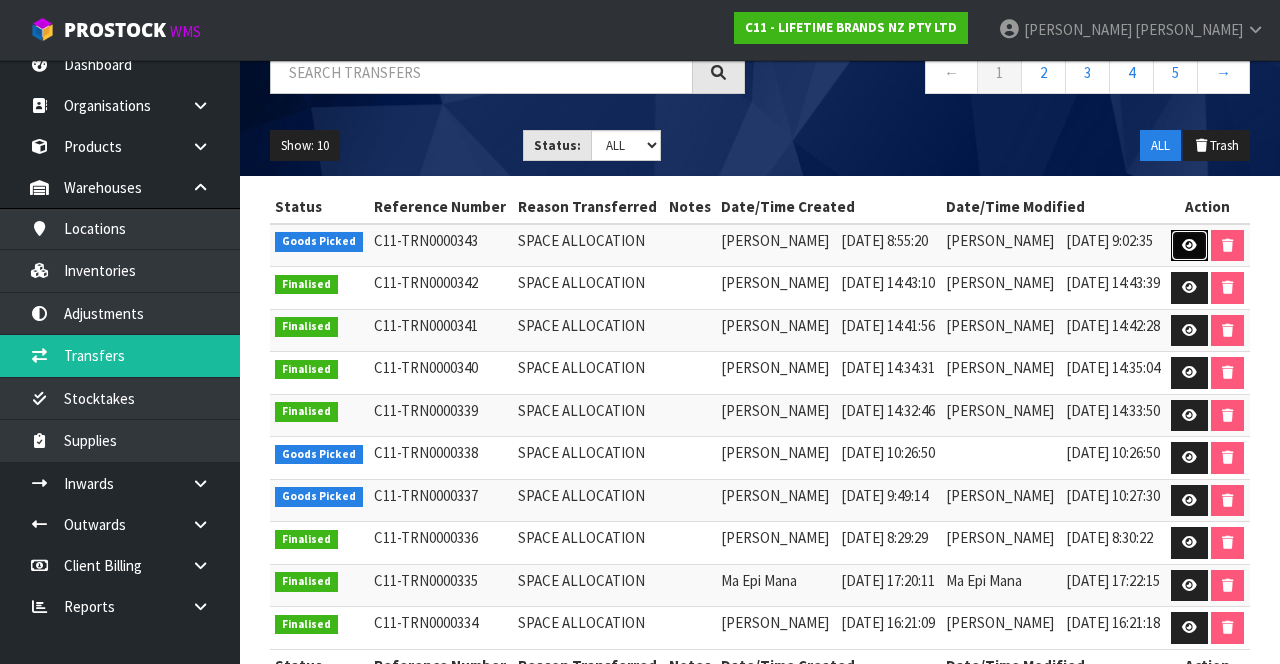 click at bounding box center [1189, 245] 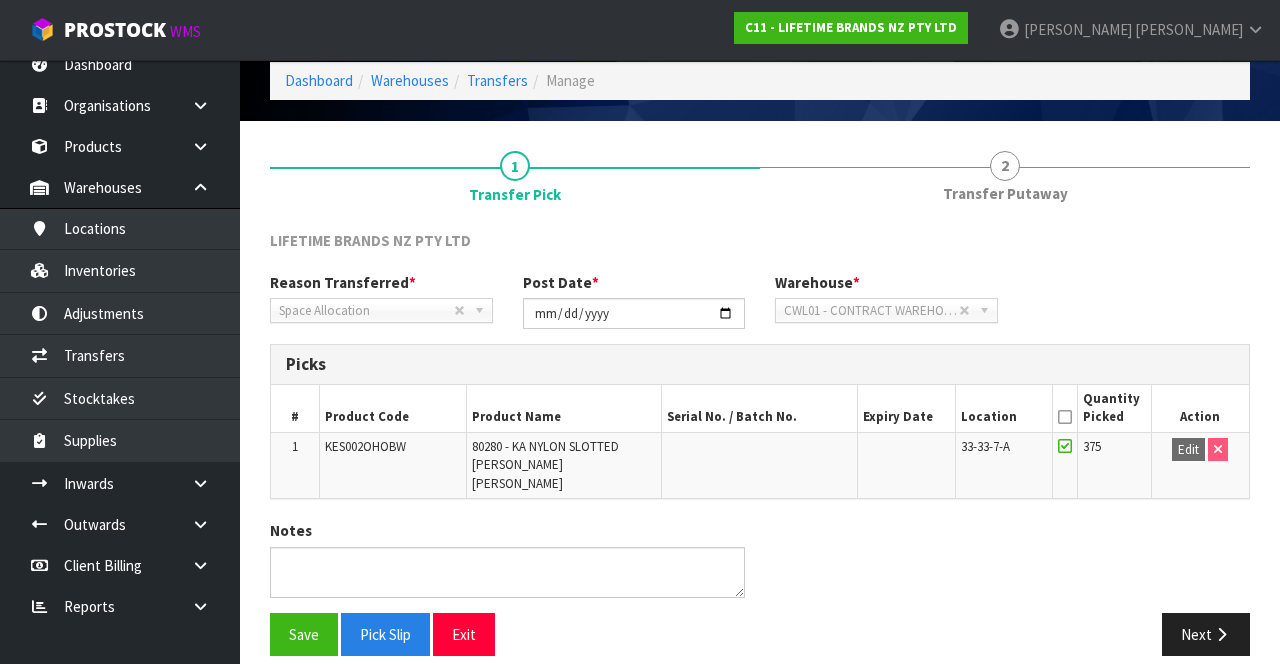 scroll, scrollTop: 0, scrollLeft: 0, axis: both 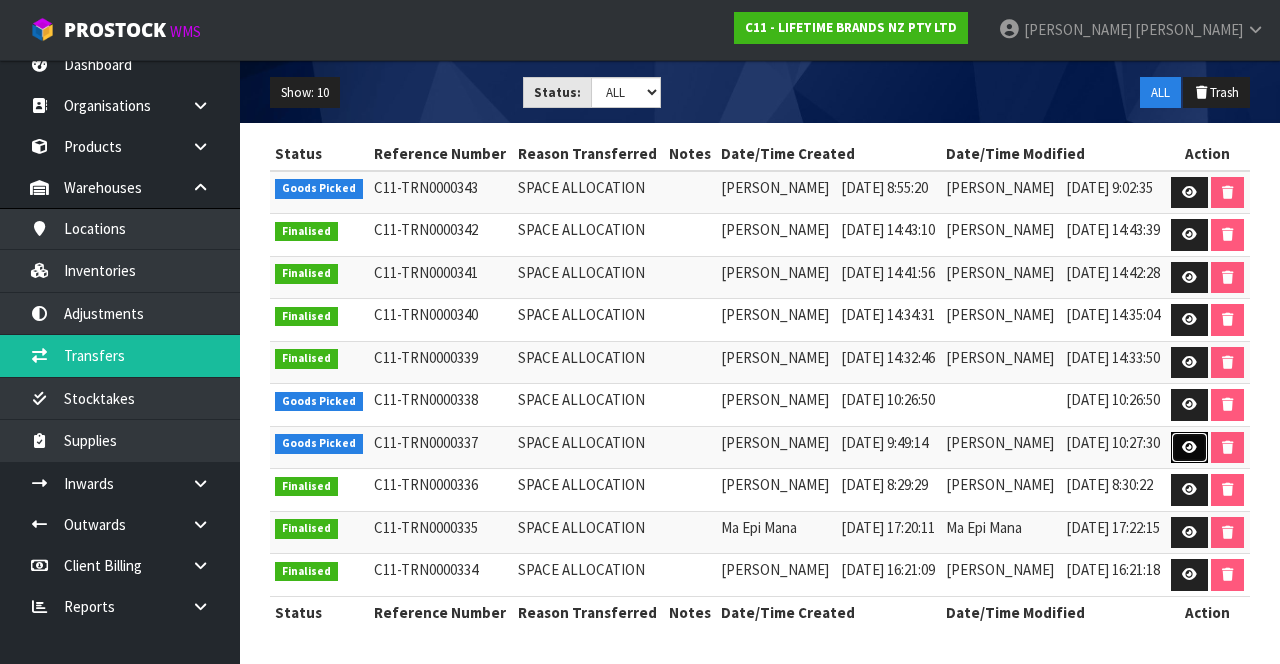 click at bounding box center (1189, 447) 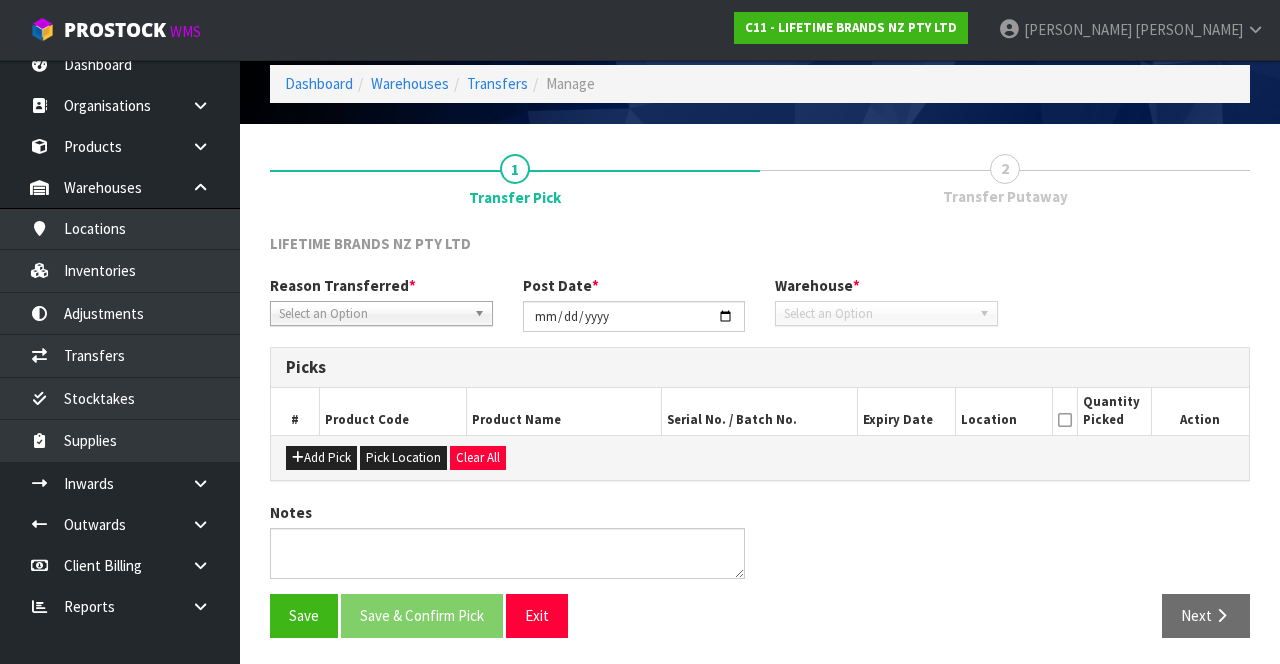 type on "[DATE]" 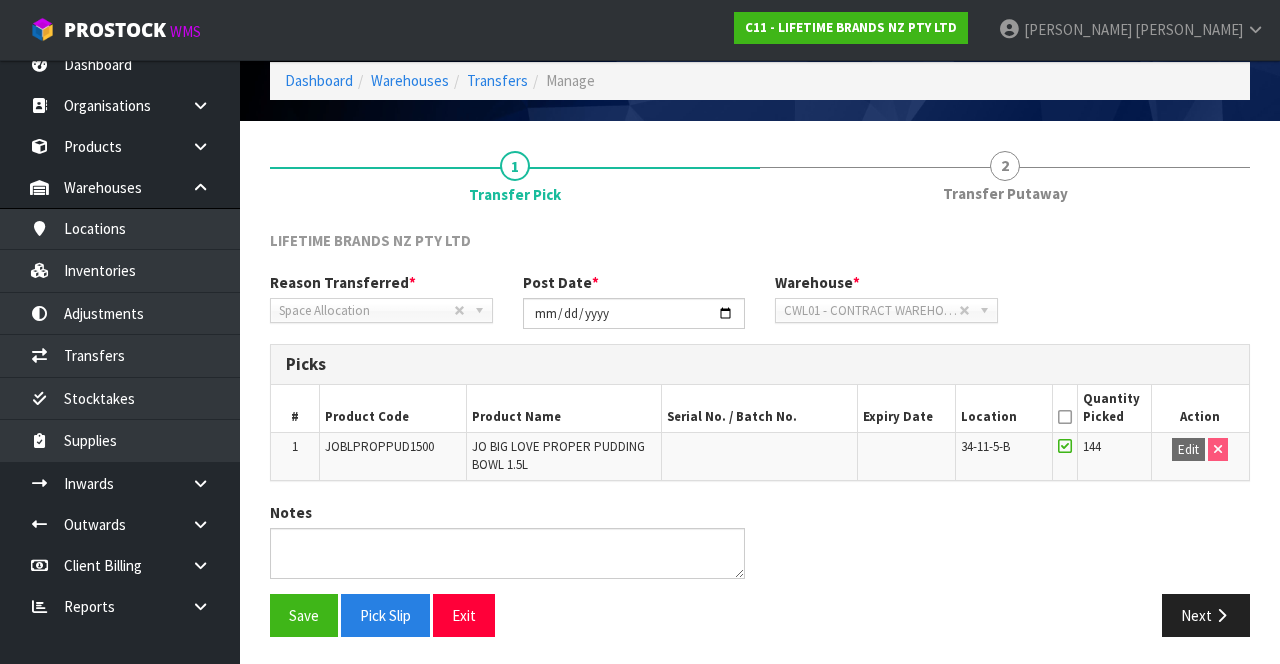 click on "2" at bounding box center (1005, 166) 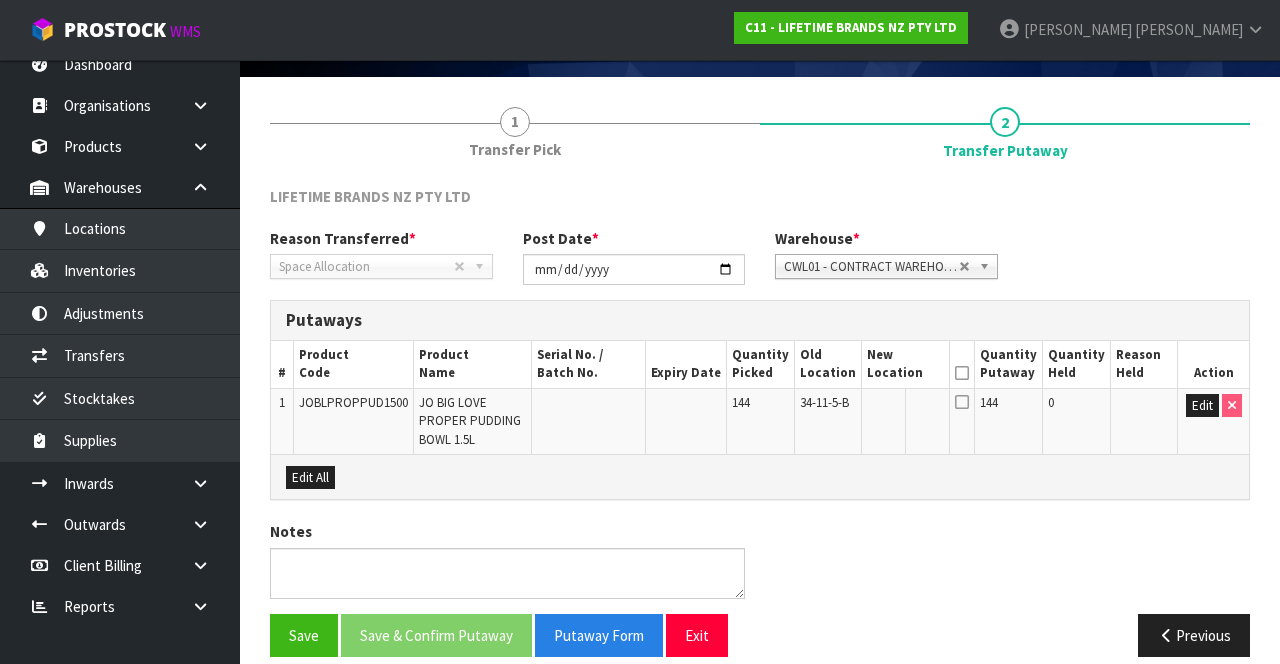 scroll, scrollTop: 124, scrollLeft: 0, axis: vertical 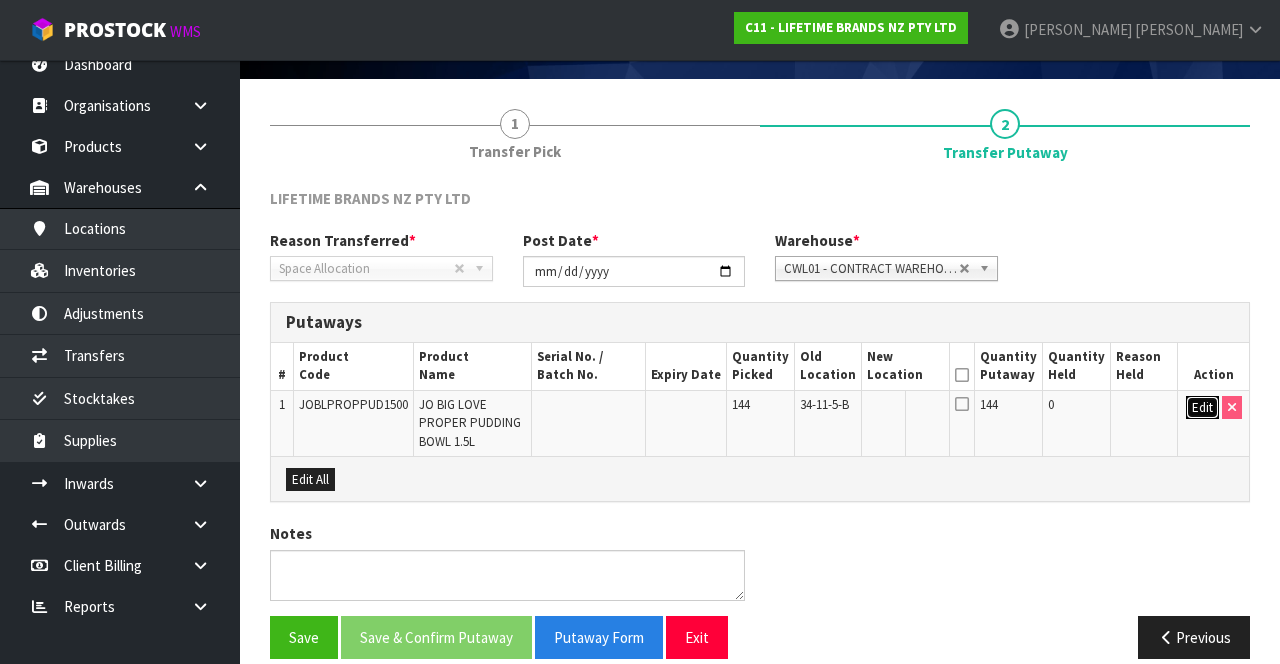 click on "Edit" at bounding box center [1202, 408] 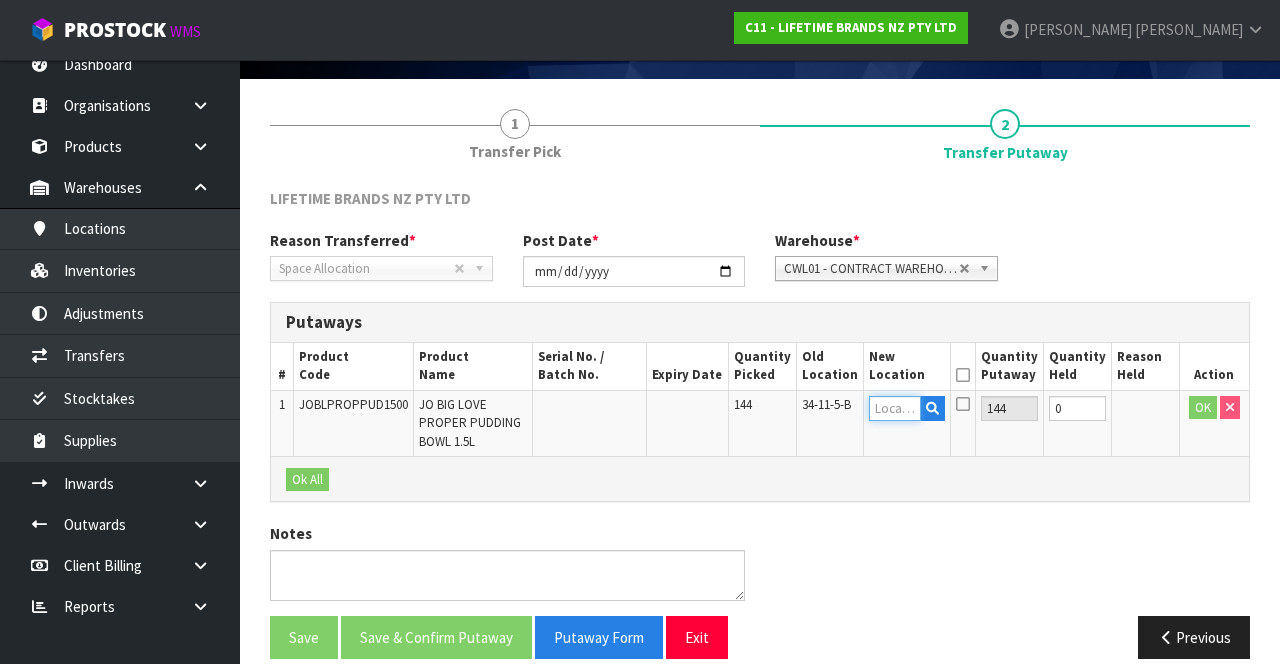 click at bounding box center [895, 408] 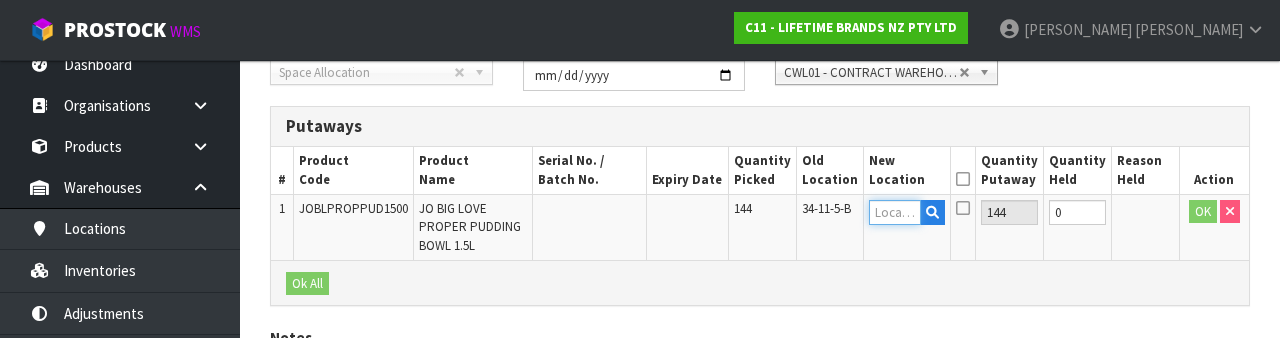 scroll, scrollTop: 350, scrollLeft: 0, axis: vertical 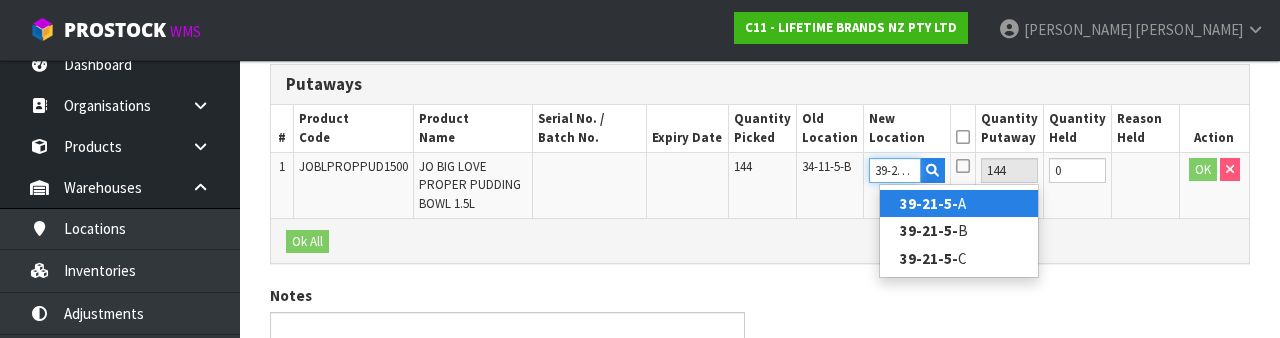 type on "39-21-5-B" 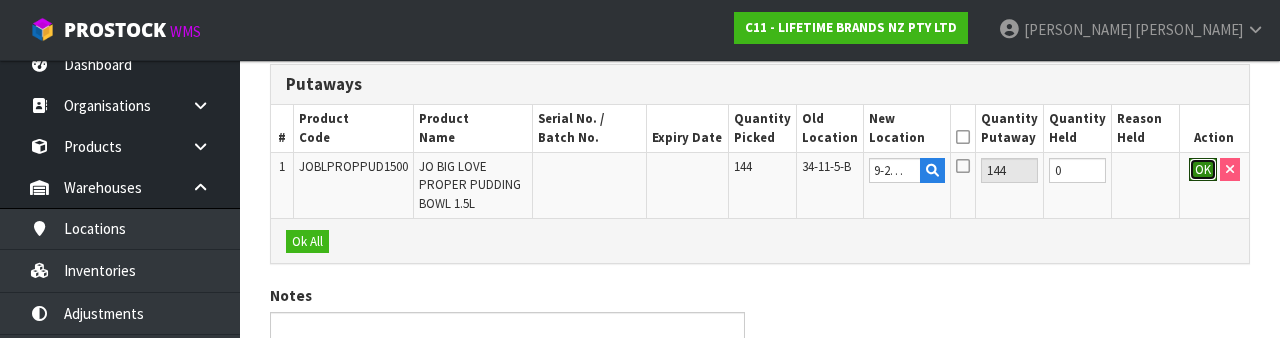 click on "OK" at bounding box center [1203, 170] 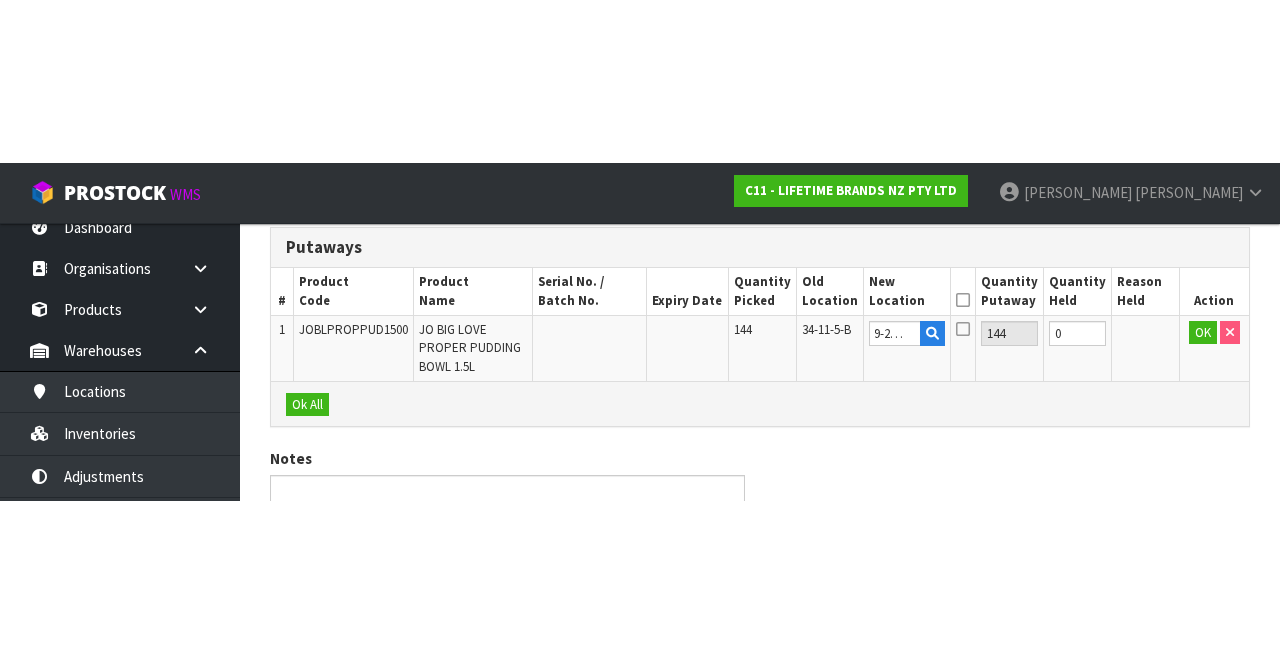 scroll, scrollTop: 126, scrollLeft: 0, axis: vertical 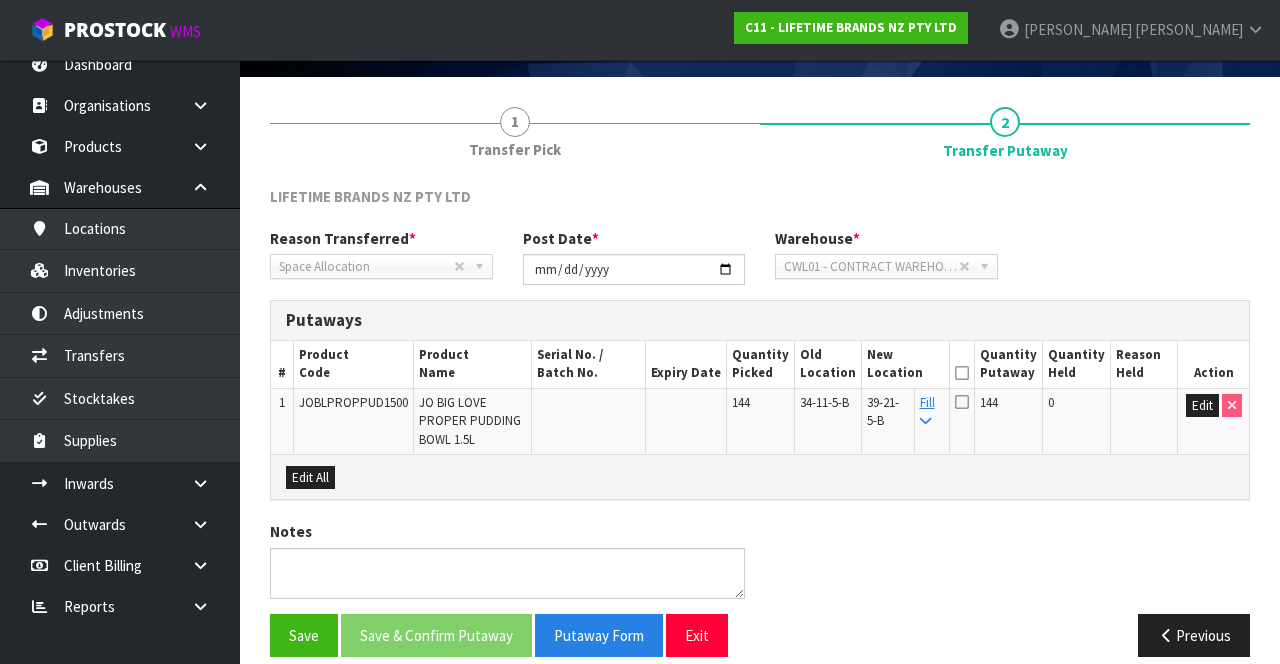click at bounding box center [962, 373] 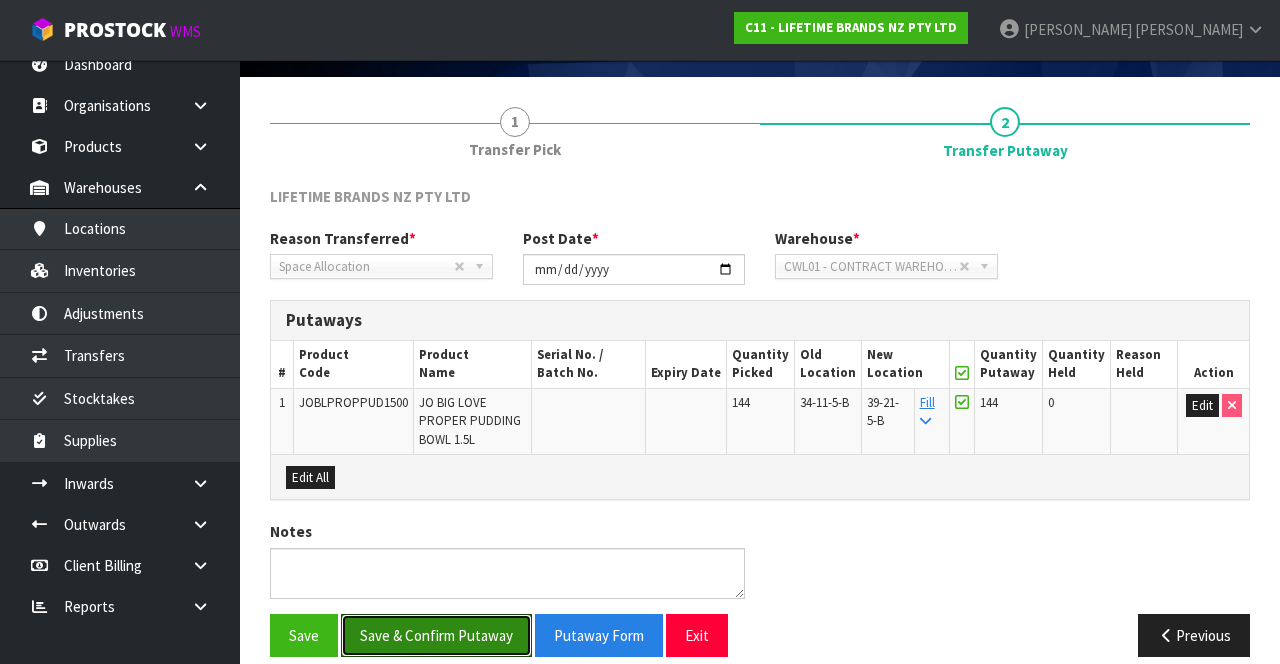 click on "Save & Confirm Putaway" at bounding box center [436, 635] 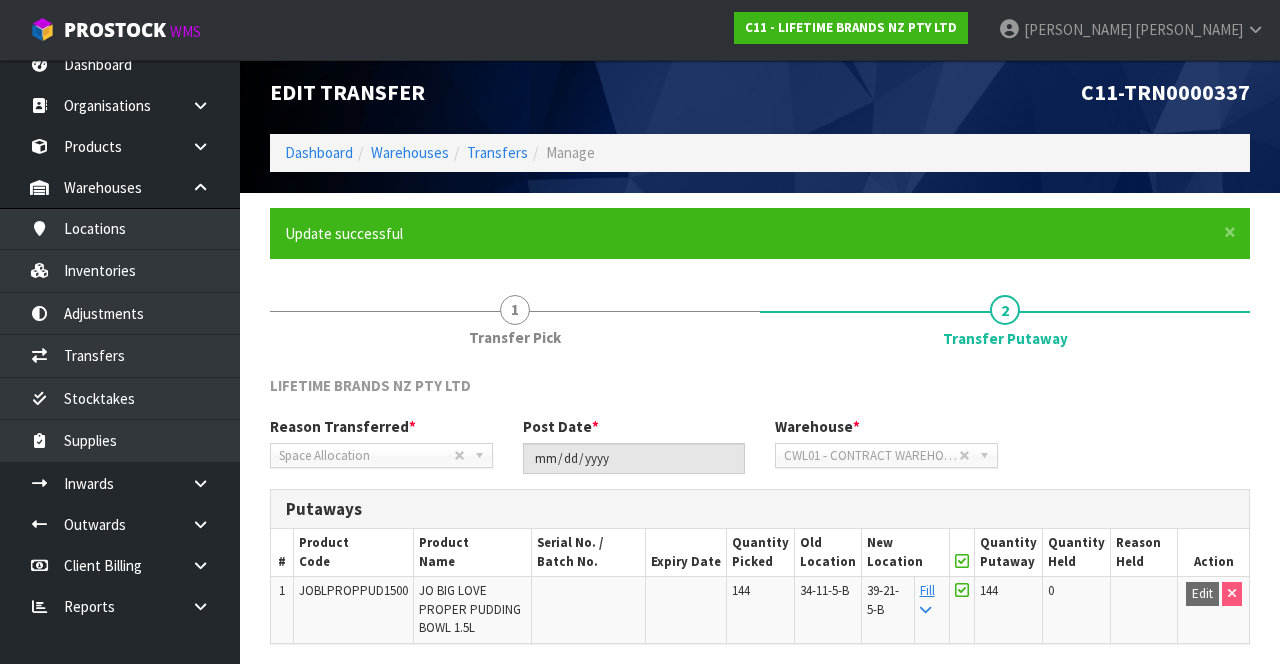 scroll, scrollTop: 0, scrollLeft: 0, axis: both 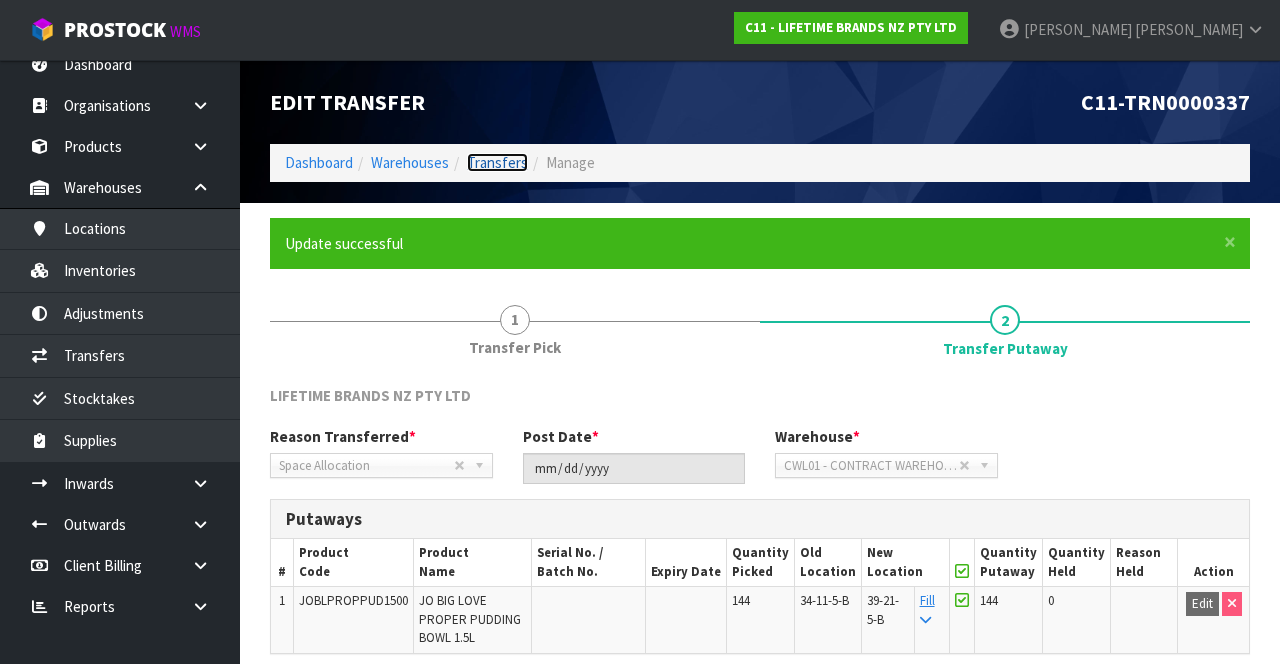 click on "Transfers" at bounding box center (497, 162) 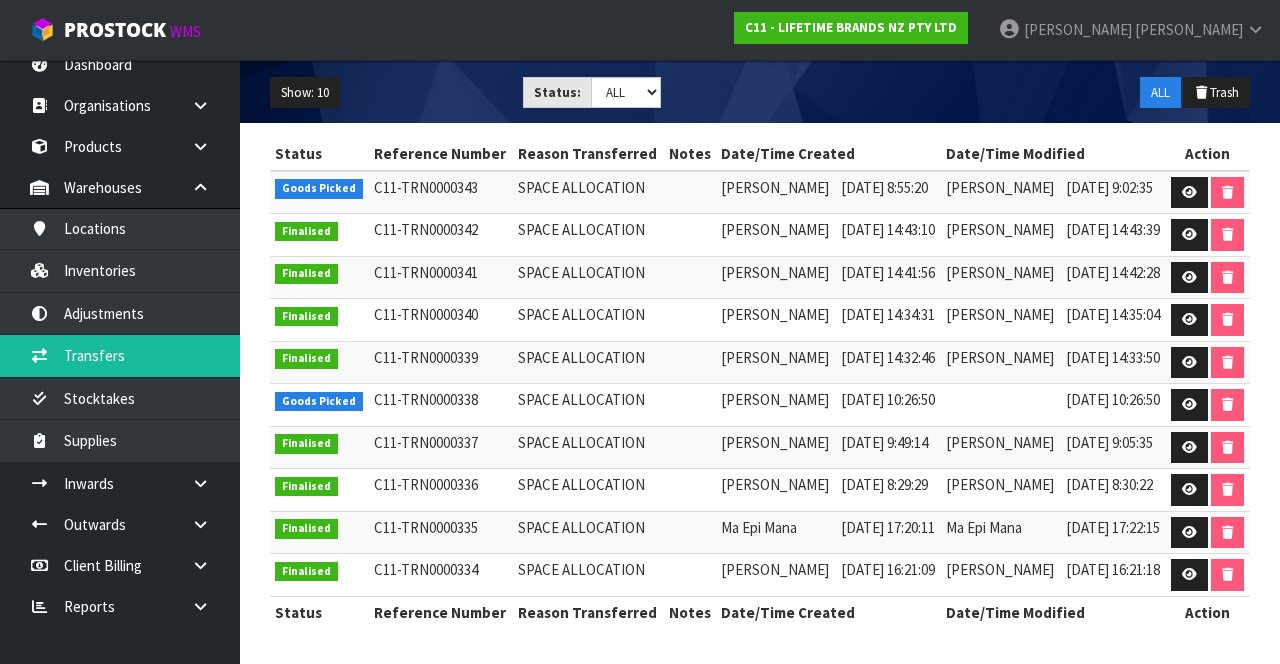 scroll, scrollTop: 564, scrollLeft: 0, axis: vertical 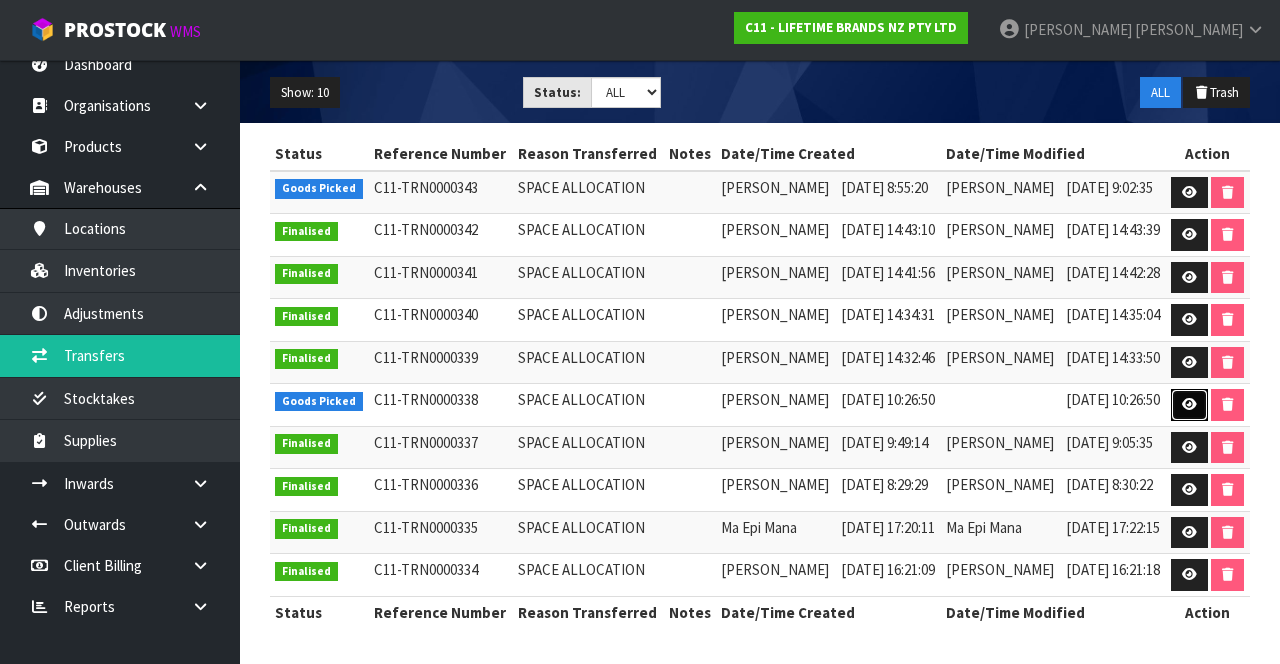 click at bounding box center (1189, 404) 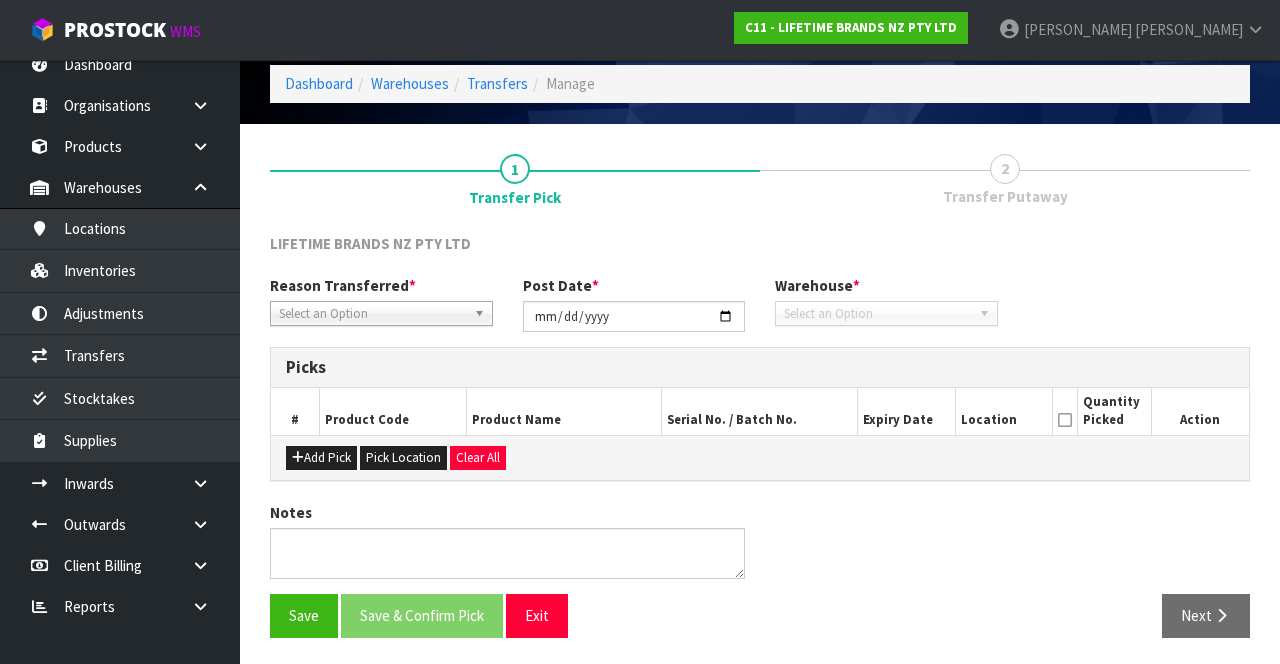 type on "[DATE]" 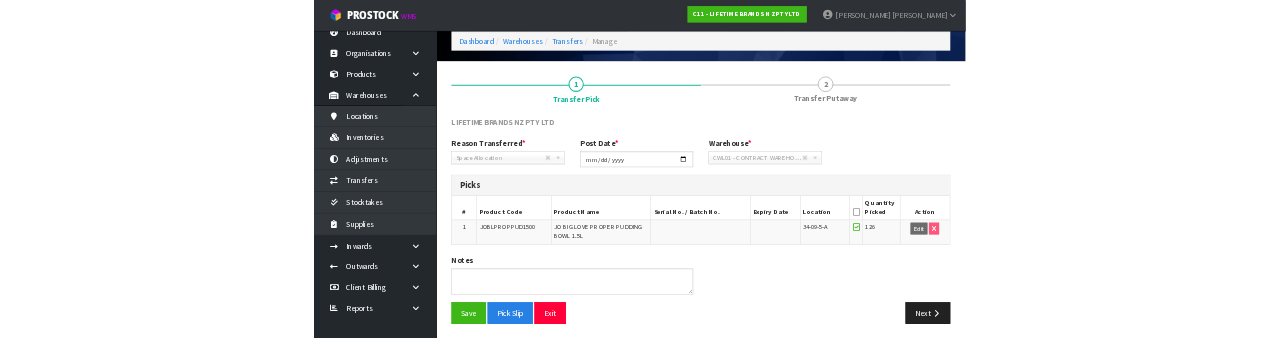 scroll, scrollTop: 82, scrollLeft: 0, axis: vertical 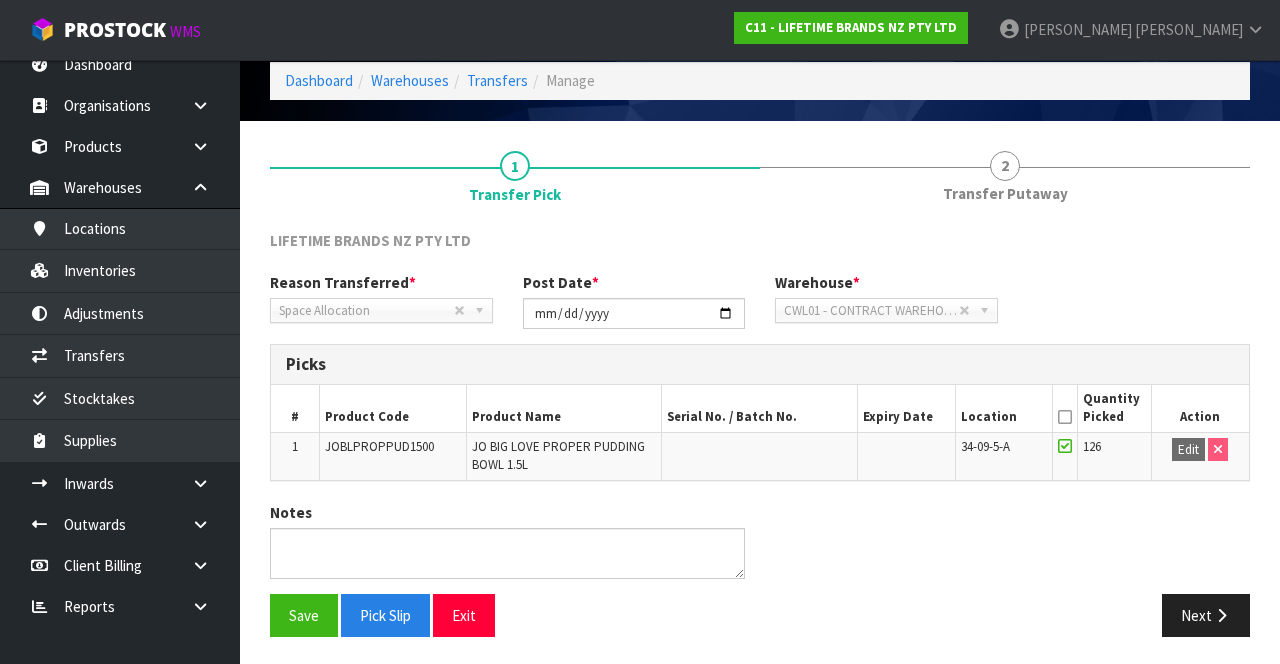 click on "Transfer Putaway" at bounding box center (1005, 193) 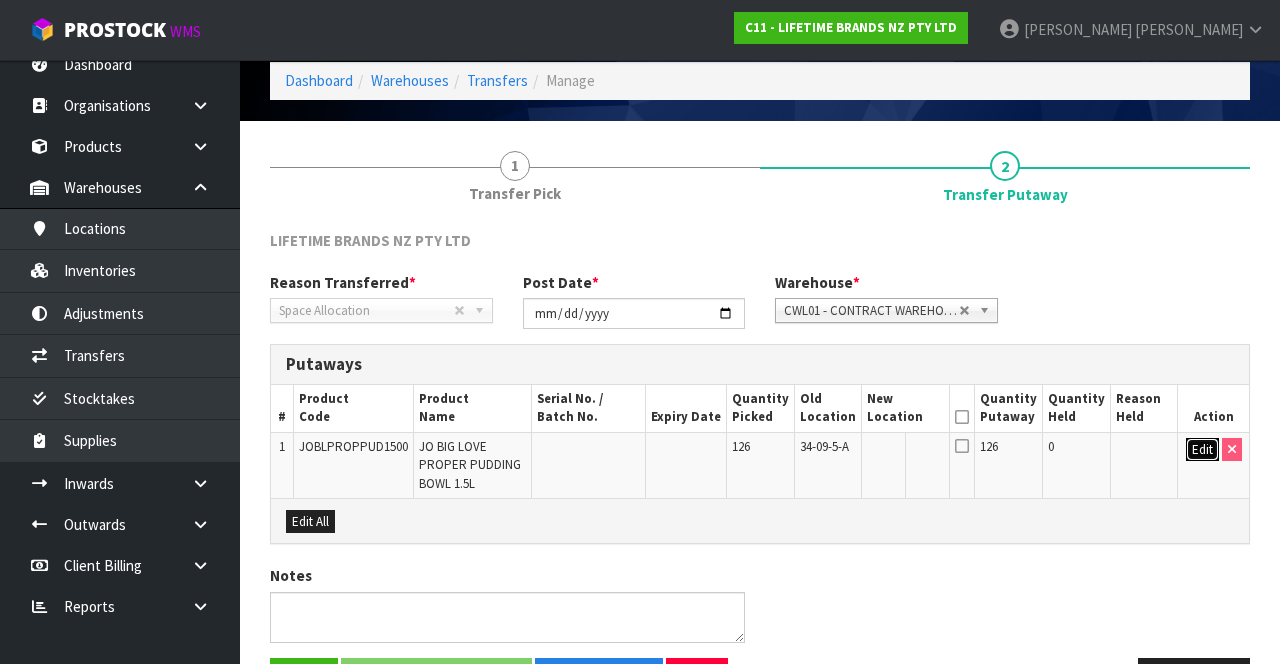 click on "Edit" at bounding box center [1202, 450] 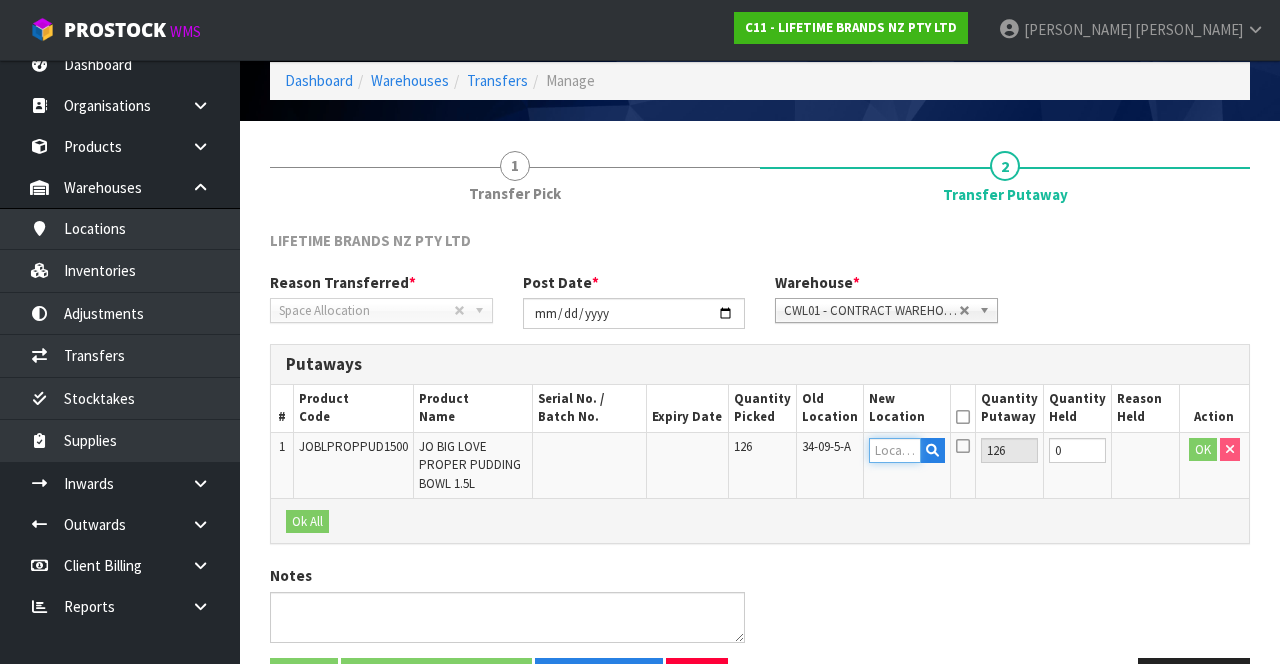 click at bounding box center [895, 450] 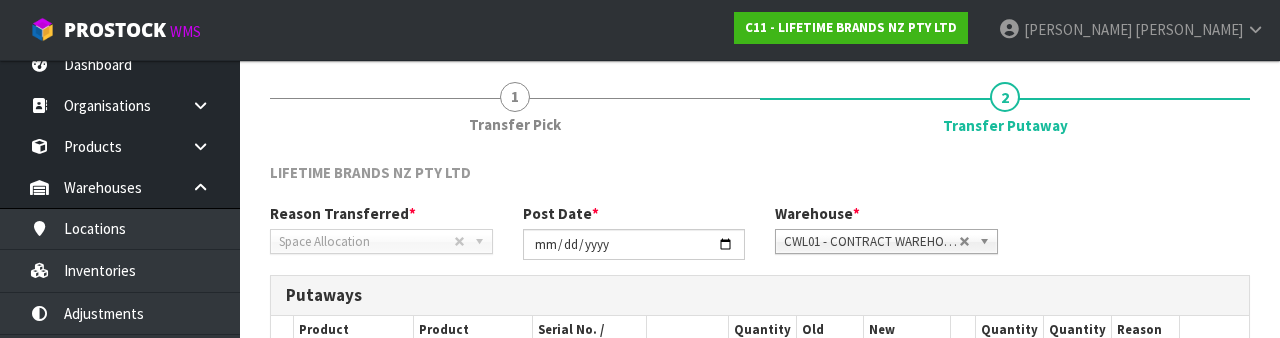 scroll, scrollTop: 350, scrollLeft: 0, axis: vertical 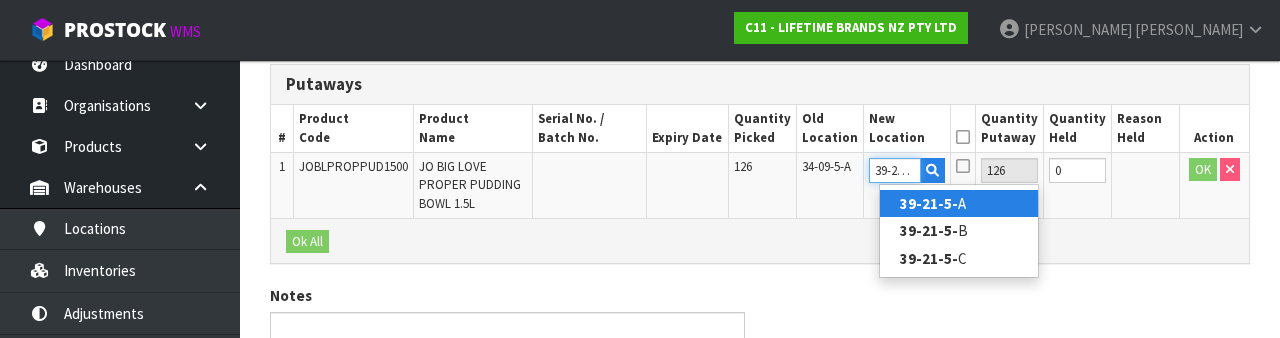 type on "39-21-5-A" 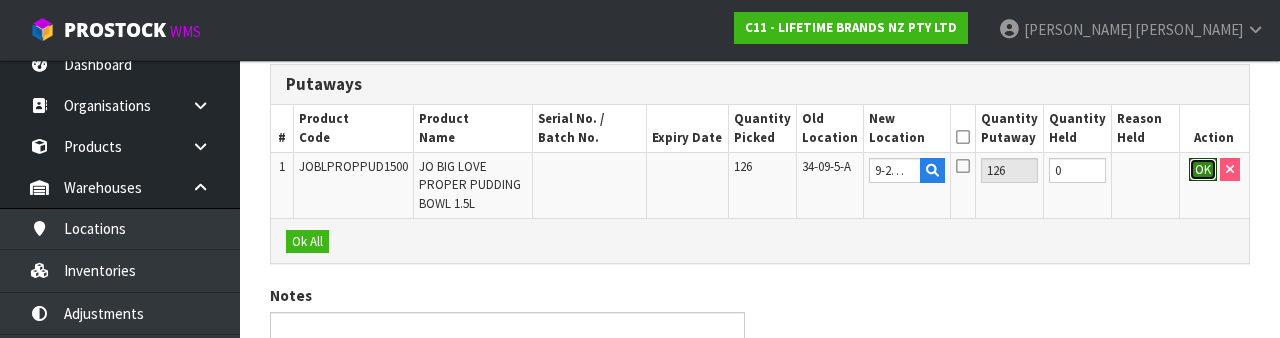click on "OK" at bounding box center [1203, 170] 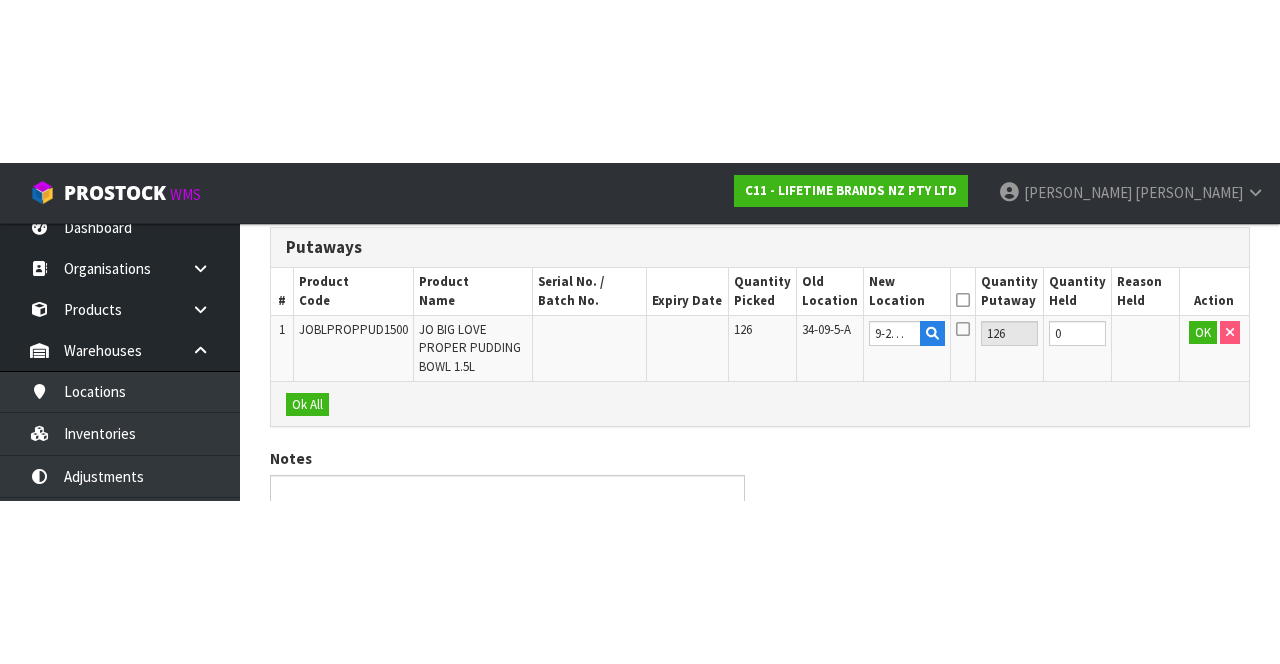 scroll, scrollTop: 126, scrollLeft: 0, axis: vertical 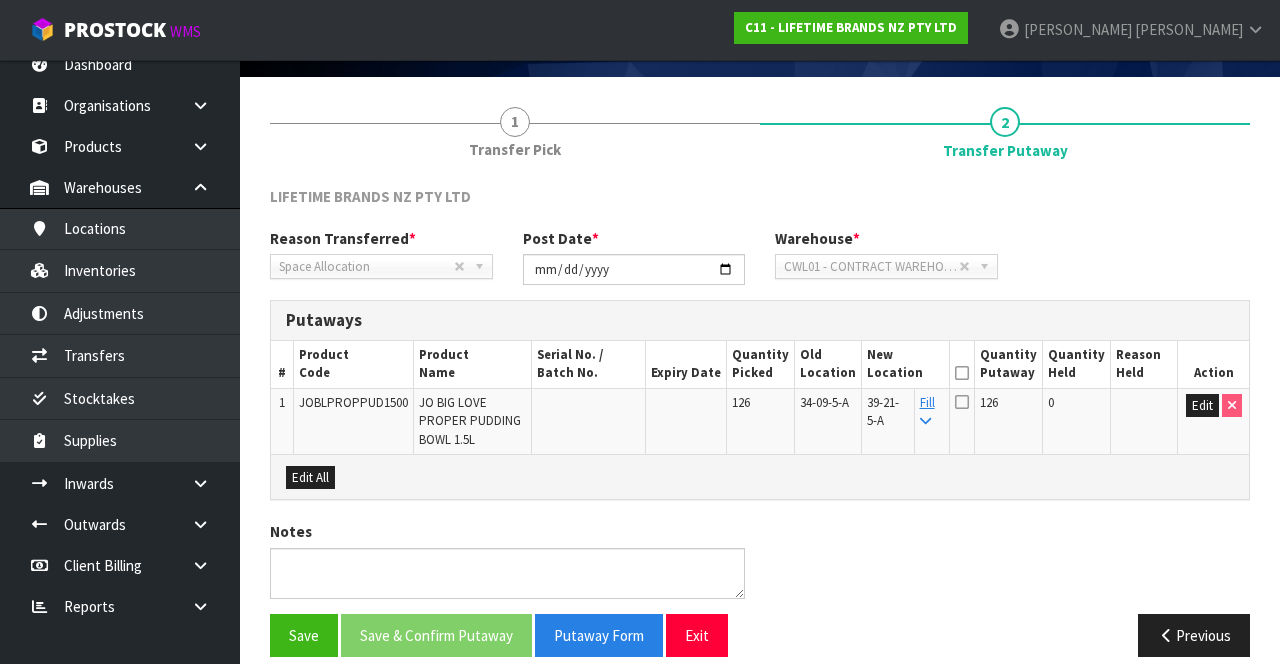 click at bounding box center (962, 373) 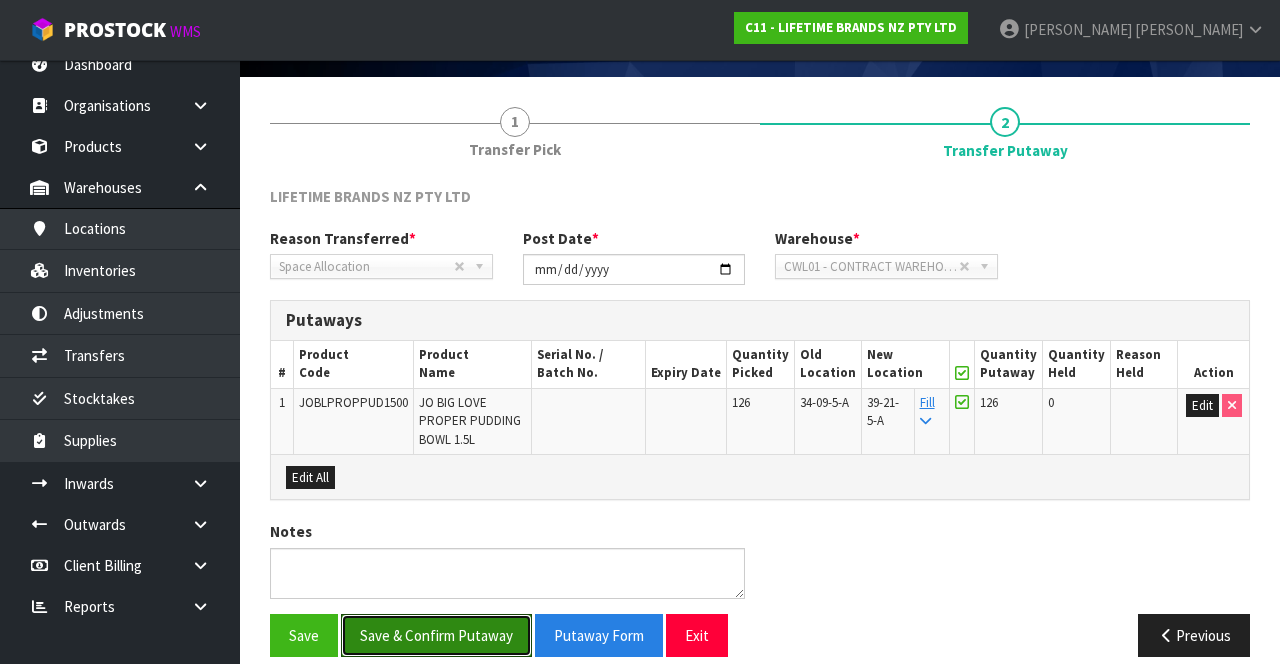 click on "Save & Confirm Putaway" at bounding box center (436, 635) 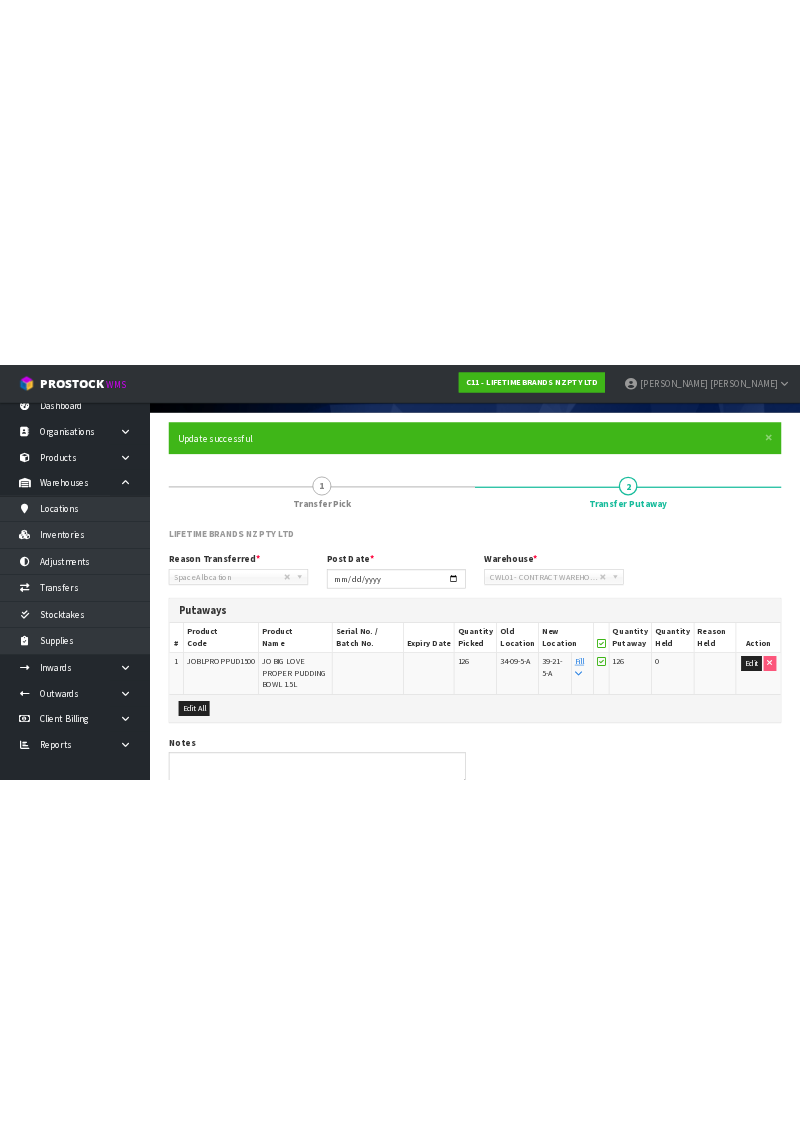 scroll, scrollTop: 0, scrollLeft: 0, axis: both 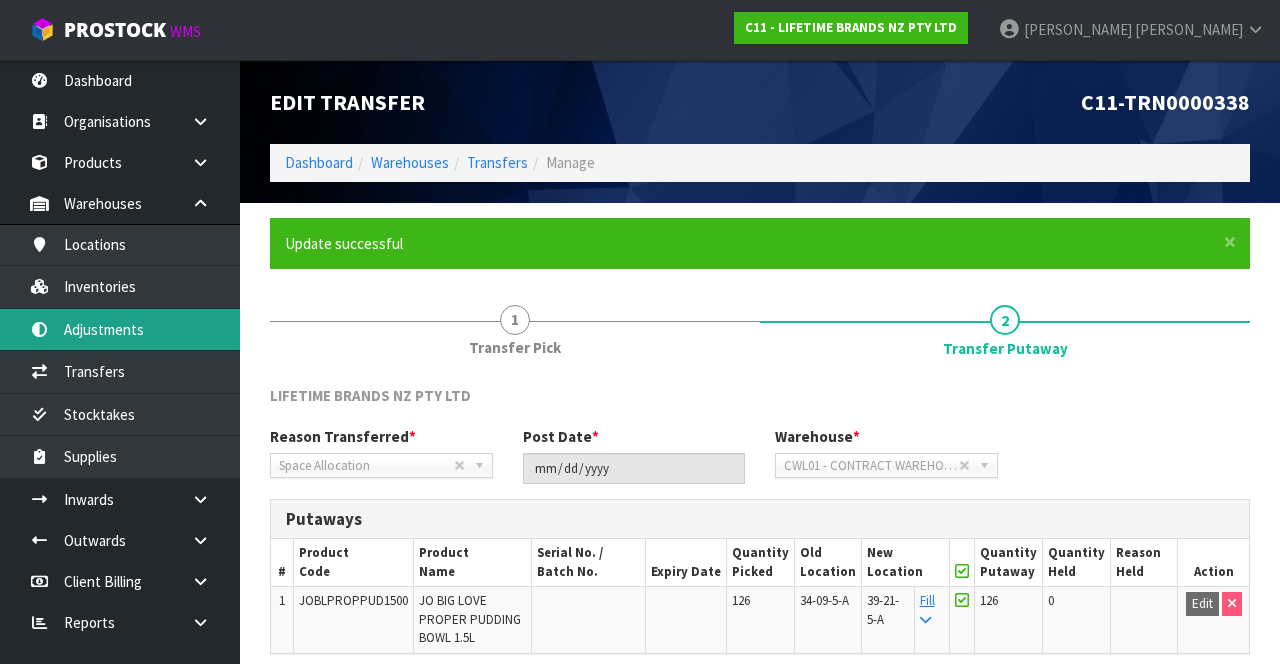 click on "Adjustments" at bounding box center (120, 329) 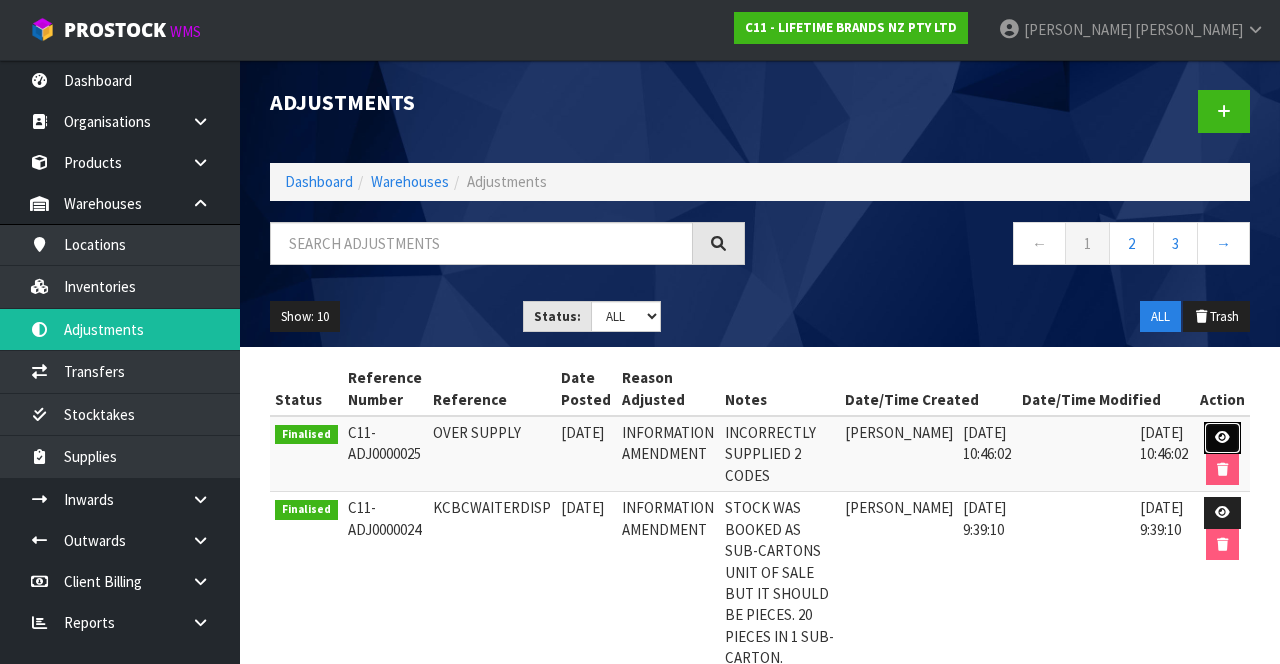 click at bounding box center [1222, 438] 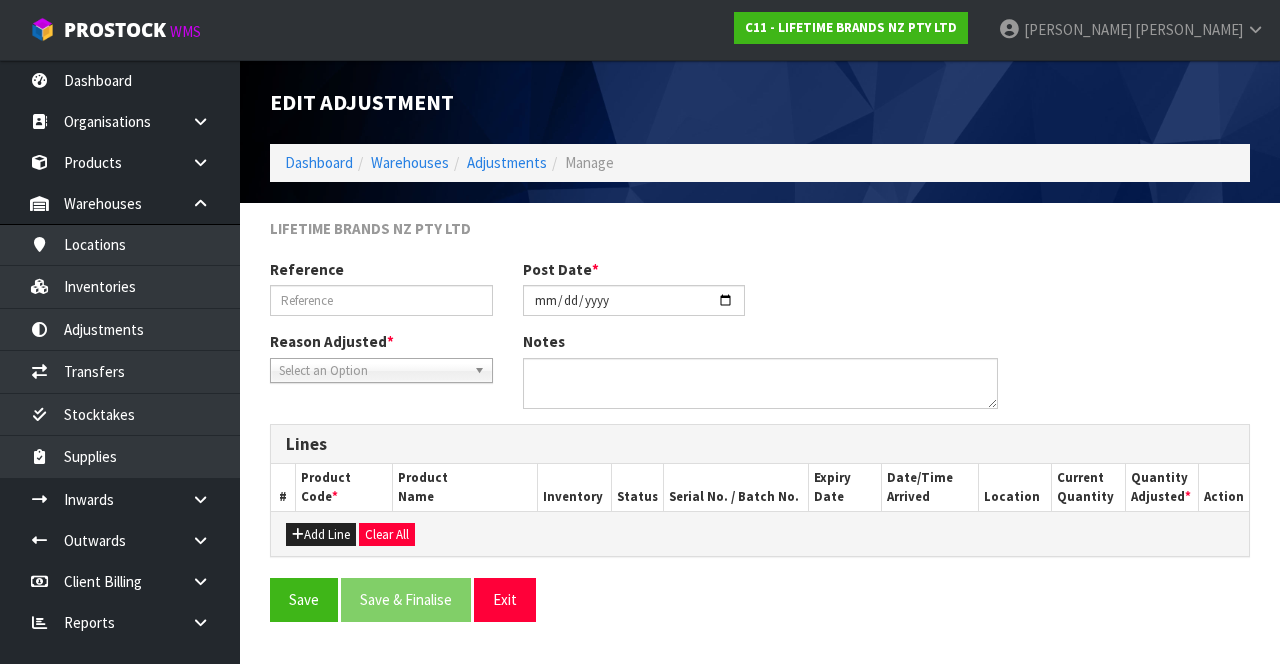 type on "OVER SUPPLY" 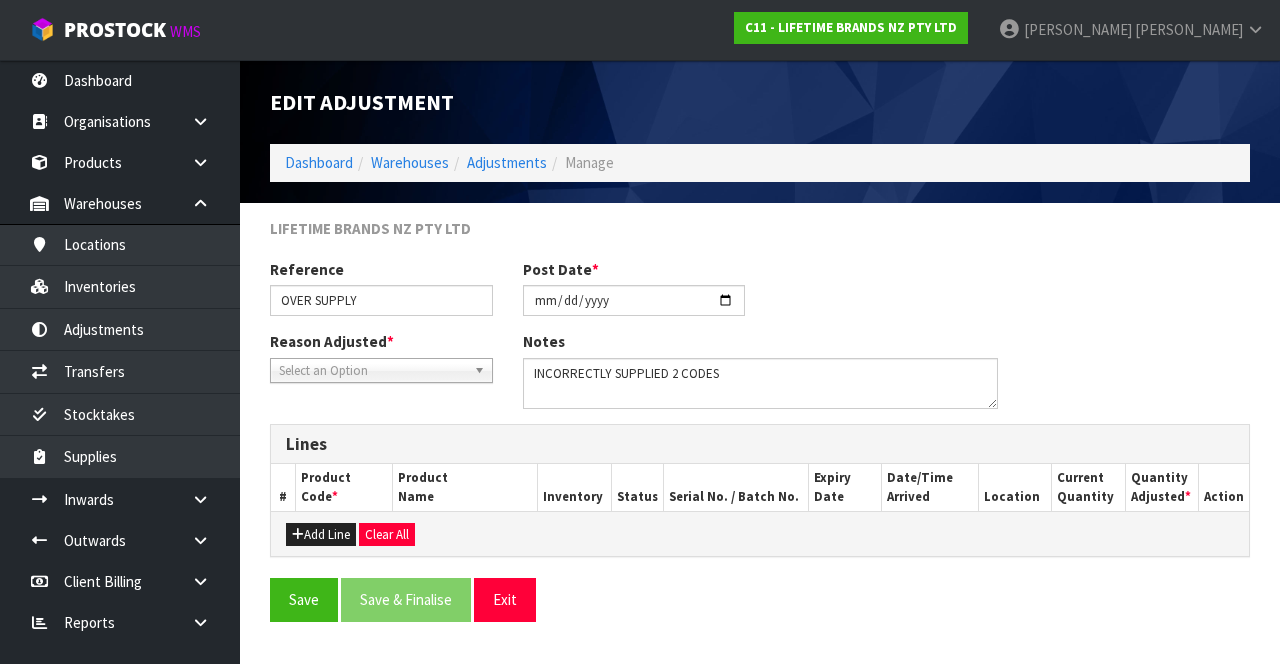 click on "Lines" at bounding box center (760, 444) 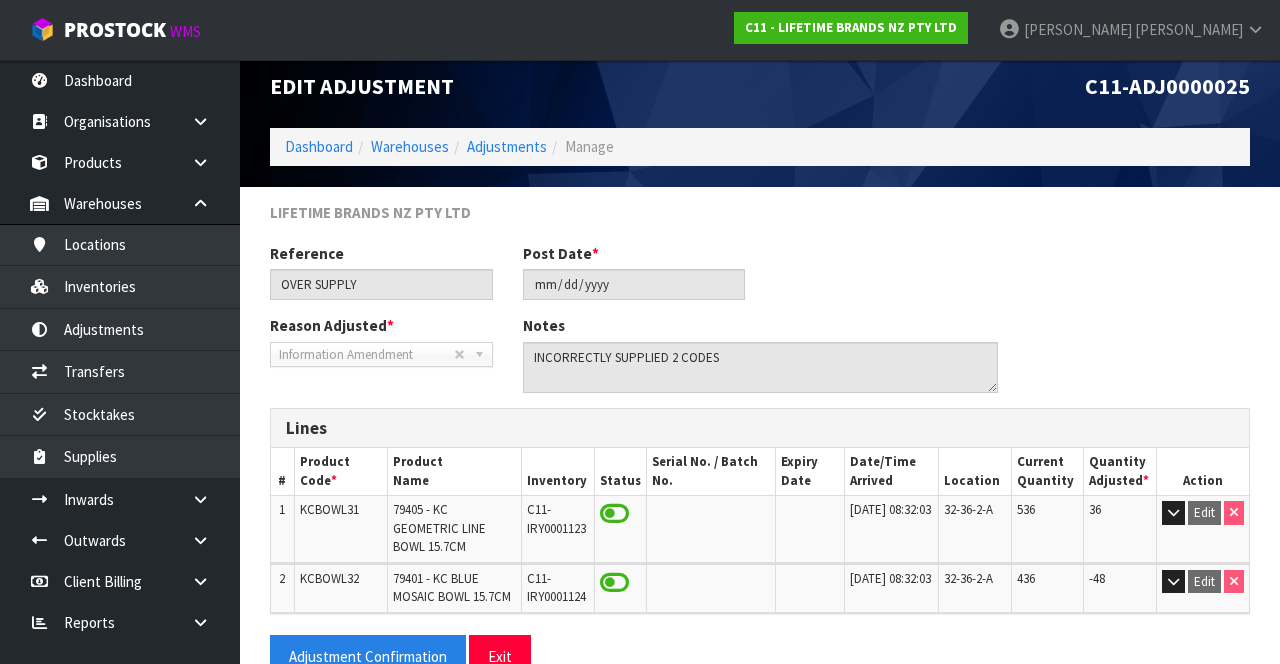 scroll, scrollTop: 38, scrollLeft: 0, axis: vertical 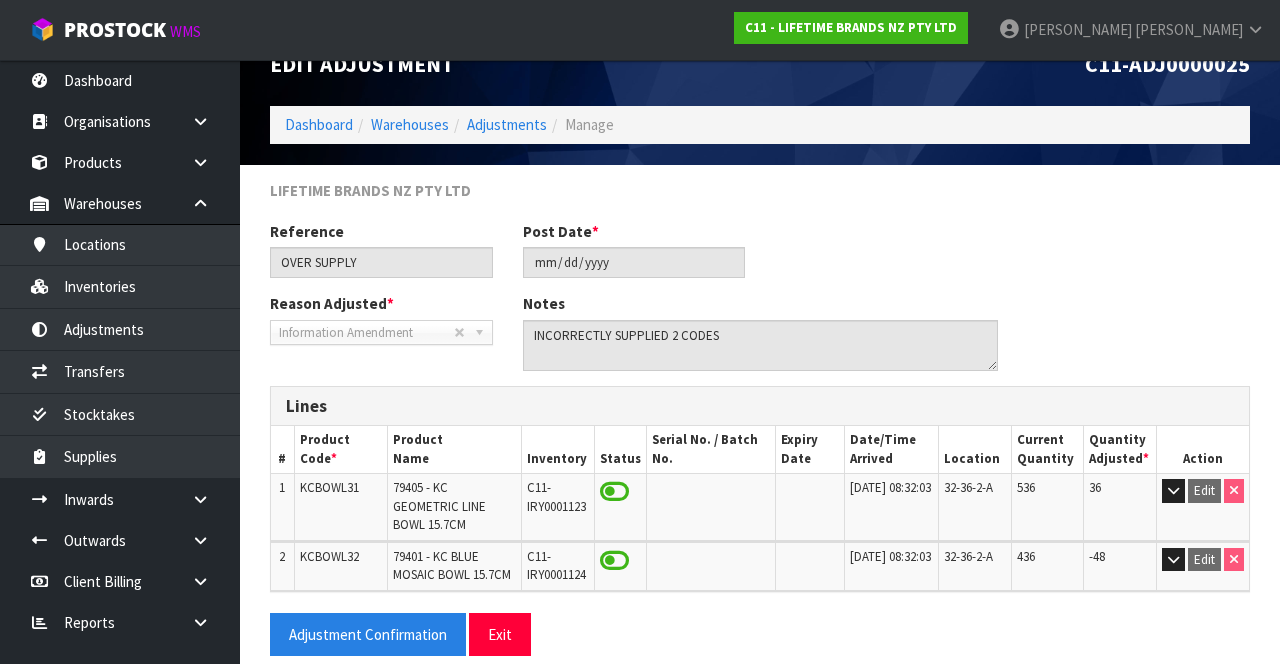 click on "Reference
OVER SUPPLY
Post Date  *
[DATE]" at bounding box center (760, 257) 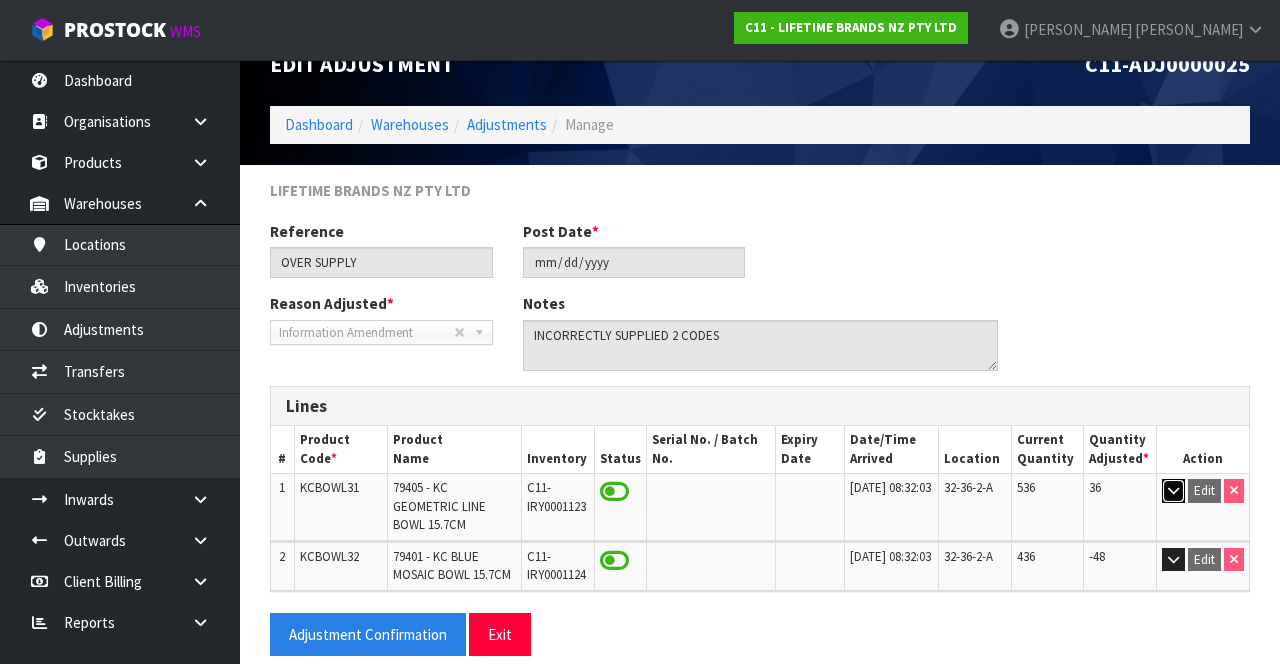 click at bounding box center (1173, 491) 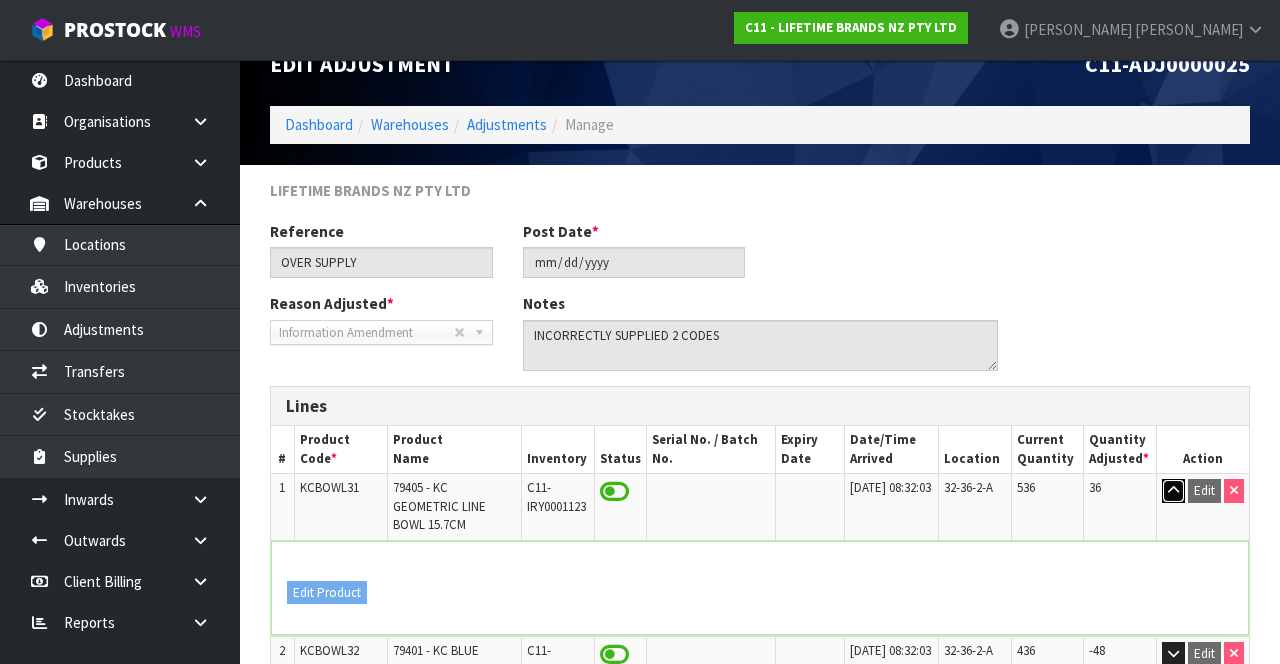 scroll, scrollTop: 16, scrollLeft: 0, axis: vertical 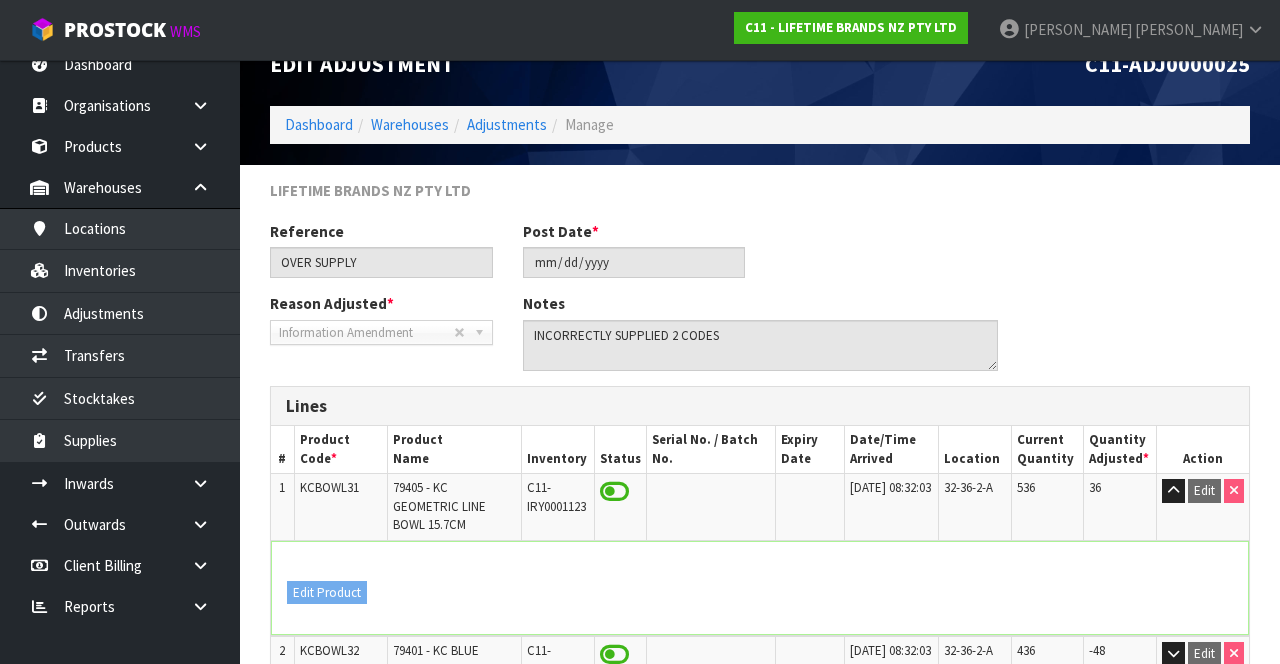 click at bounding box center (208, 606) 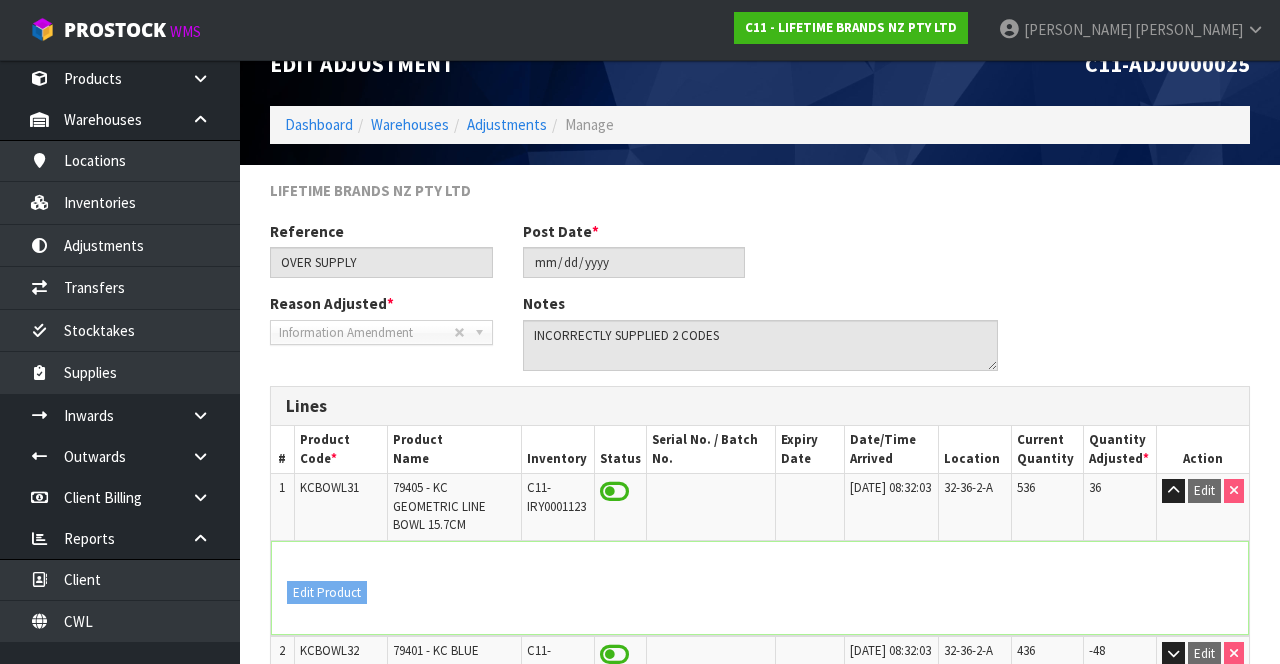 scroll, scrollTop: 100, scrollLeft: 0, axis: vertical 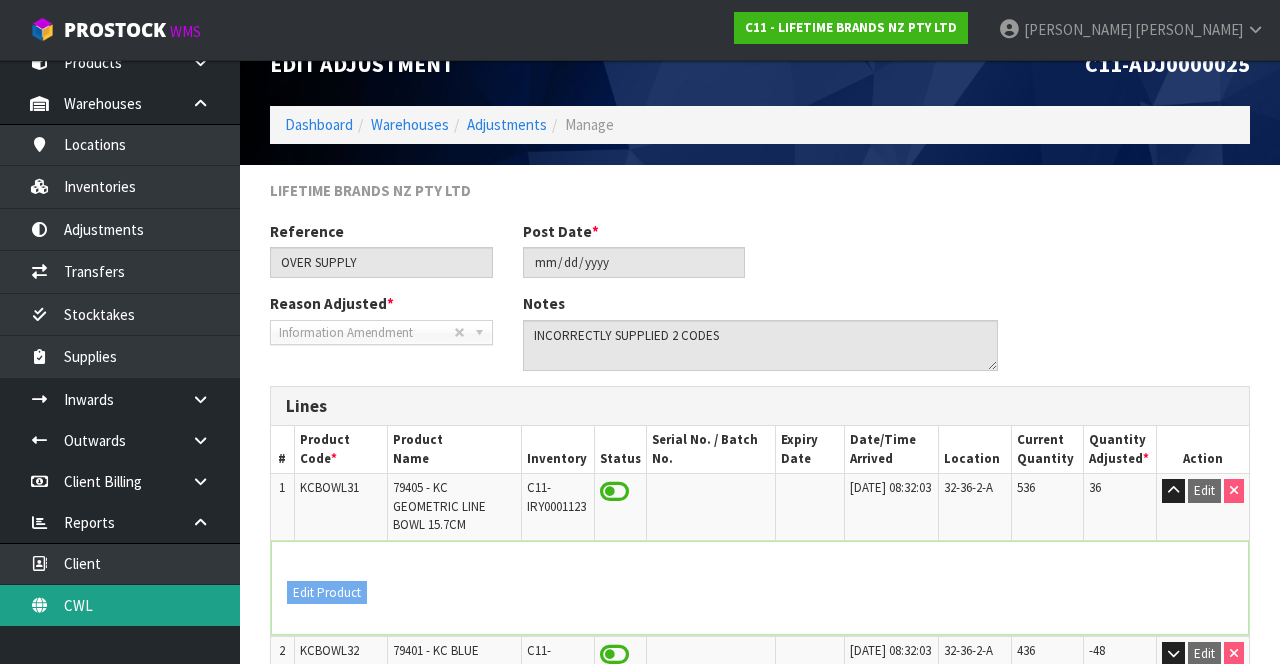 click on "CWL" at bounding box center (120, 605) 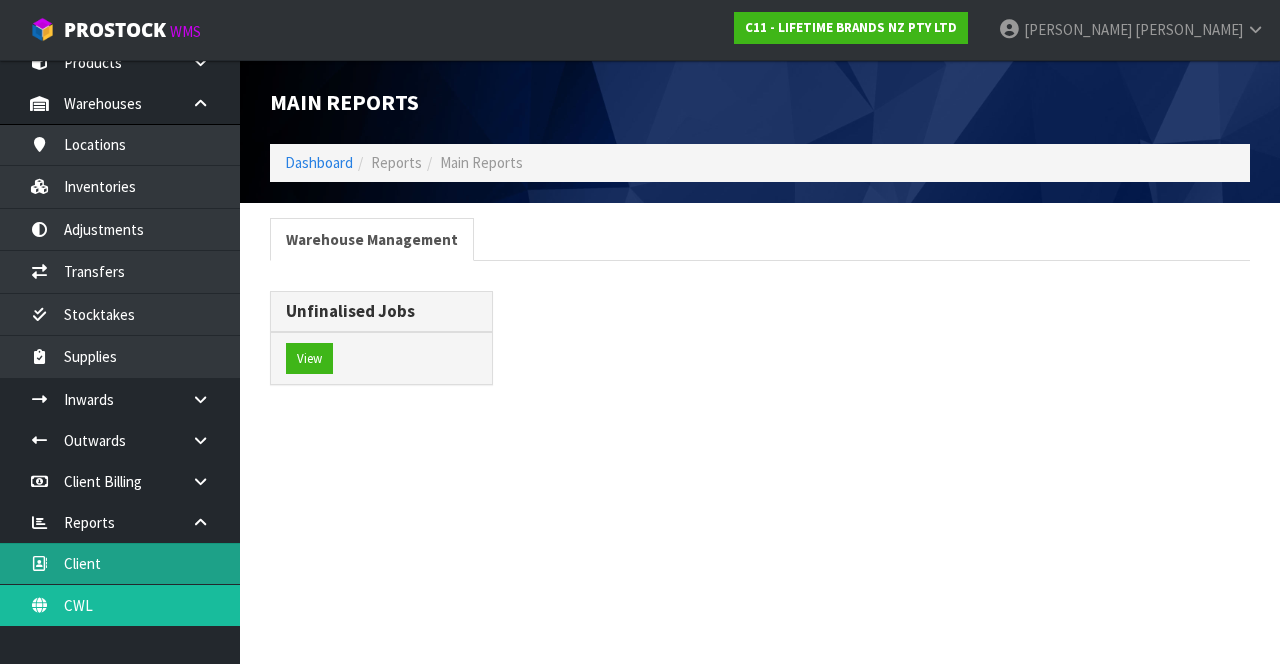 click on "Client" at bounding box center [120, 563] 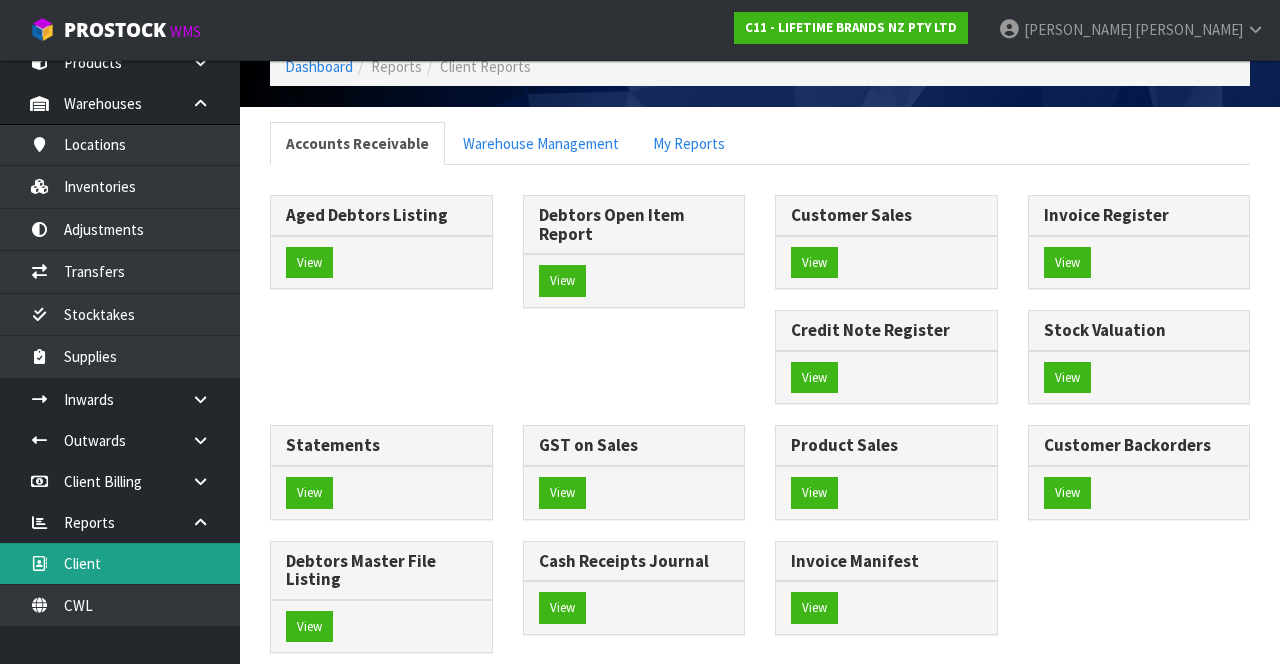 scroll, scrollTop: 112, scrollLeft: 0, axis: vertical 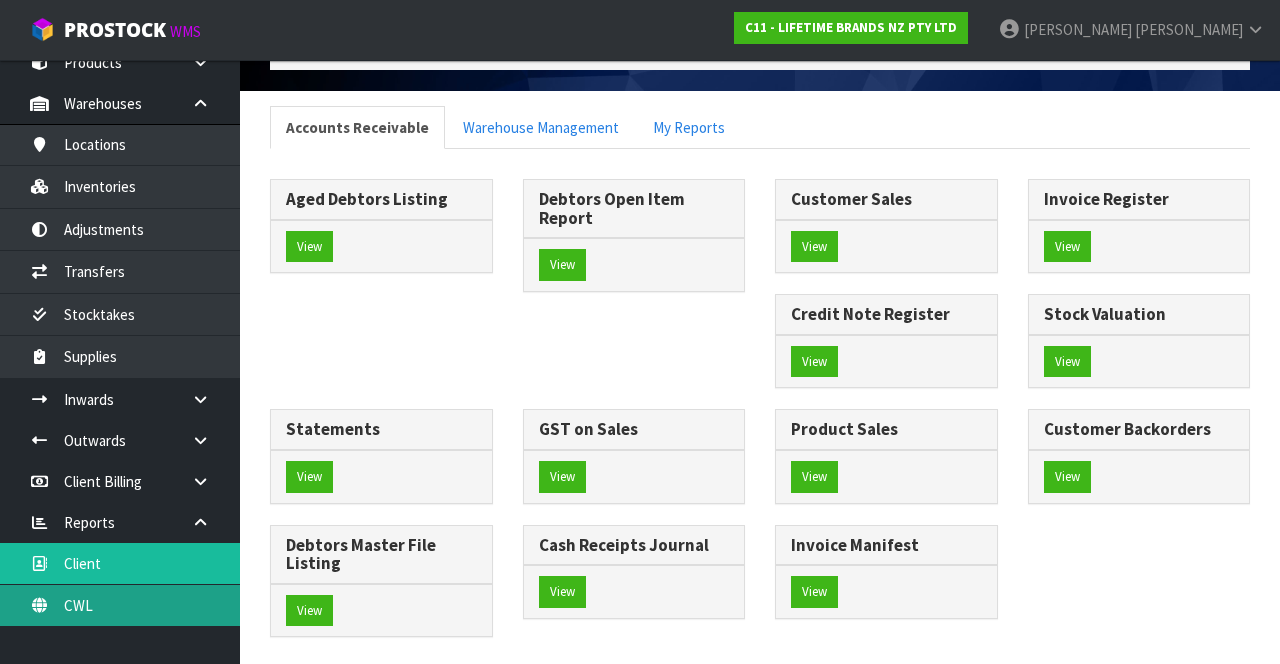 click on "CWL" at bounding box center [120, 605] 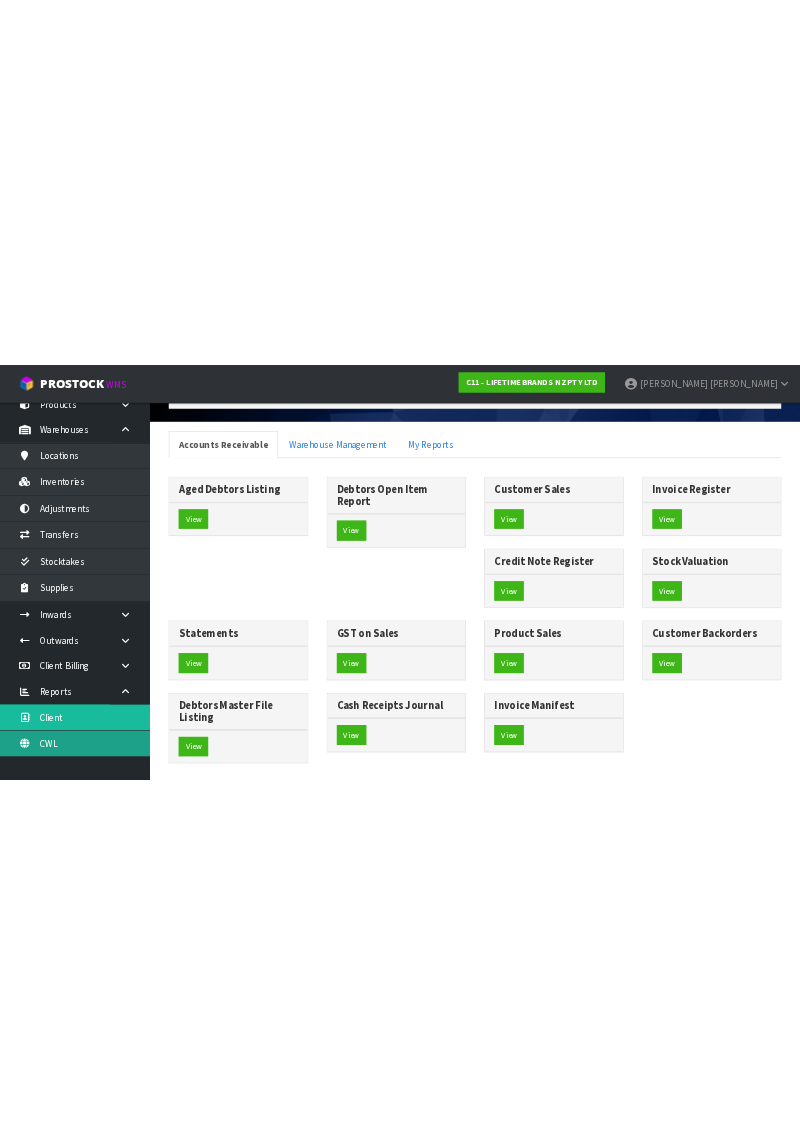scroll, scrollTop: 0, scrollLeft: 0, axis: both 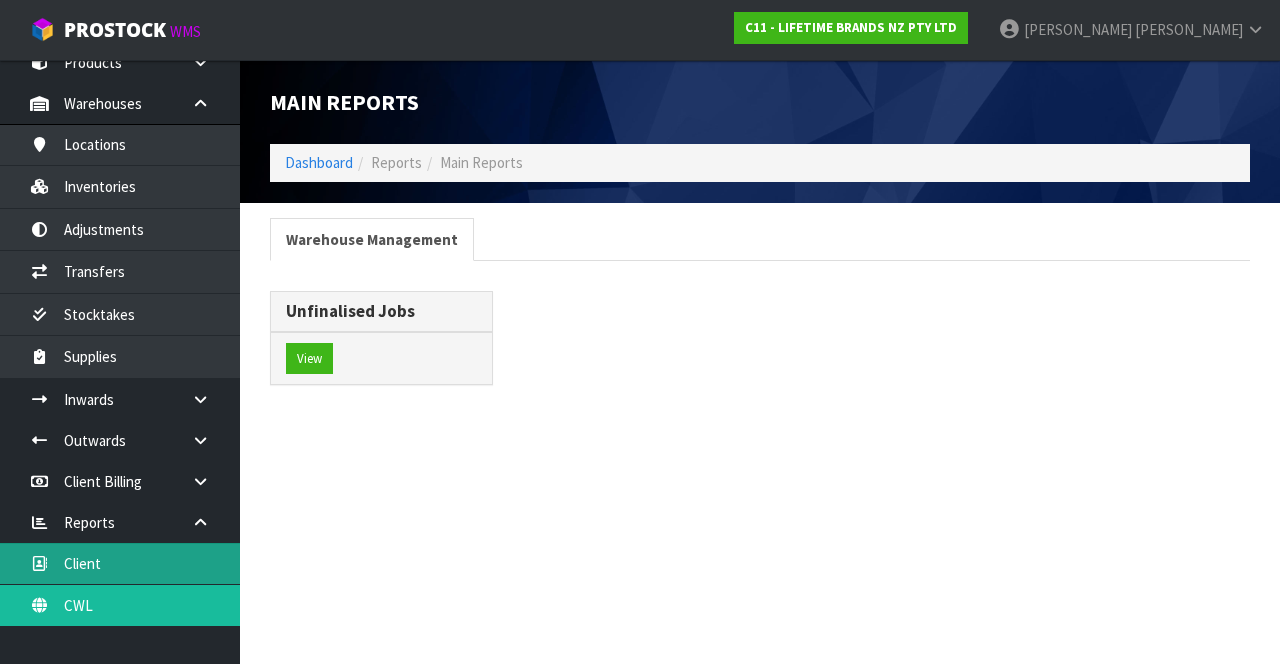 click on "Client" at bounding box center [120, 563] 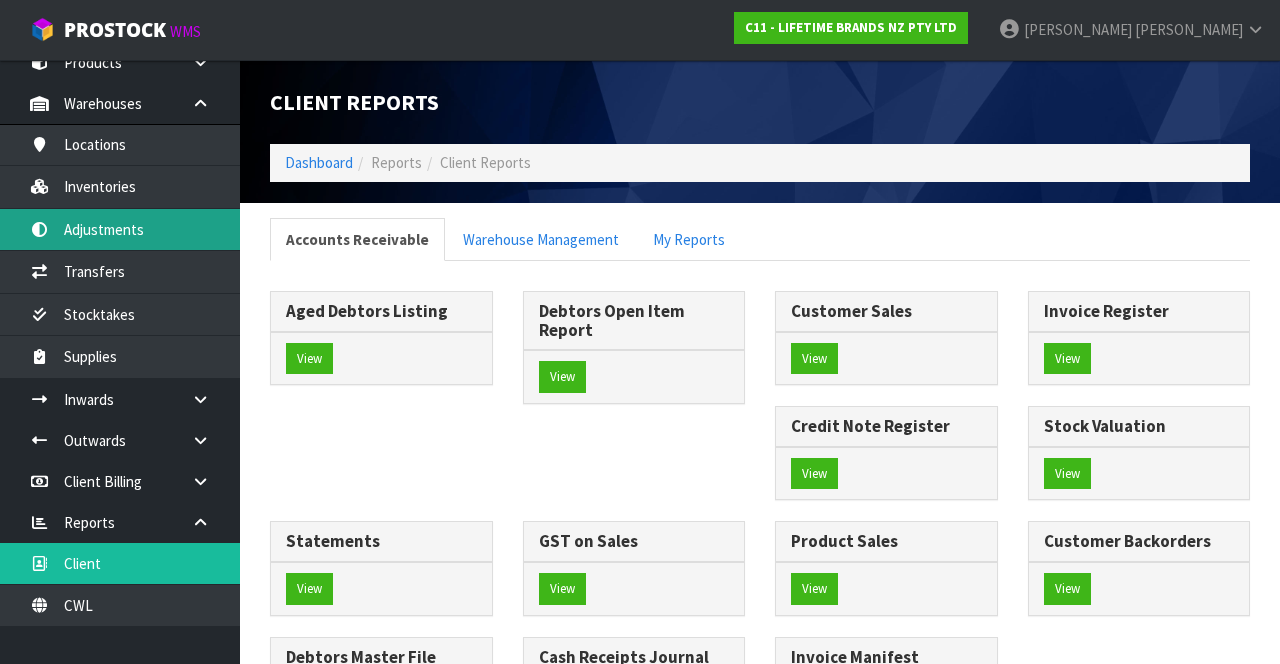 click on "Adjustments" at bounding box center [120, 229] 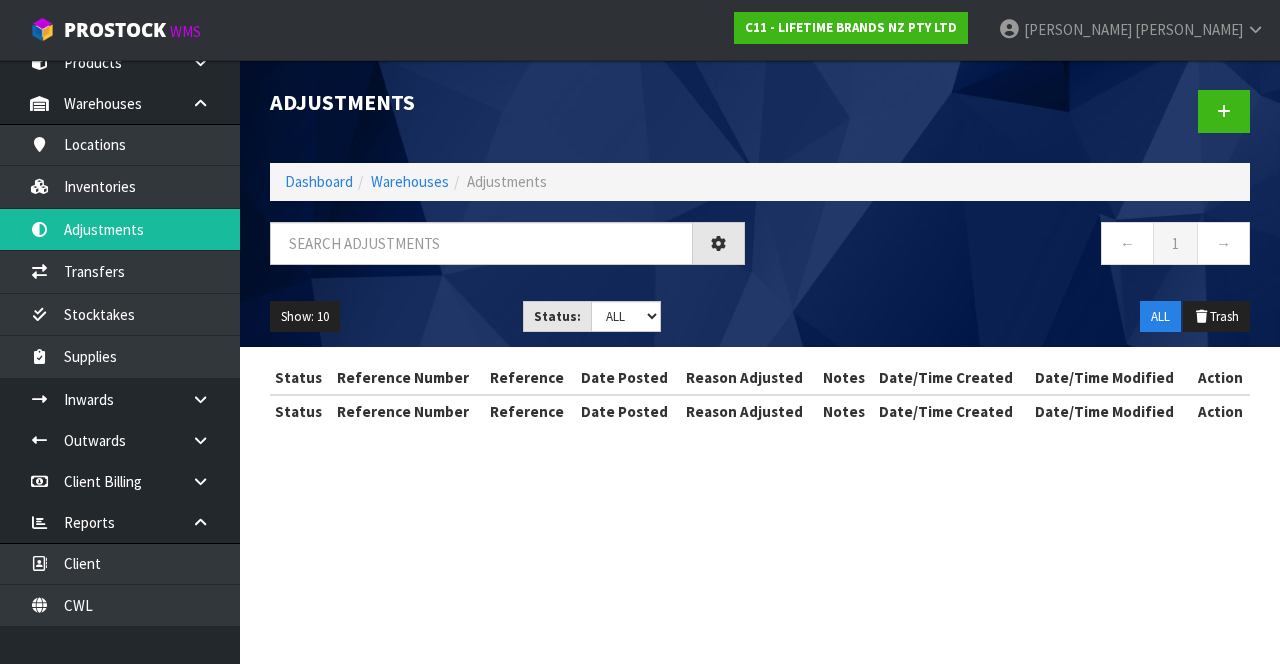 click on "Adjustments
Dashboard Warehouses Adjustments
←
1
→
Show: 10
5
10
25
50
Status:
Draft Pending Finalised ALL
ALL
Trash
Status
Reference Number
Reference
Date Posted
Reason Adjusted
Notes
Date/Time Created" at bounding box center [640, 231] 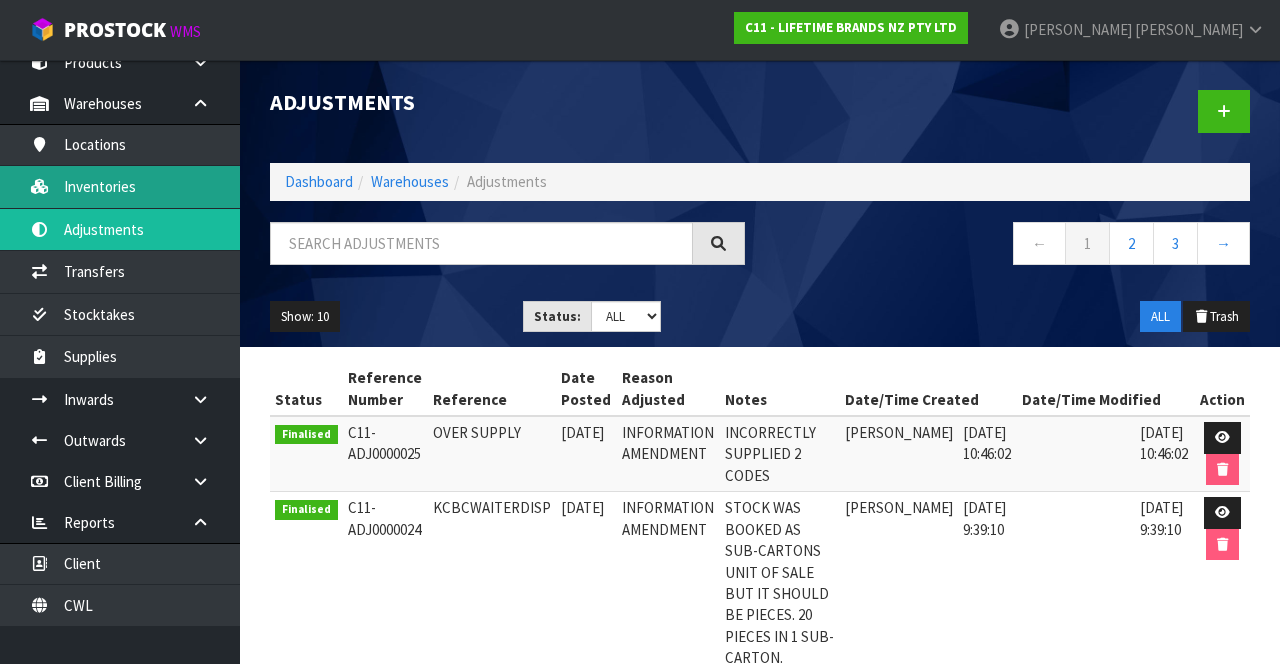 click on "Inventories" at bounding box center (120, 186) 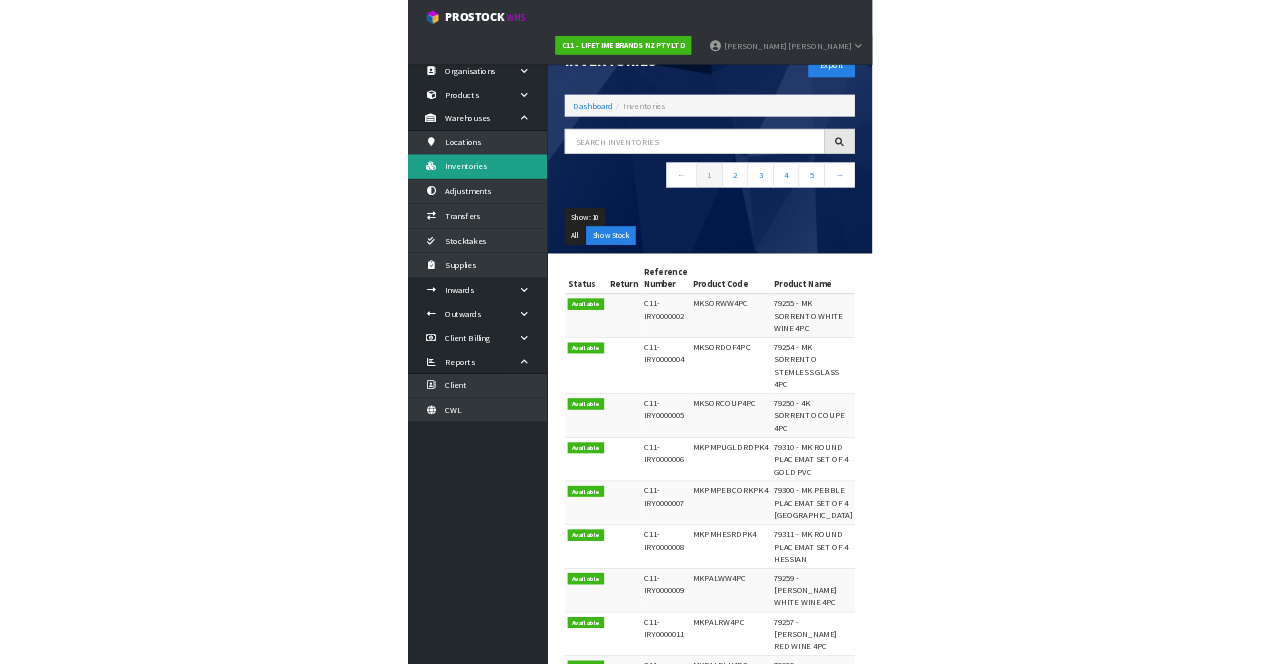scroll, scrollTop: 0, scrollLeft: 0, axis: both 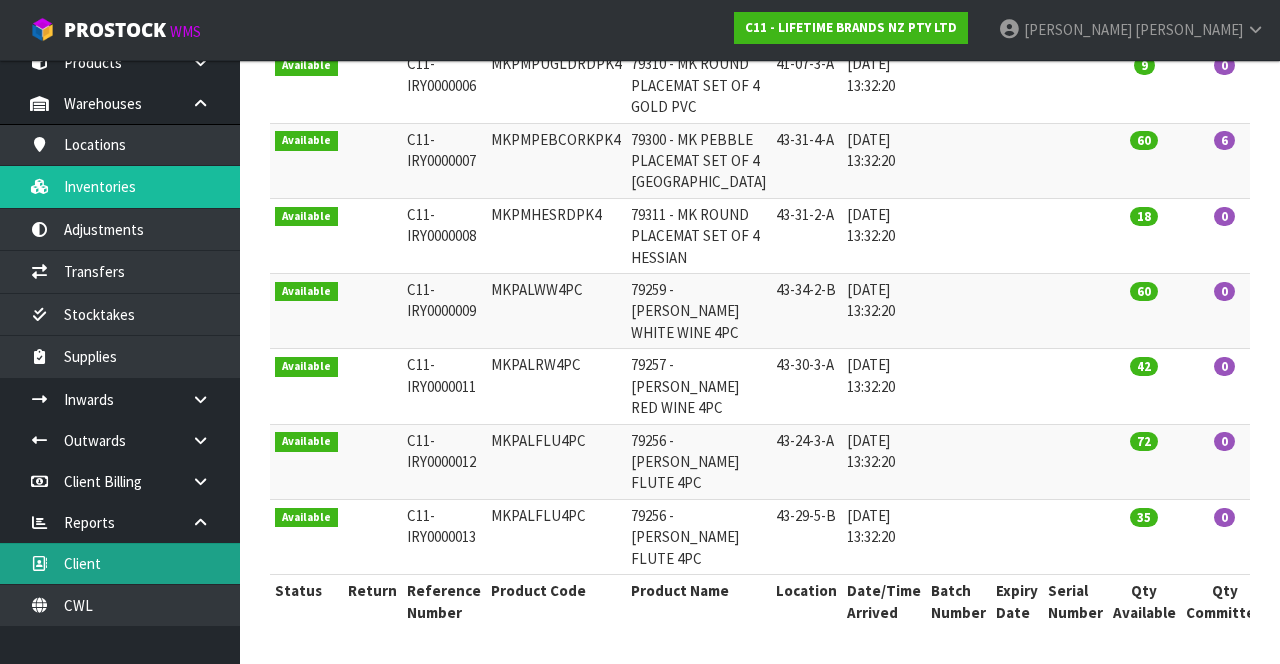 click on "Client" at bounding box center [120, 563] 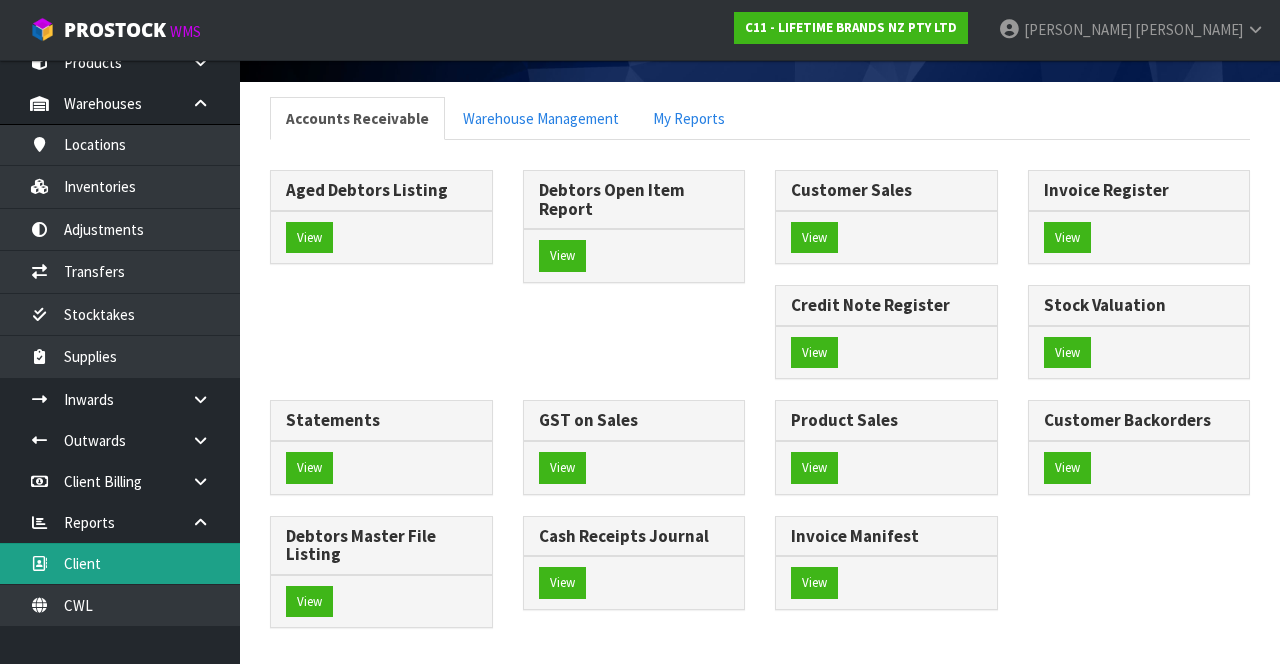 scroll, scrollTop: 112, scrollLeft: 0, axis: vertical 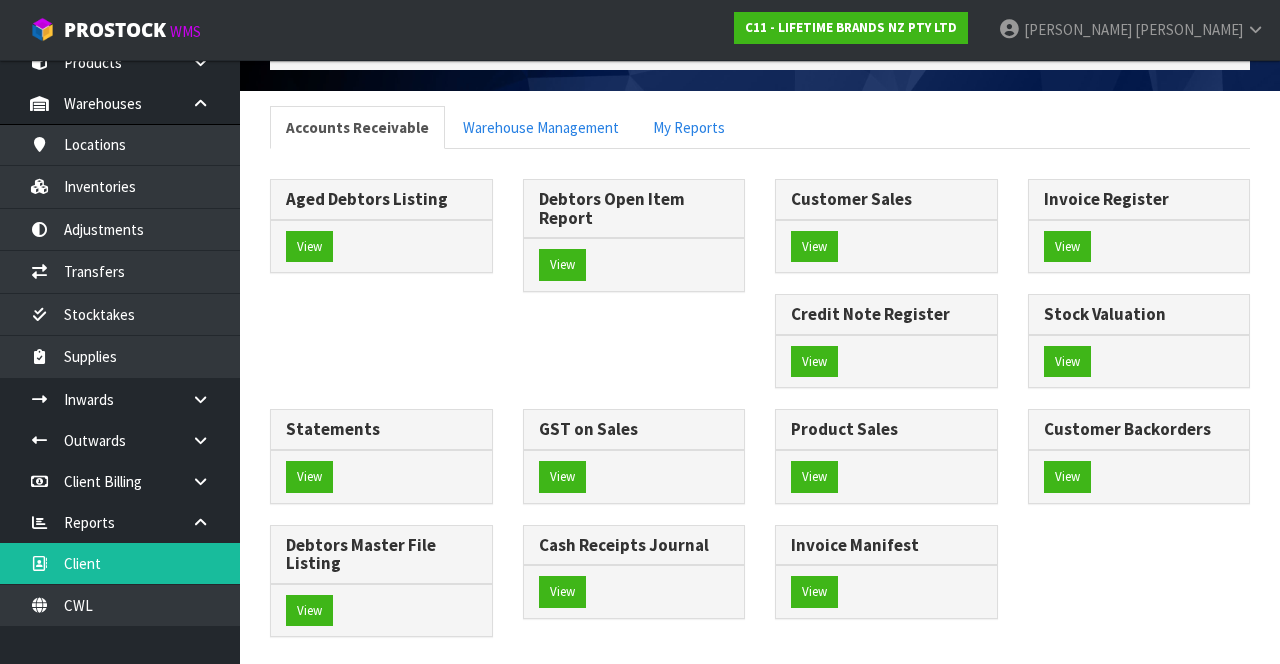 click at bounding box center (208, 399) 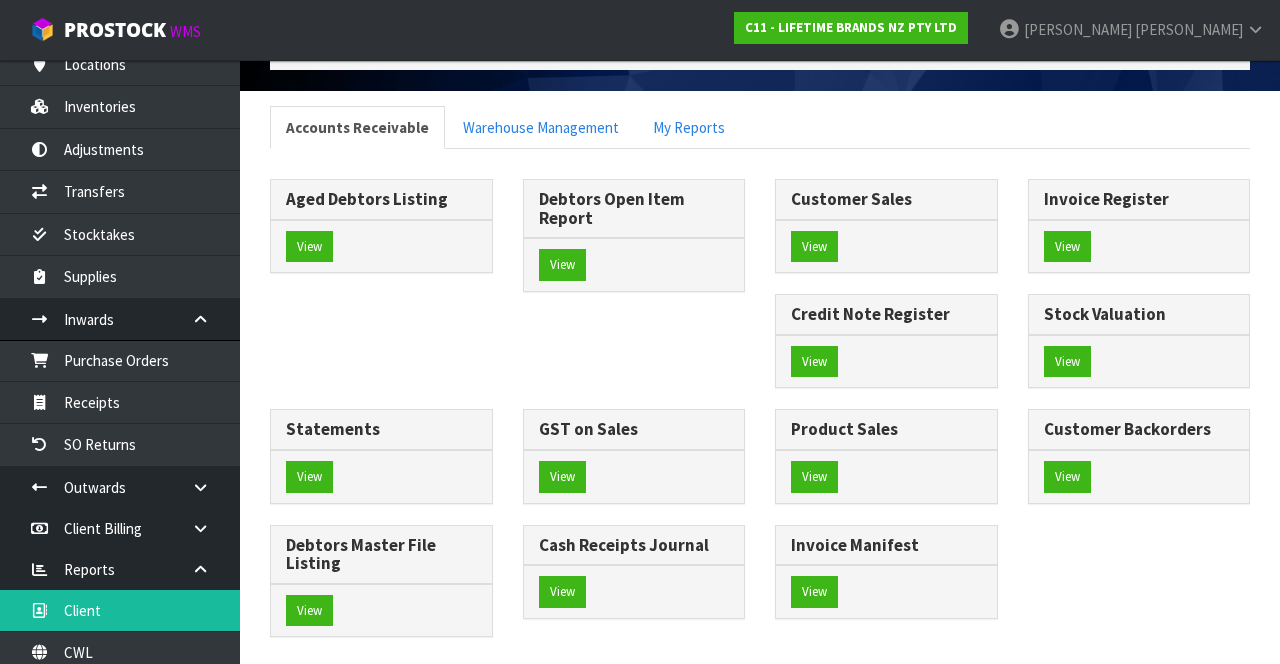 scroll, scrollTop: 227, scrollLeft: 0, axis: vertical 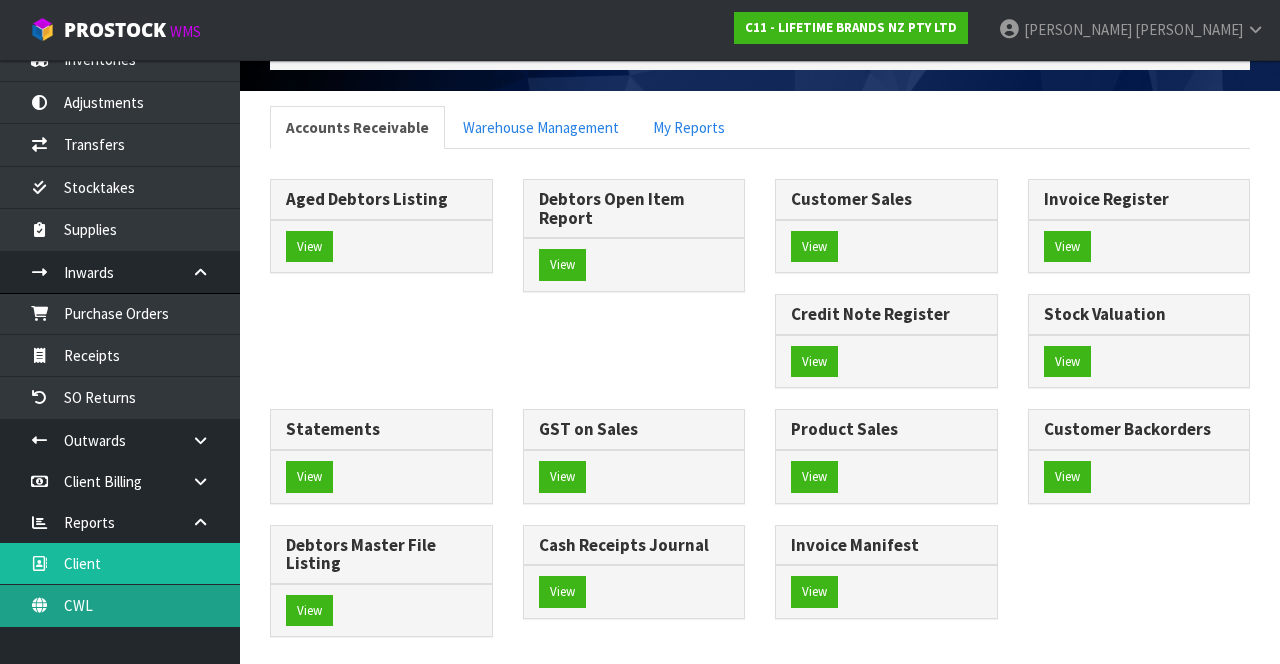click on "CWL" at bounding box center [120, 605] 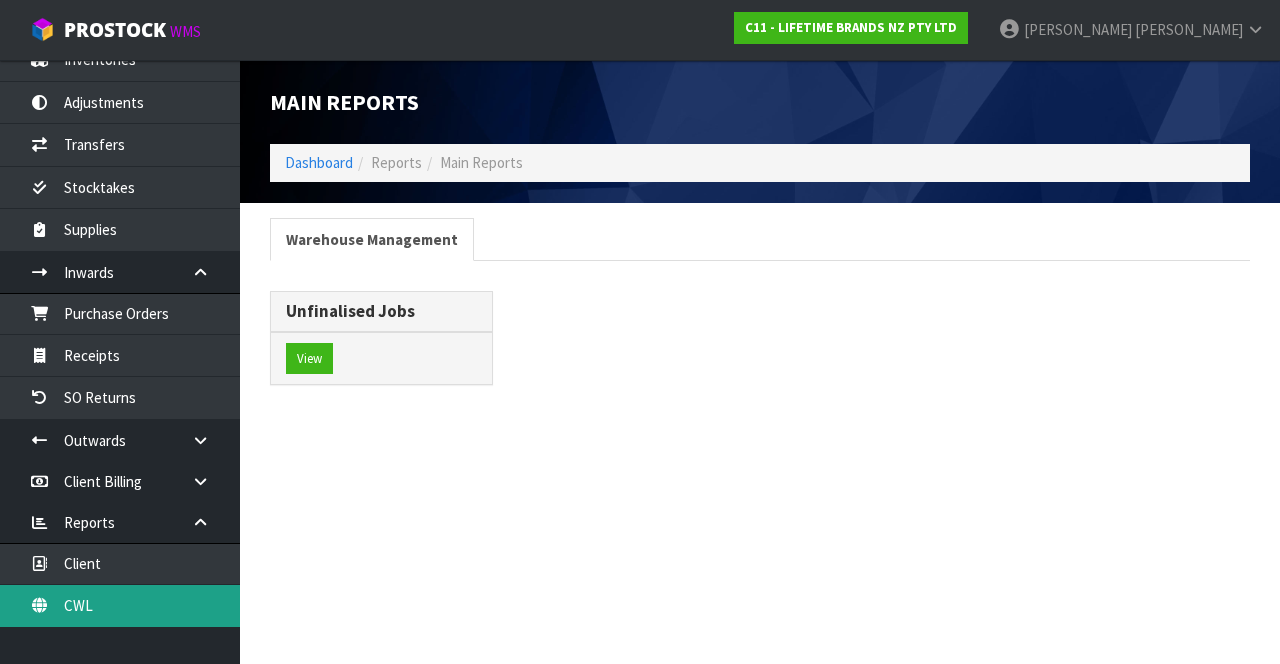 scroll, scrollTop: 0, scrollLeft: 0, axis: both 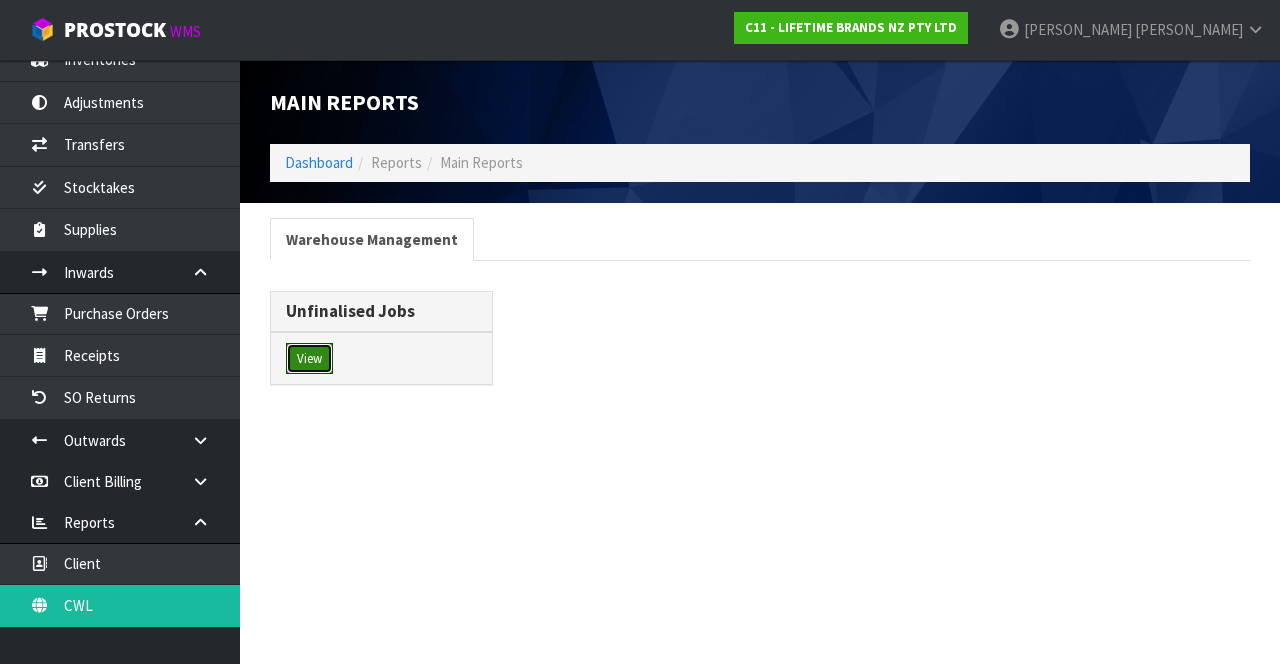 click on "View" at bounding box center (309, 359) 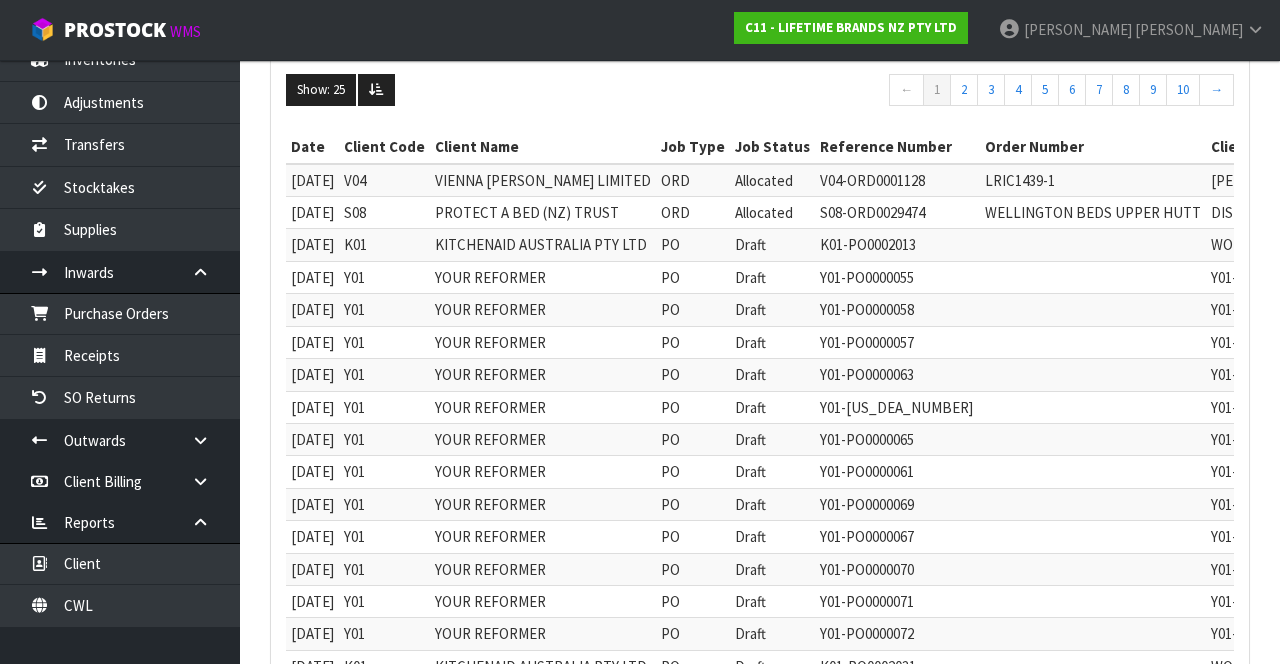 scroll, scrollTop: 294, scrollLeft: 0, axis: vertical 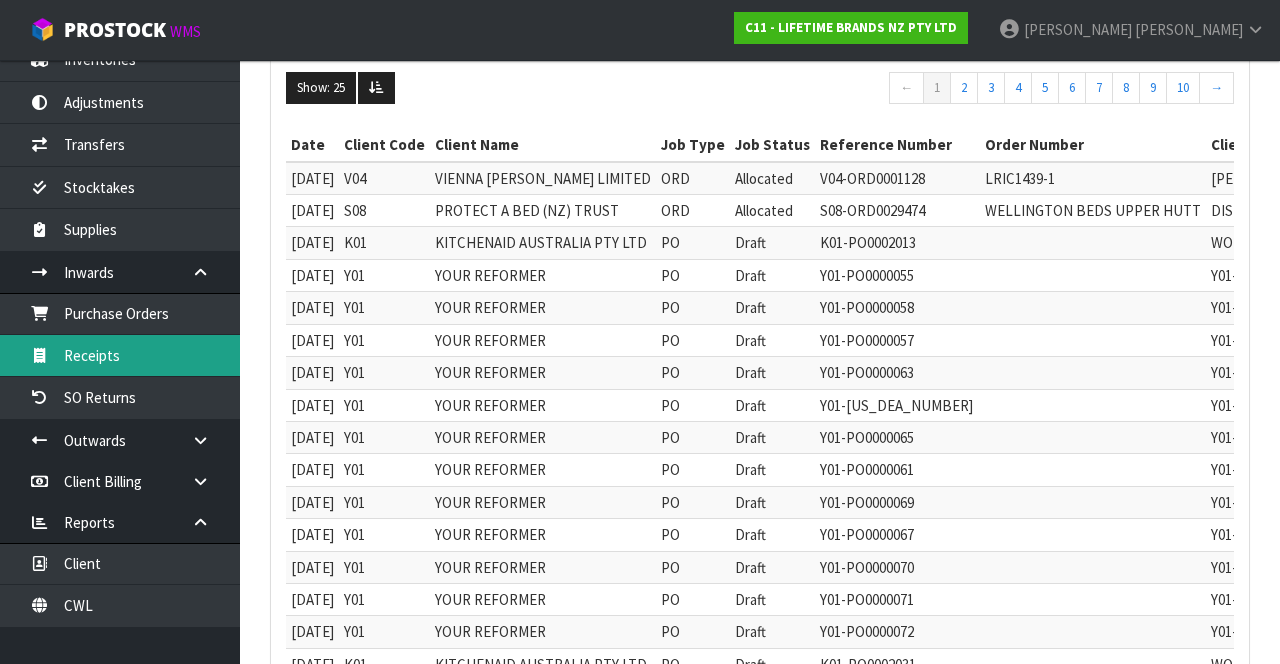 click on "Receipts" at bounding box center (120, 355) 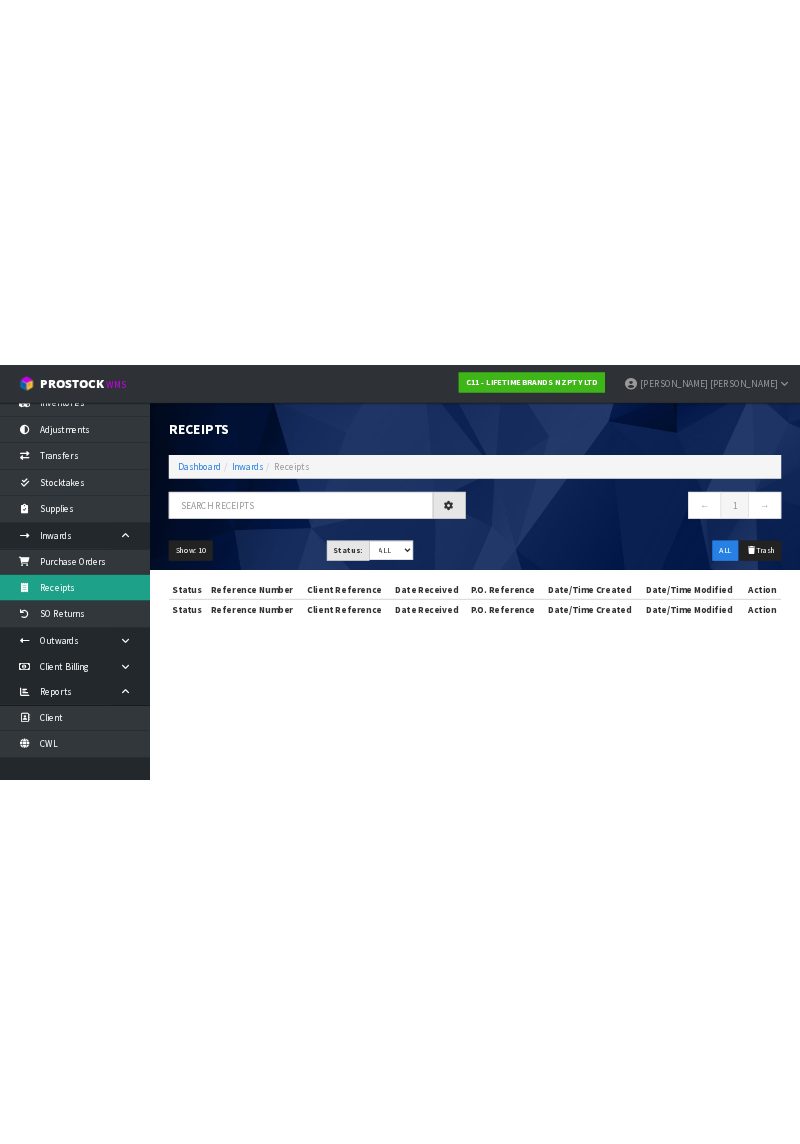 scroll, scrollTop: 0, scrollLeft: 0, axis: both 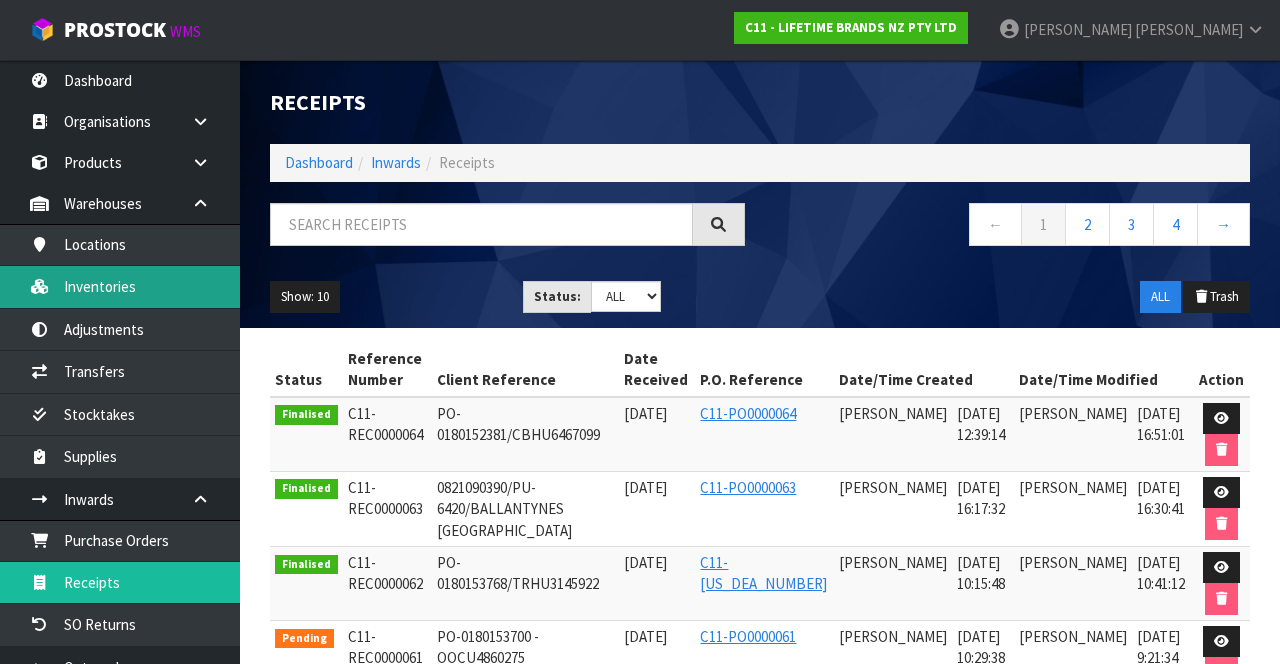 click on "Inventories" at bounding box center [120, 286] 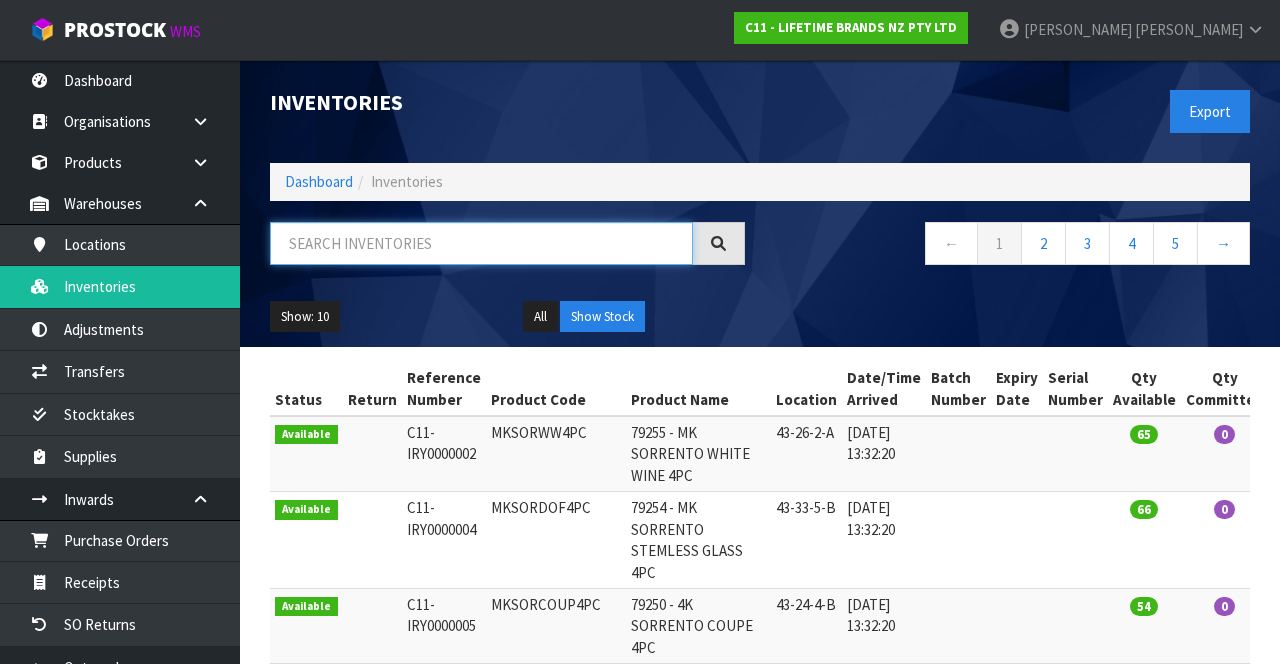 click at bounding box center [481, 243] 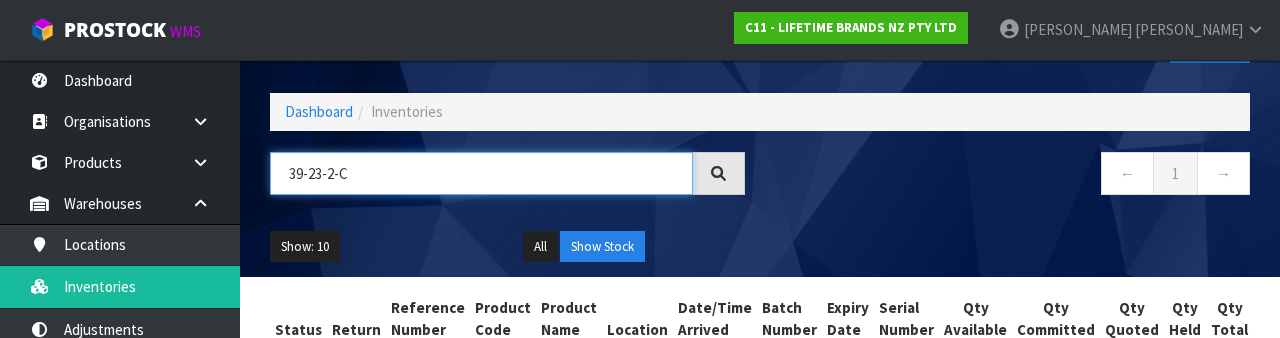 scroll, scrollTop: 69, scrollLeft: 0, axis: vertical 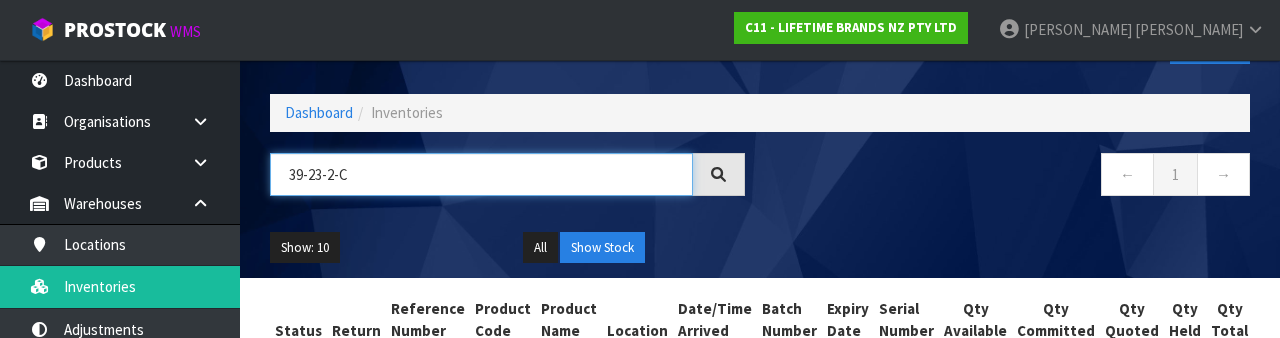 type on "39-23-2-C" 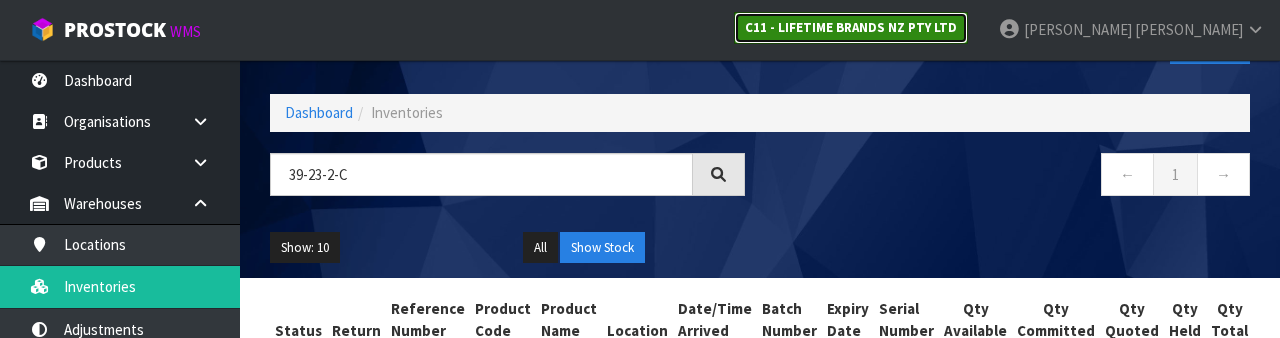 click on "C11 - LIFETIME BRANDS NZ PTY LTD" at bounding box center [851, 27] 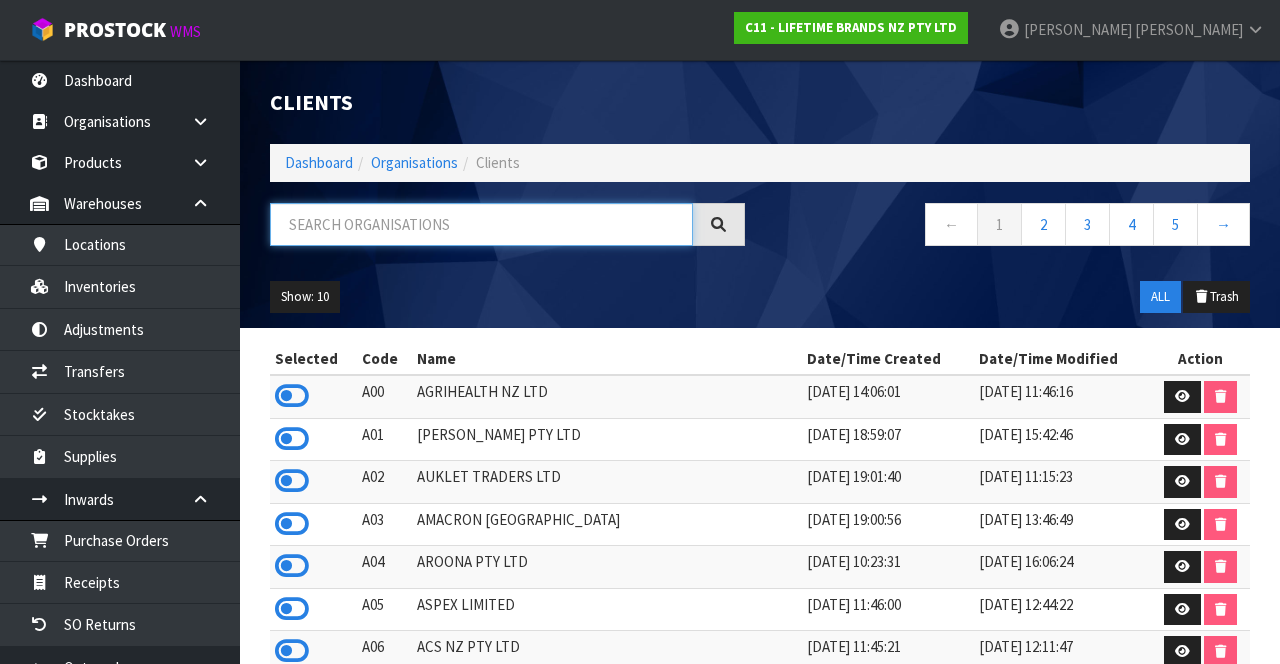 click at bounding box center (481, 224) 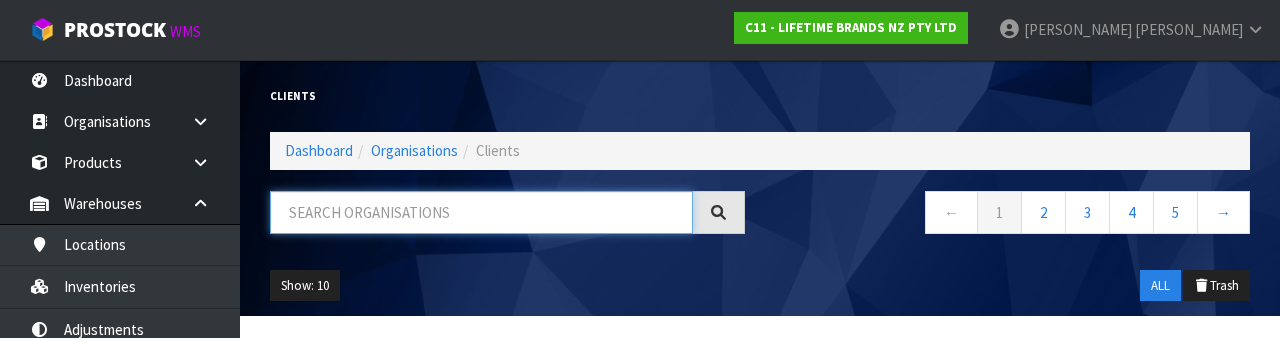 type on "0" 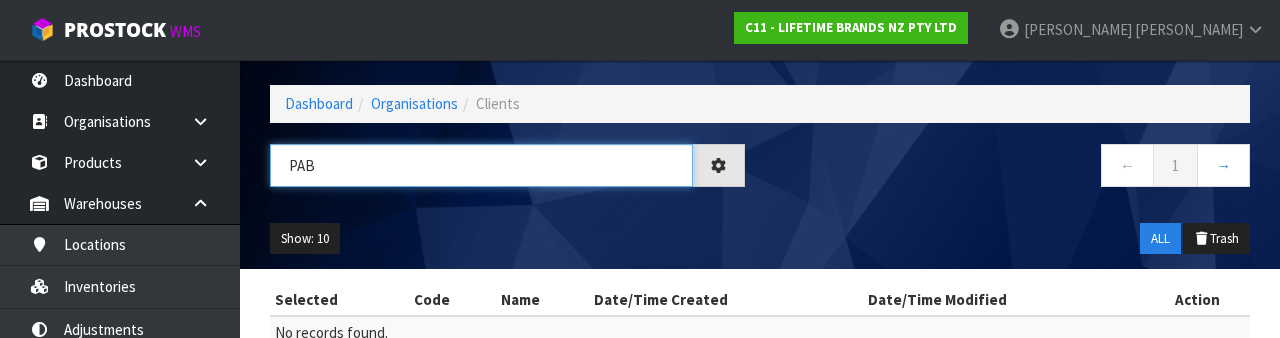 scroll, scrollTop: 125, scrollLeft: 0, axis: vertical 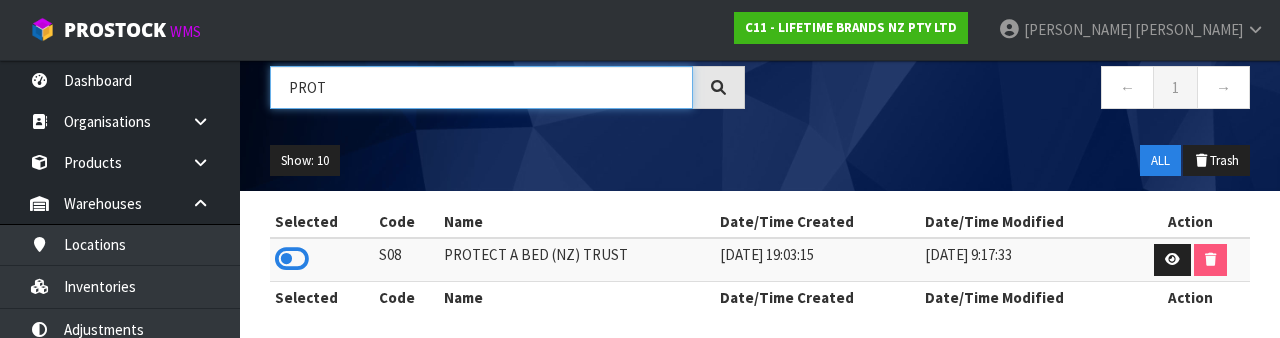 type on "PROT" 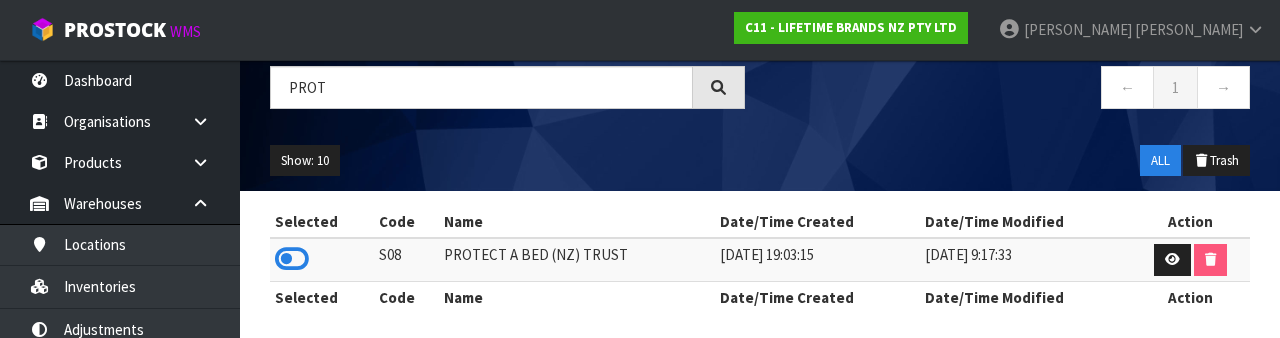 click at bounding box center [292, 259] 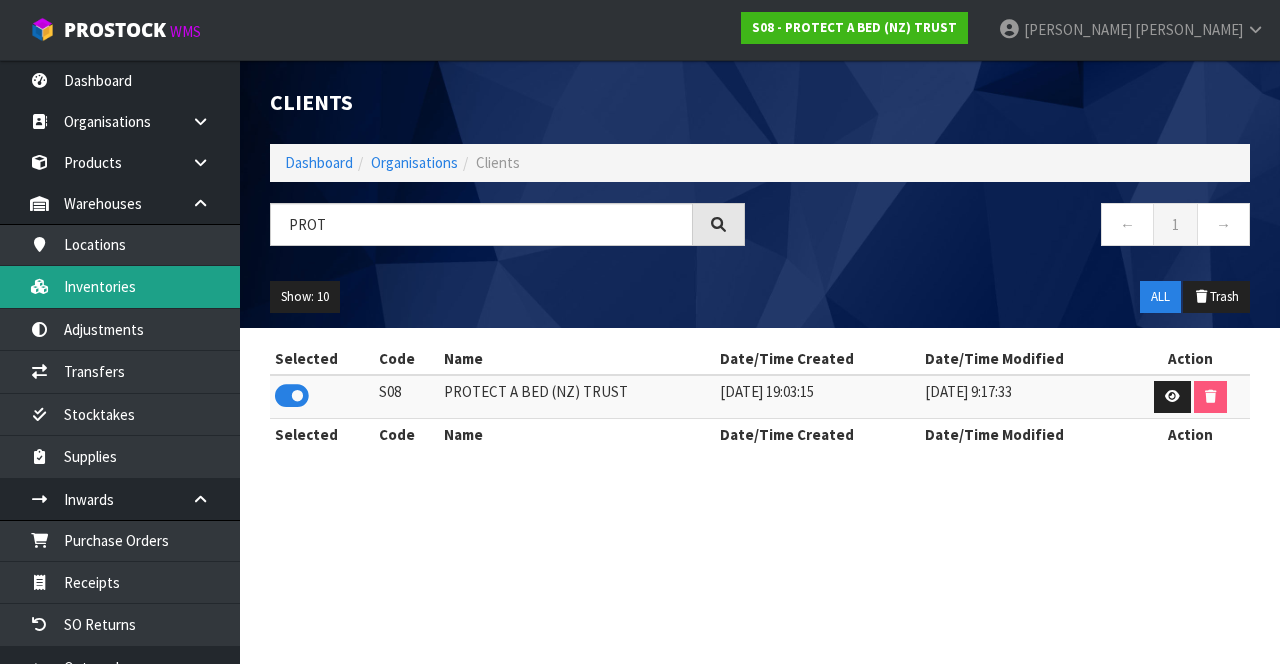 click on "Inventories" at bounding box center (120, 286) 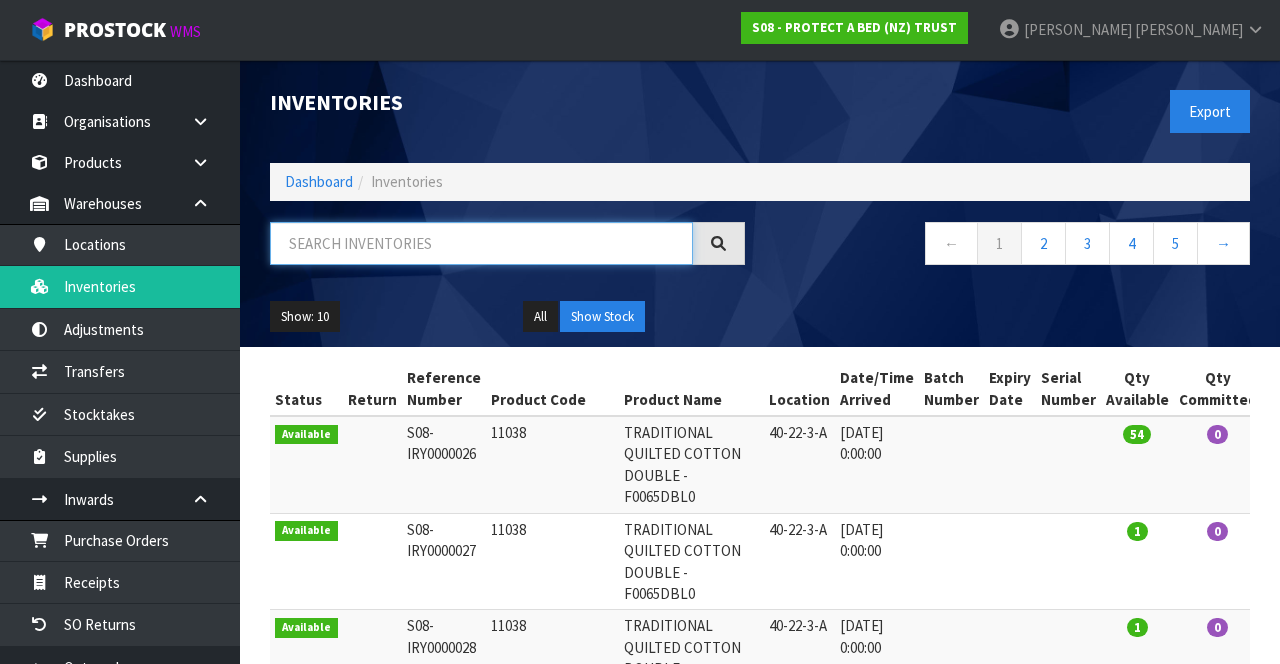 click at bounding box center (481, 243) 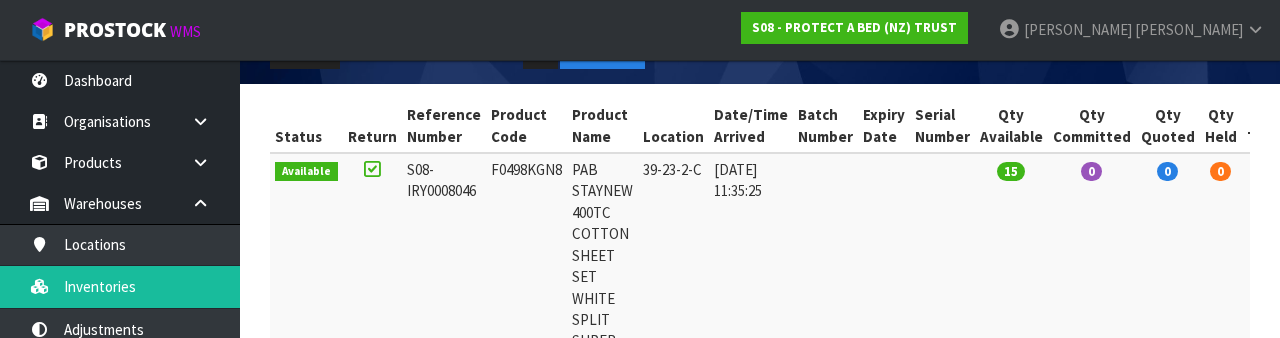 scroll, scrollTop: 265, scrollLeft: 0, axis: vertical 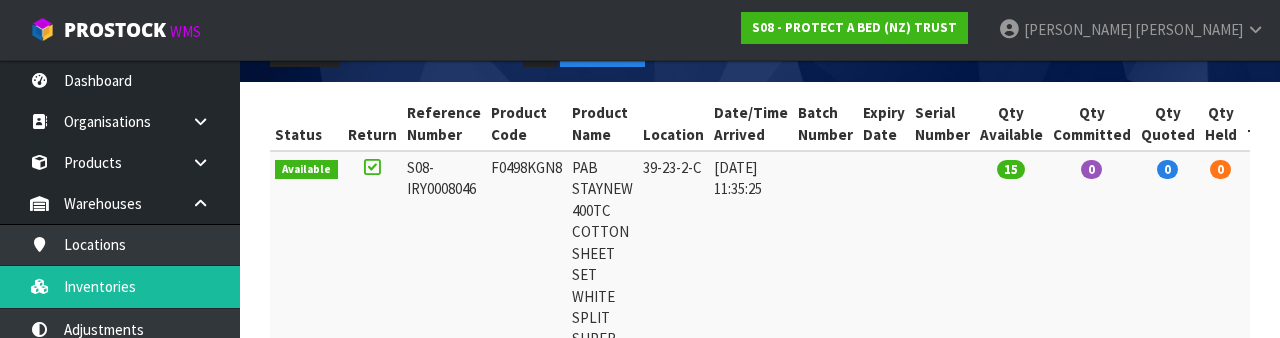 type on "39-23-2-C" 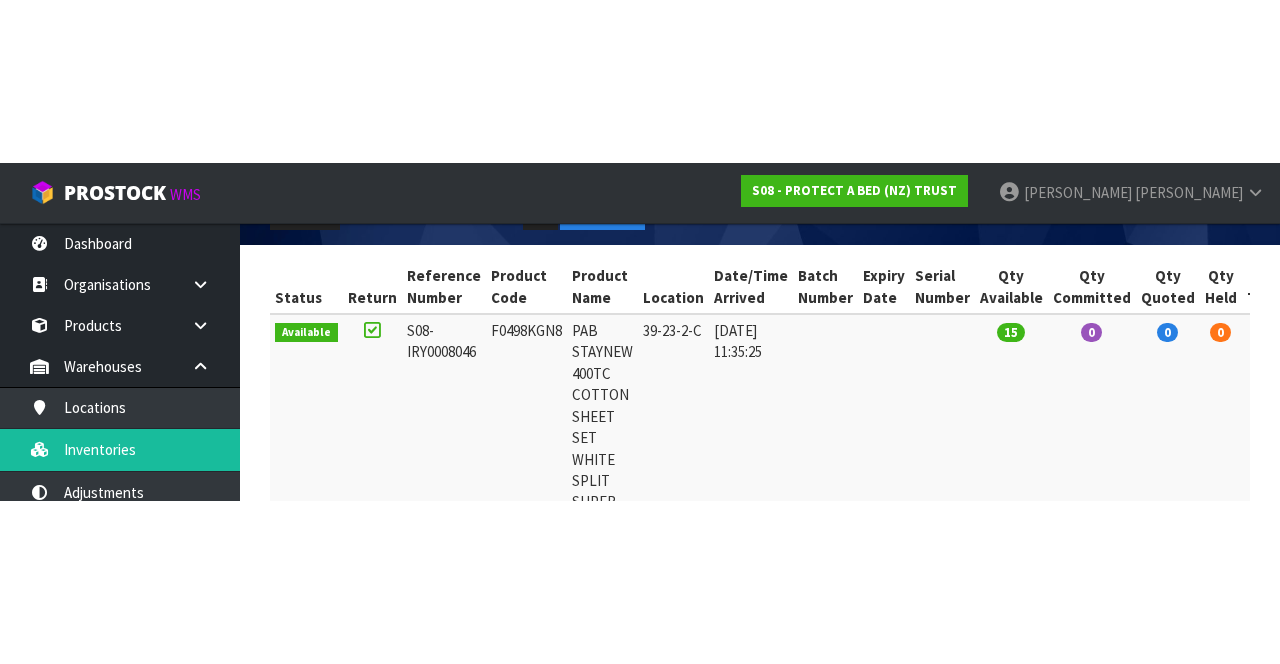 scroll, scrollTop: 65, scrollLeft: 0, axis: vertical 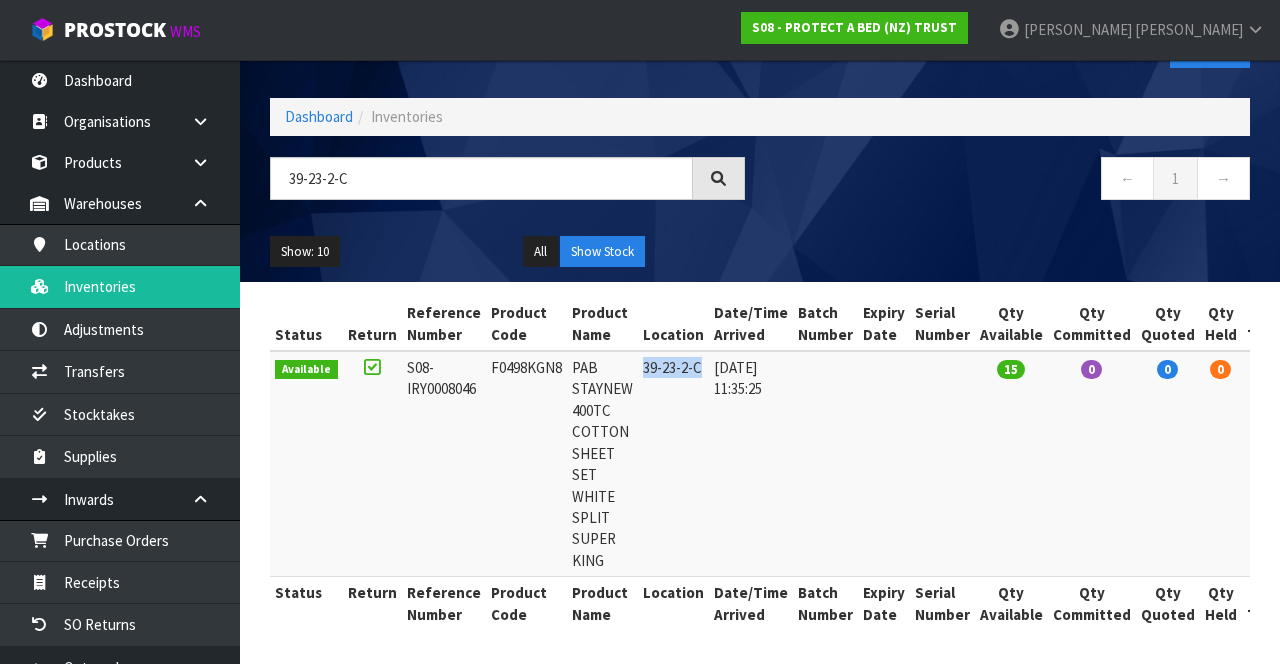 copy on "39-23-2-C" 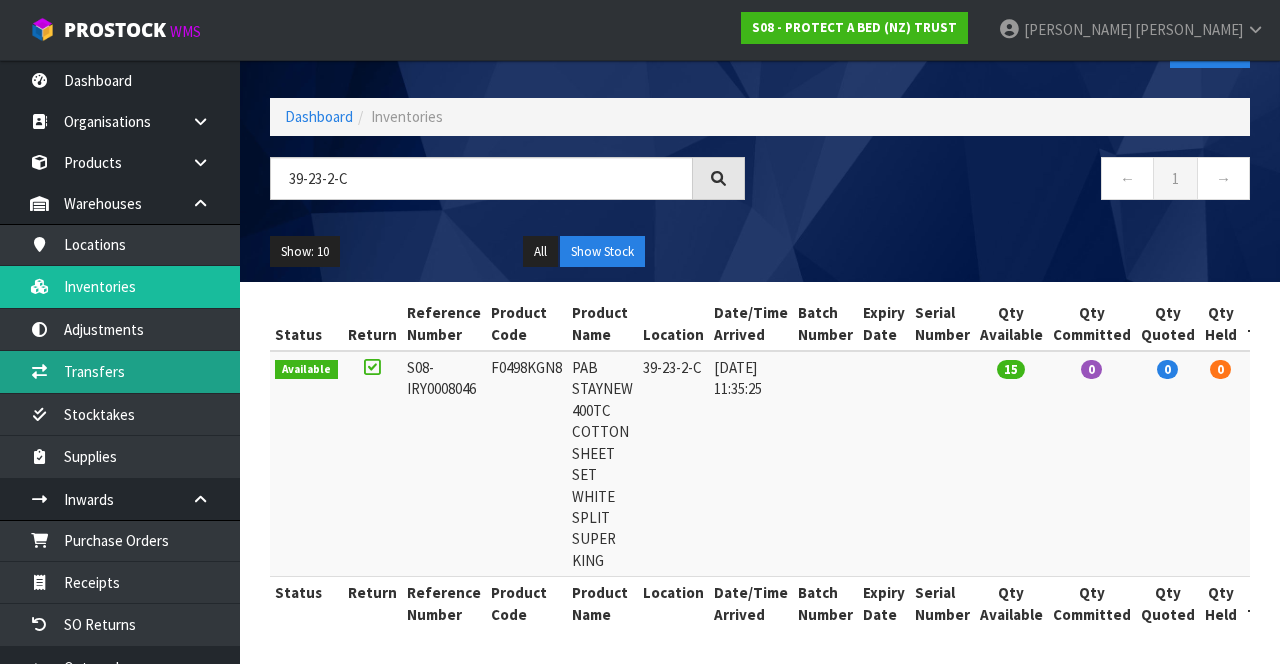 click on "Transfers" at bounding box center [120, 371] 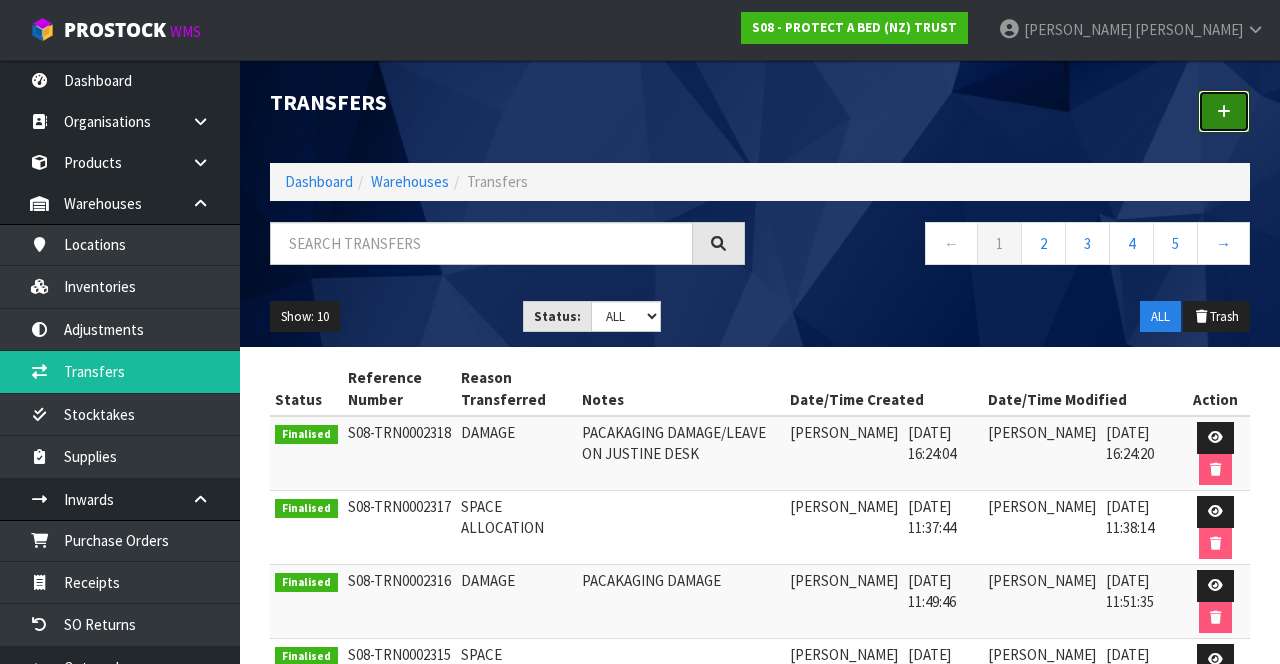 click at bounding box center [1224, 111] 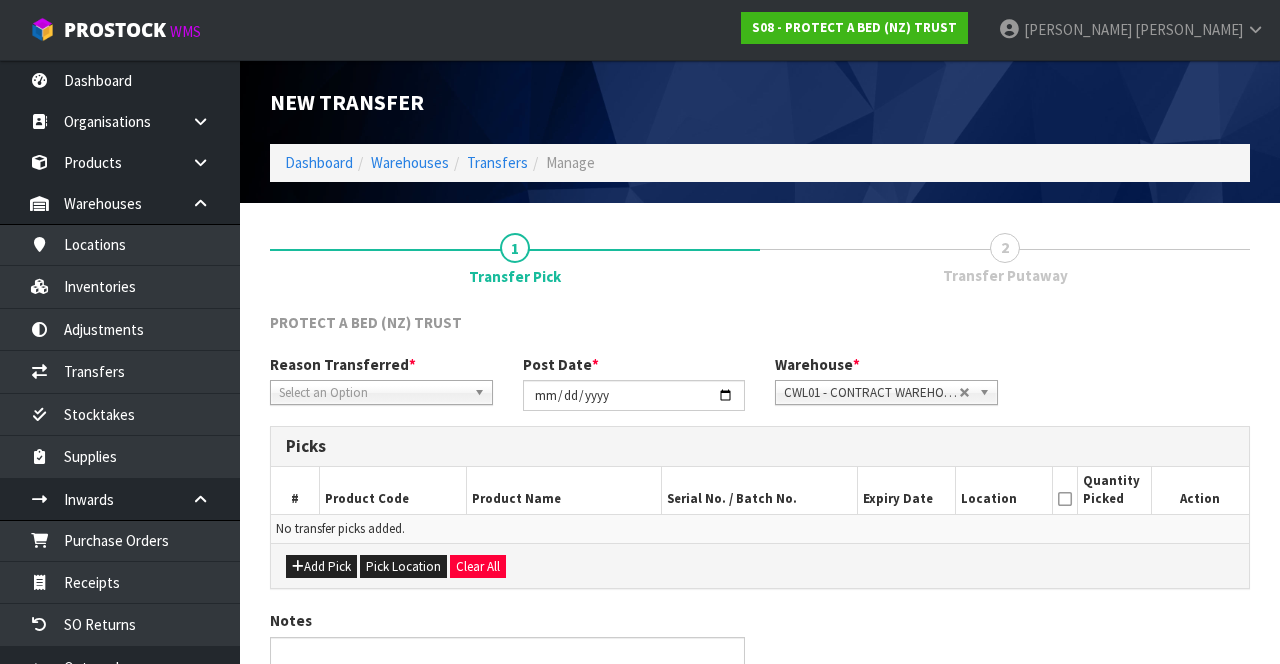 click on "Select an Option" at bounding box center [372, 393] 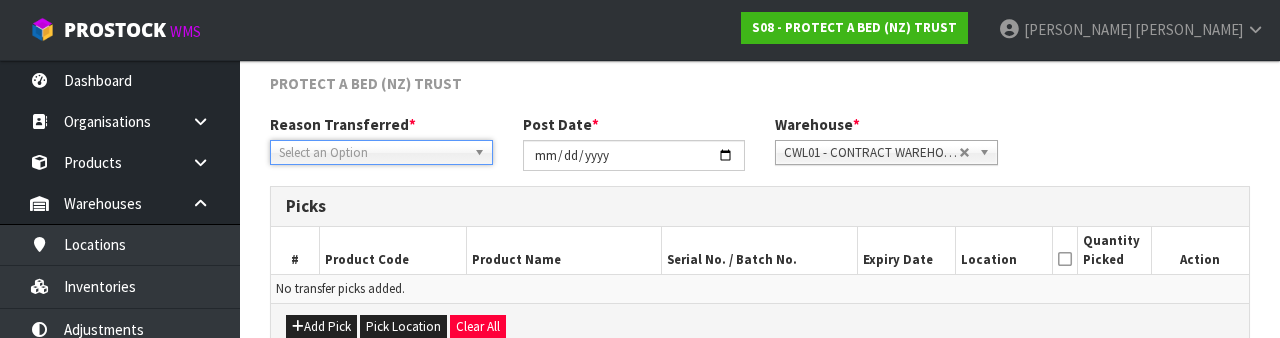 scroll, scrollTop: 239, scrollLeft: 0, axis: vertical 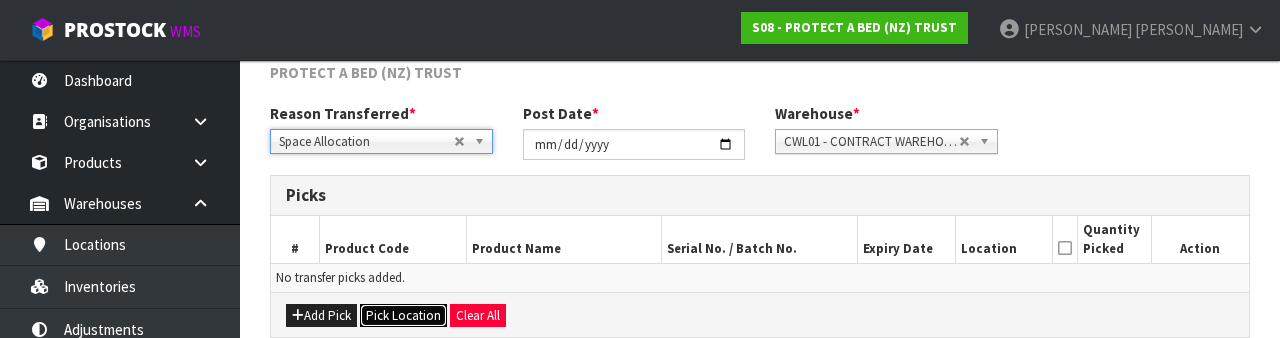click on "Pick Location" at bounding box center (403, 316) 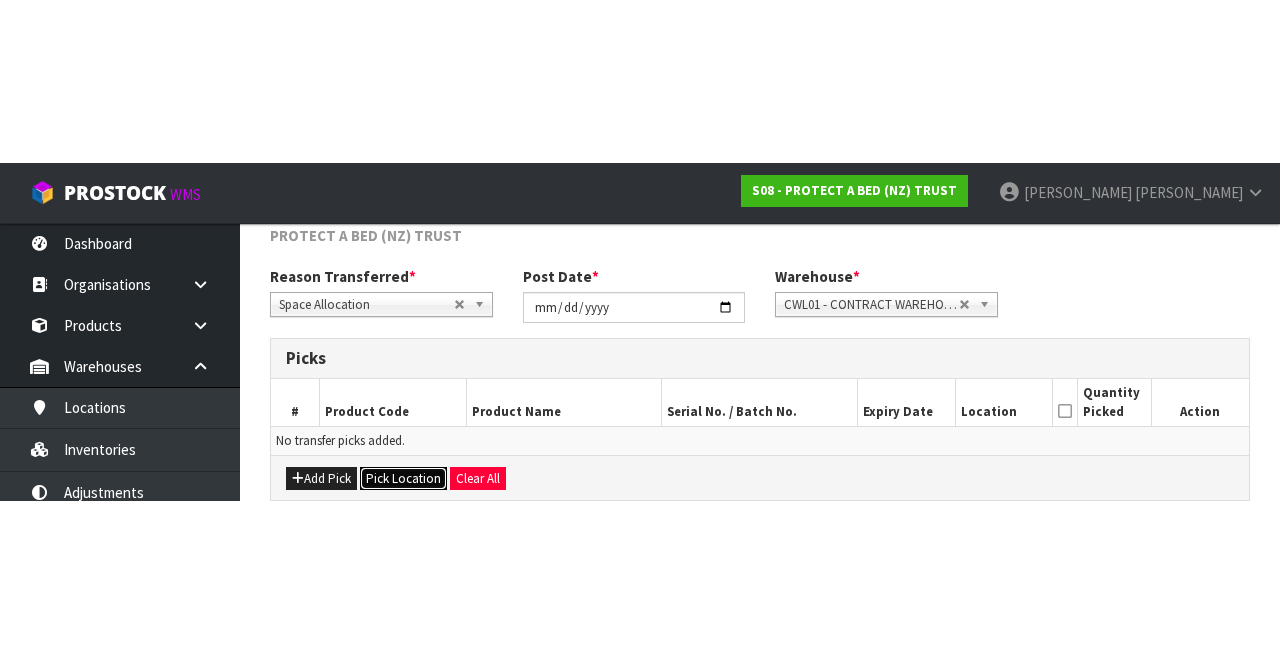 scroll, scrollTop: 108, scrollLeft: 0, axis: vertical 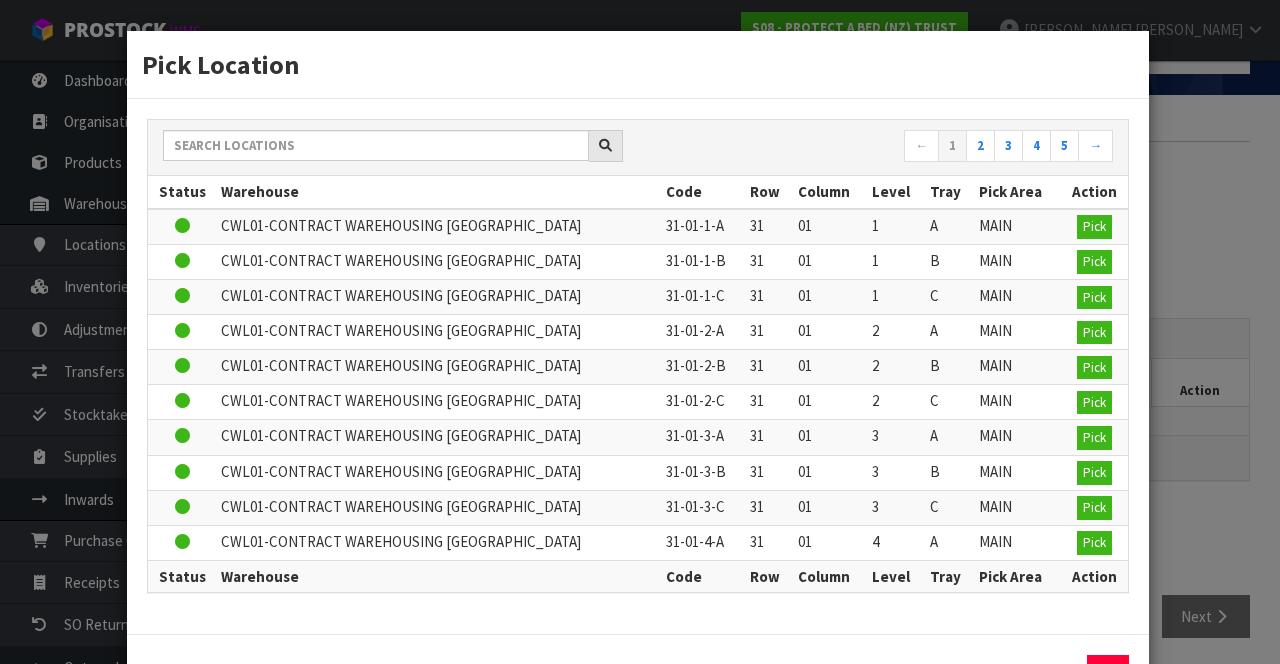 click on "Pick Location
←
1 2 3 4 5
→
Status
Warehouse
Code
Row
Column
Level
Tray
Pick Area
Action
CWL01-CONTRACT WAREHOUSING [GEOGRAPHIC_DATA]
31-01-1-A
31
01
1
A
MAIN
Pick
CWL01-CONTRACT WAREHOUSING [GEOGRAPHIC_DATA]
31-01-1-B
31
01
1
B
MAIN
Pick
CWL01-CONTRACT WAREHOUSING [GEOGRAPHIC_DATA]
31-01-1-C
31
01
1
C" at bounding box center [640, 332] 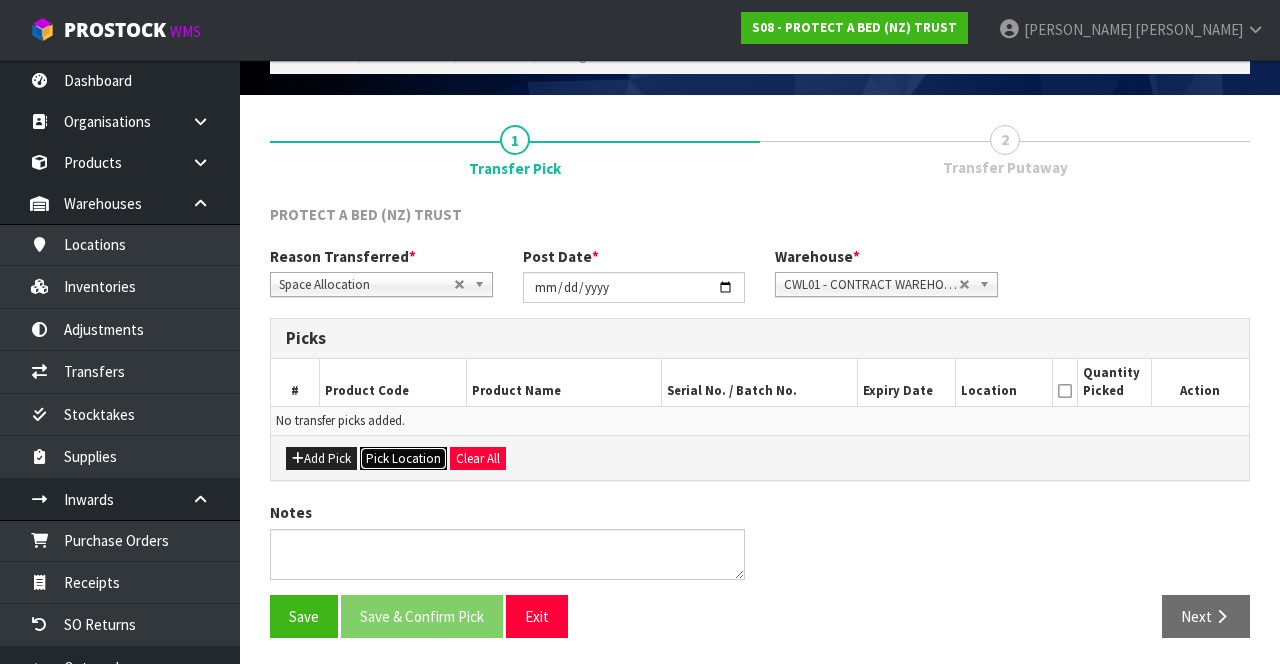click on "Pick Location" at bounding box center (403, 459) 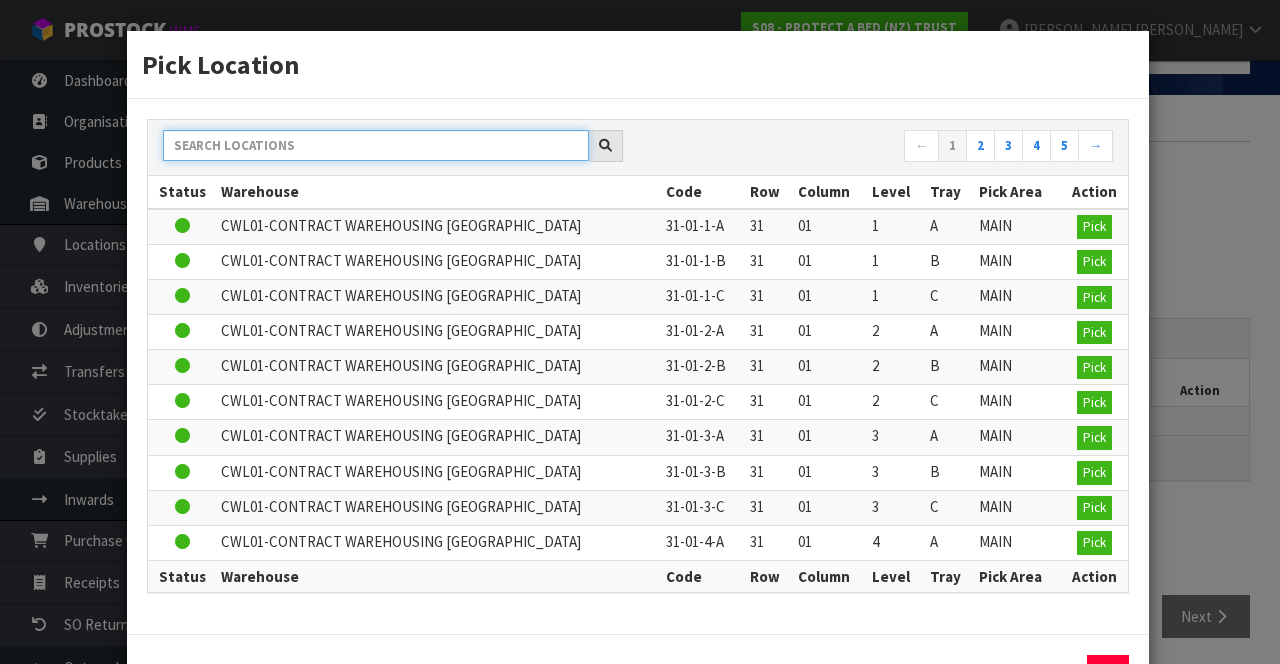 paste on "39-23-2-C" 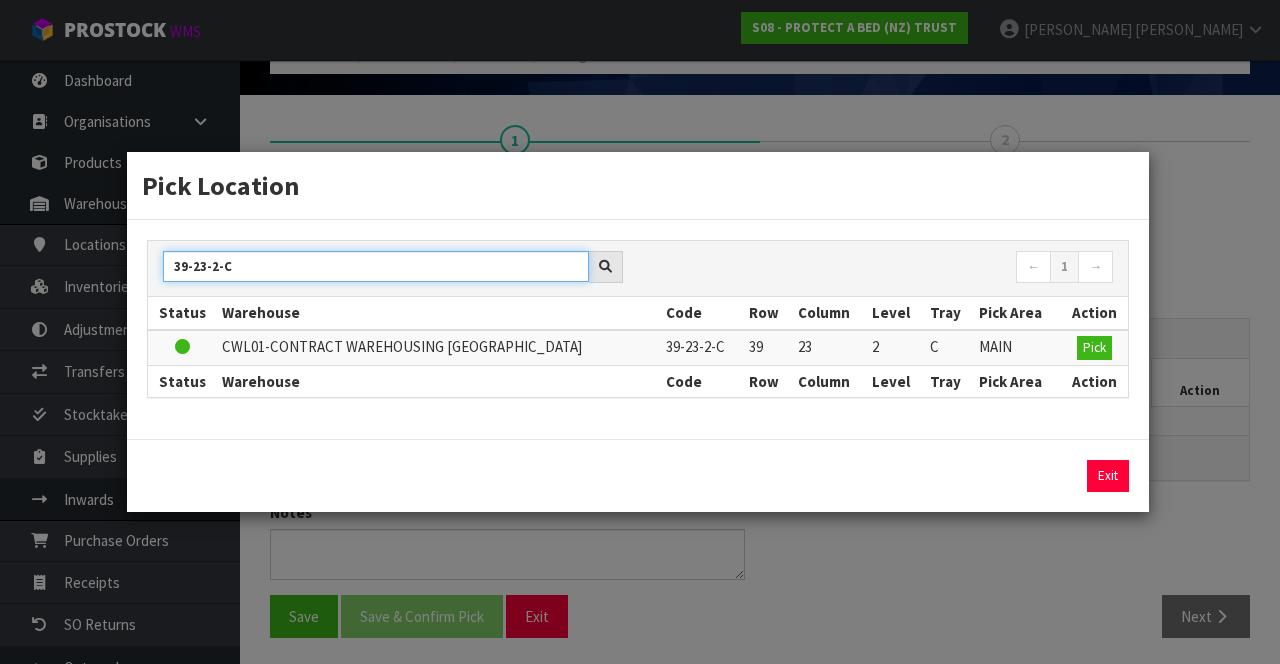 type on "39-23-2-C" 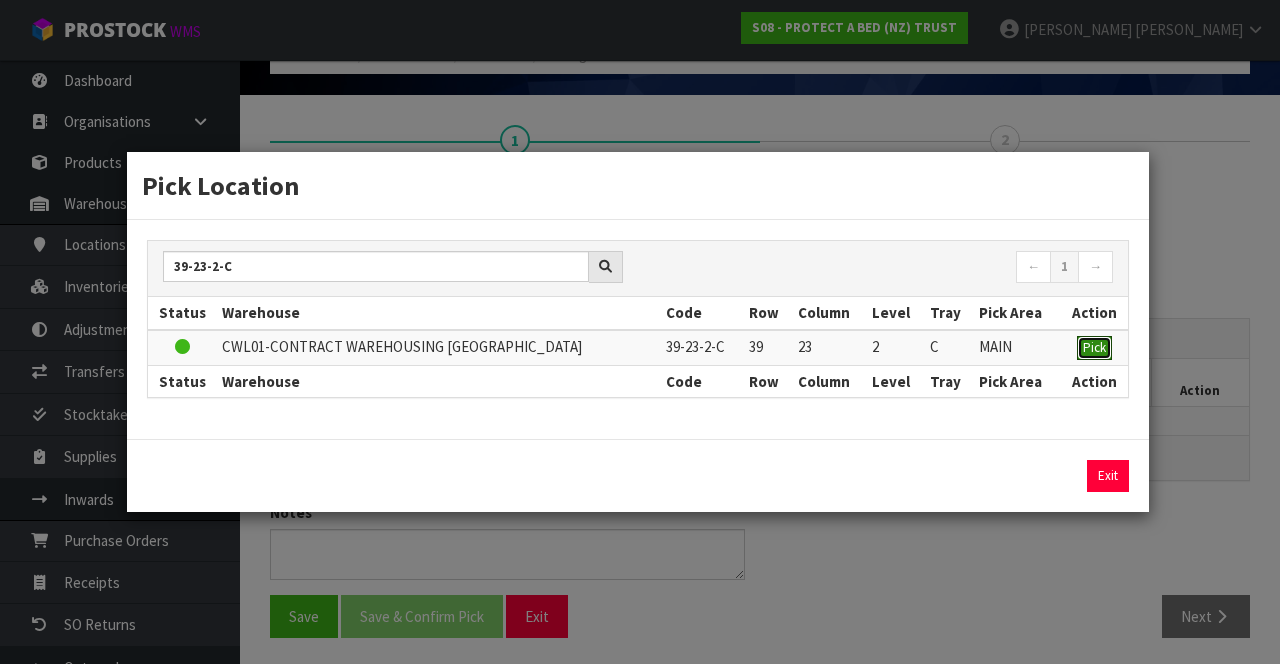 click on "Pick" at bounding box center [1094, 347] 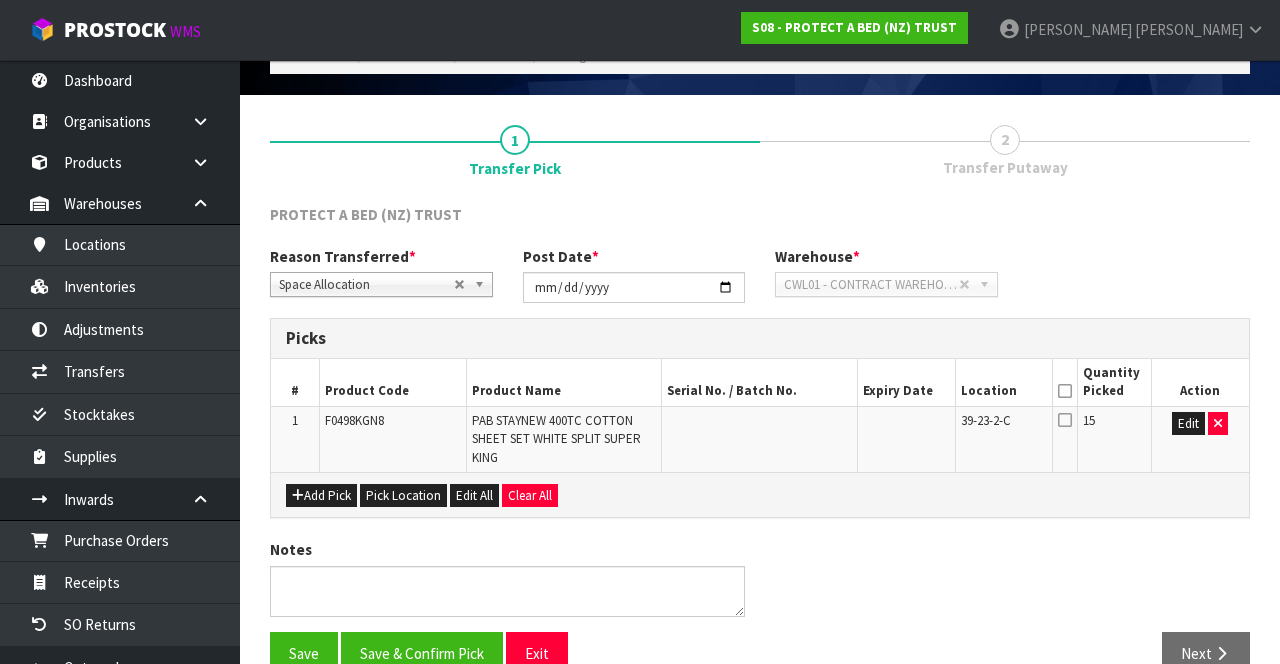 click at bounding box center (1065, 420) 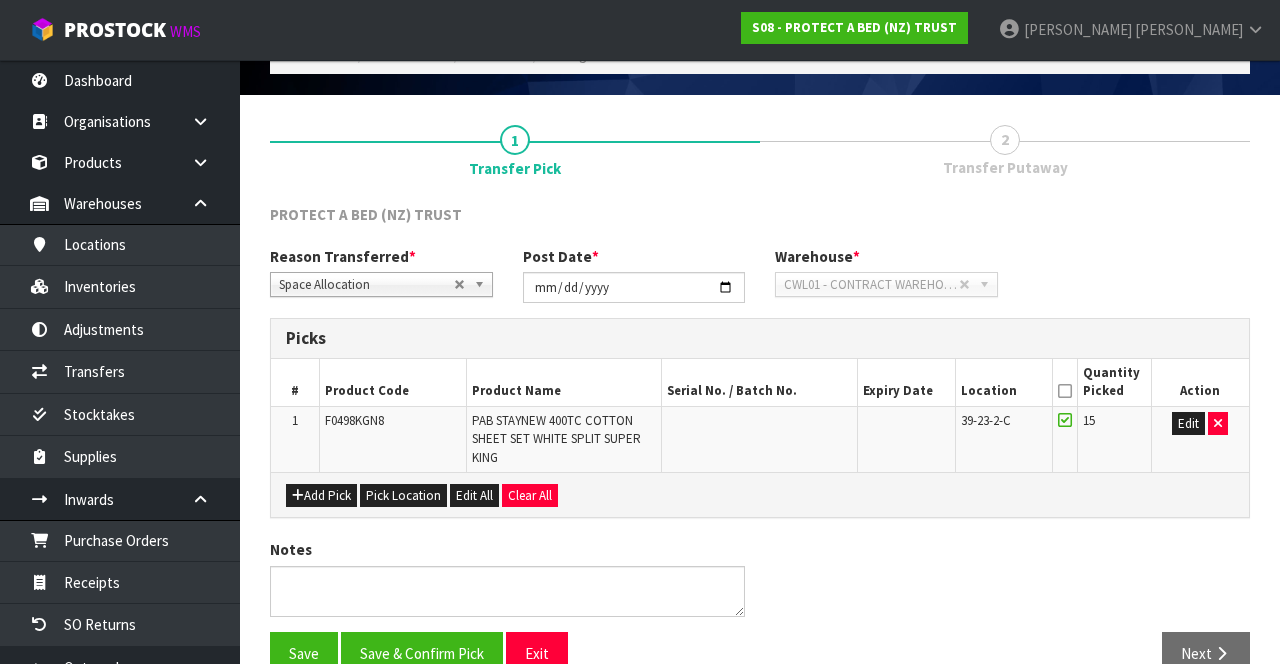 click at bounding box center (1065, 391) 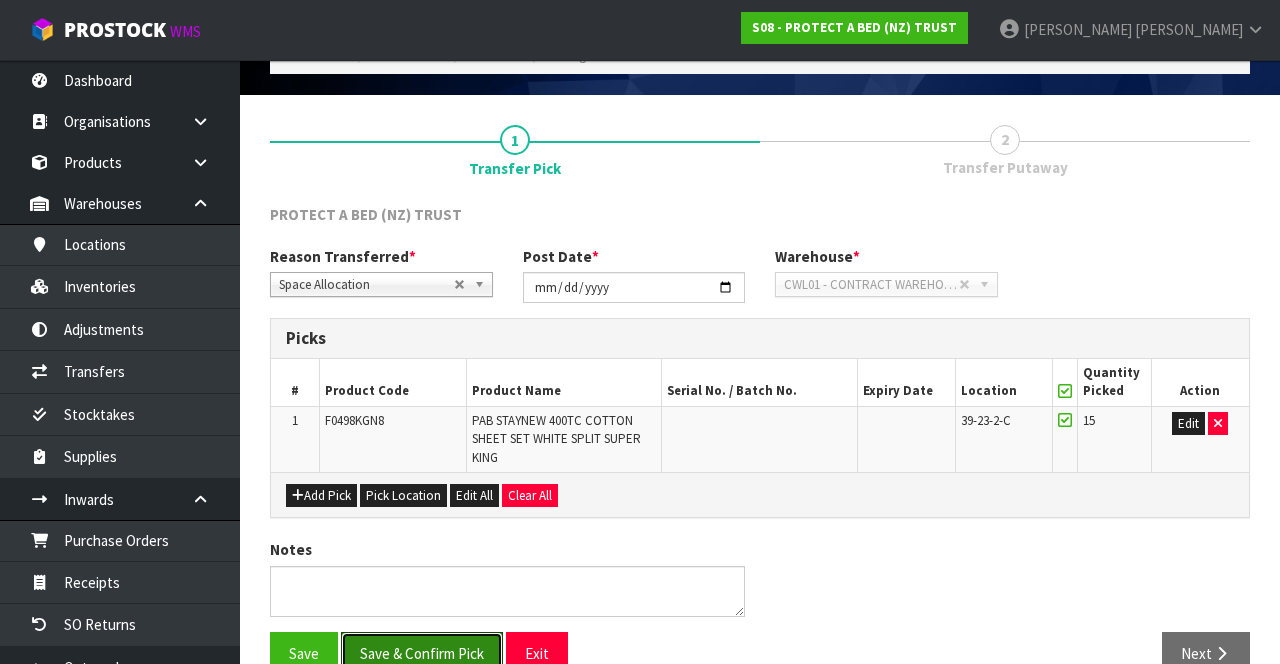 click on "Save & Confirm Pick" at bounding box center [422, 653] 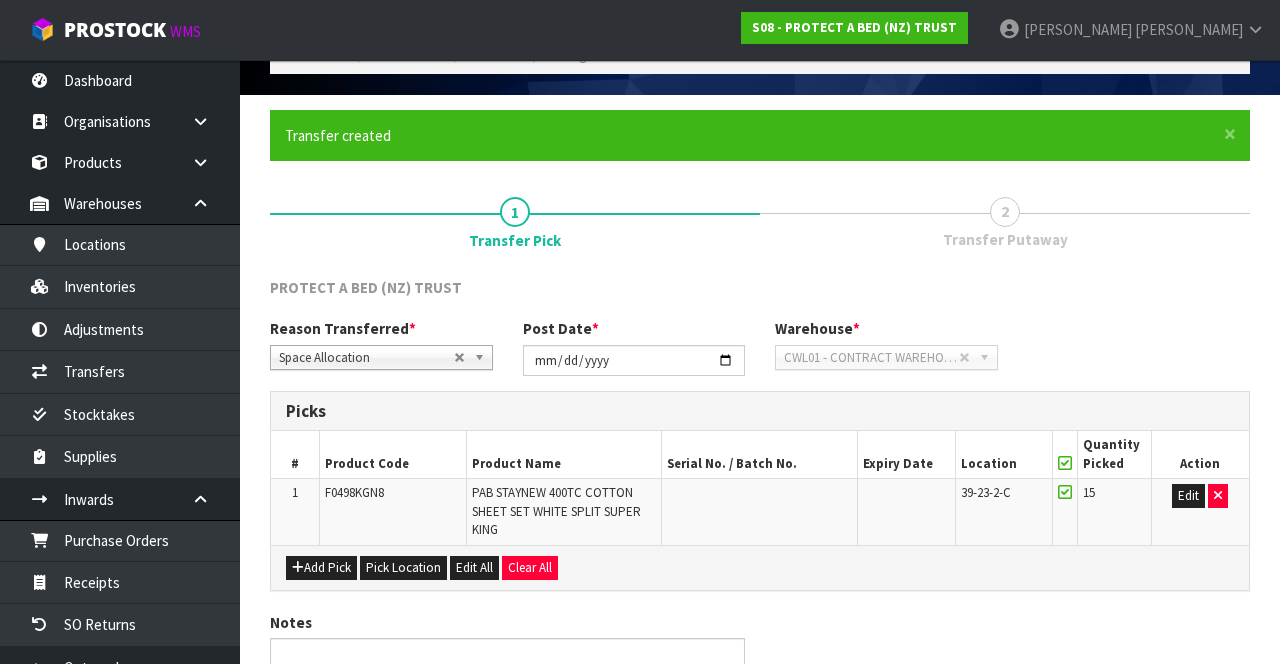 scroll, scrollTop: 0, scrollLeft: 0, axis: both 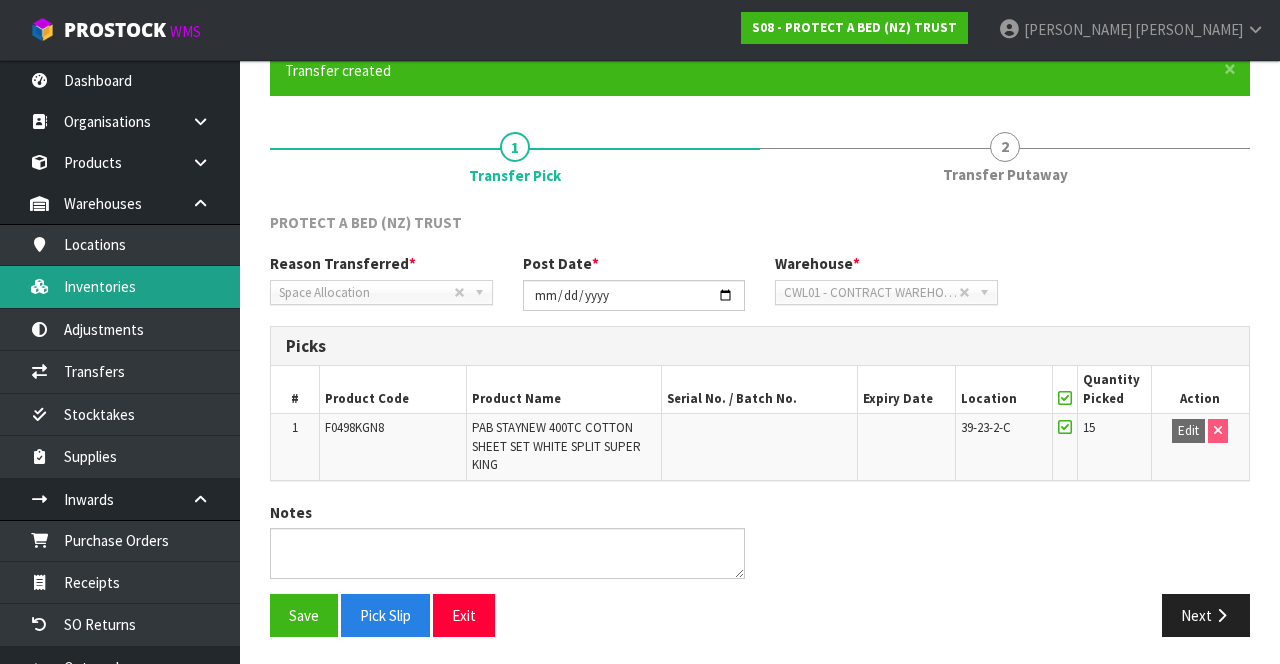 click on "Inventories" at bounding box center [120, 286] 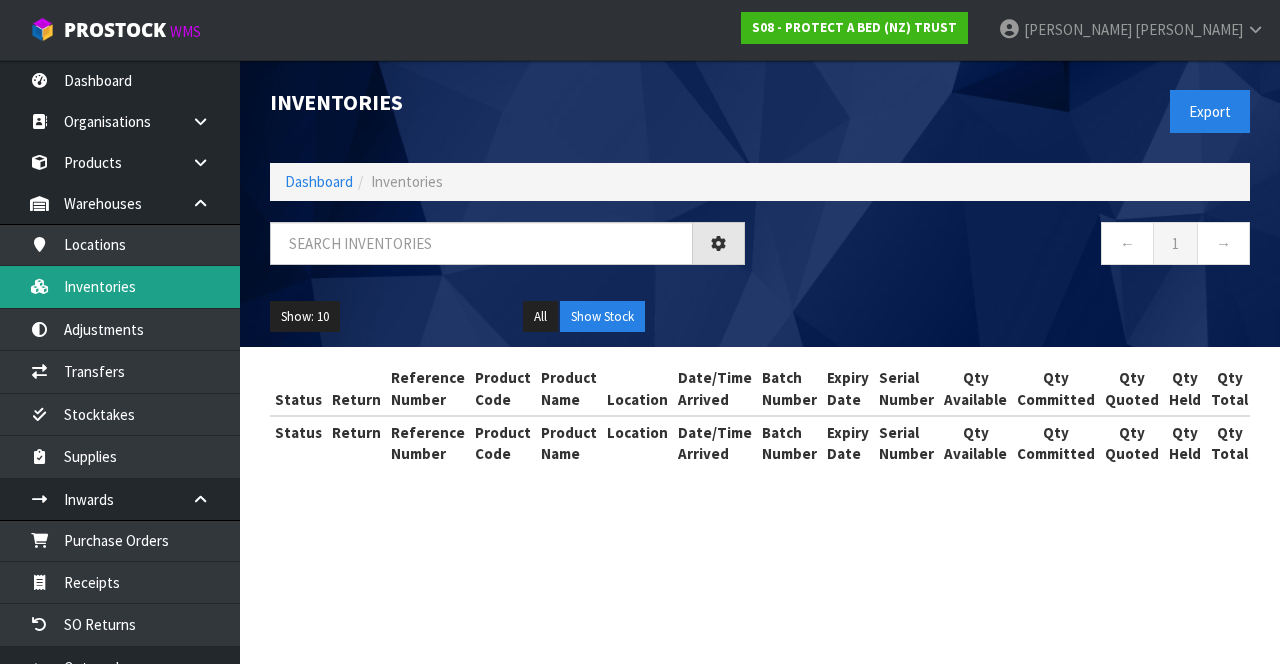 scroll, scrollTop: 0, scrollLeft: 0, axis: both 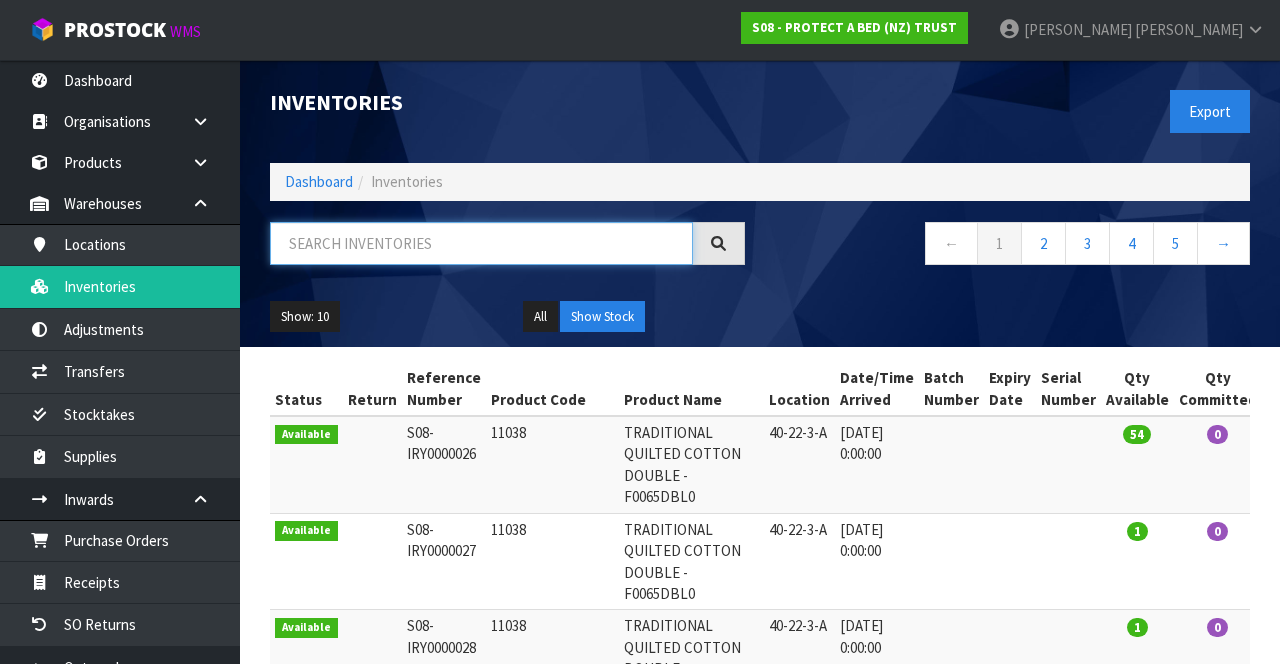 paste on "F0498KGN8" 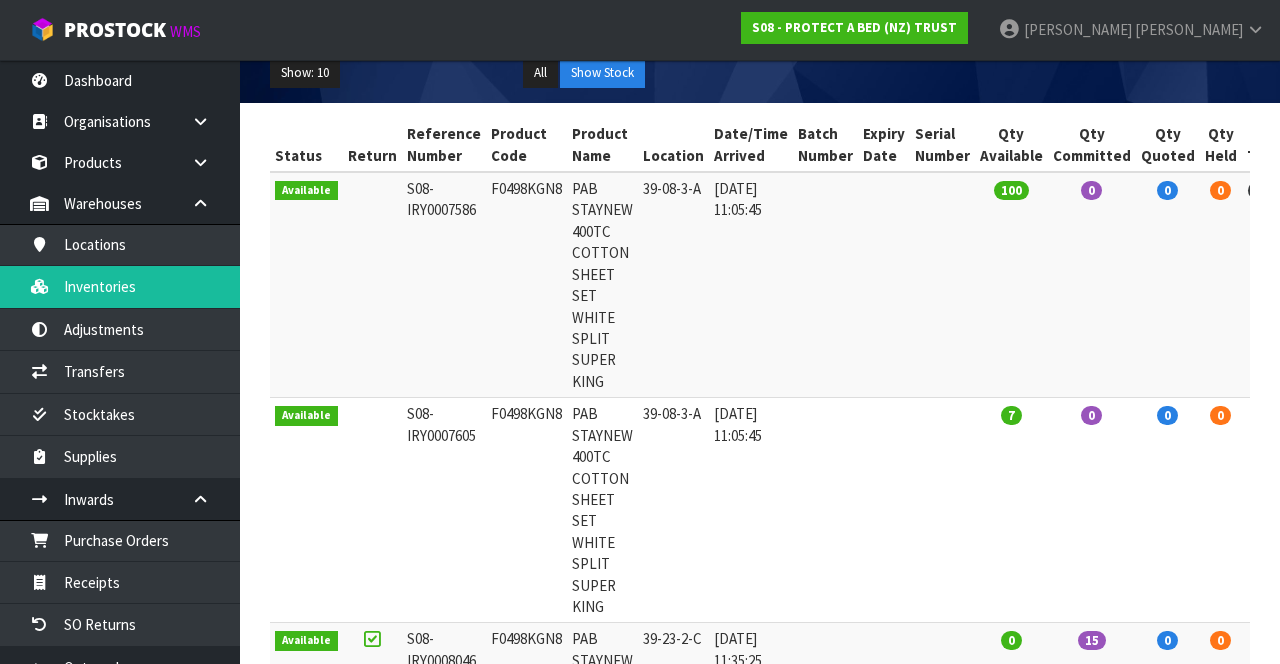 scroll, scrollTop: 246, scrollLeft: 0, axis: vertical 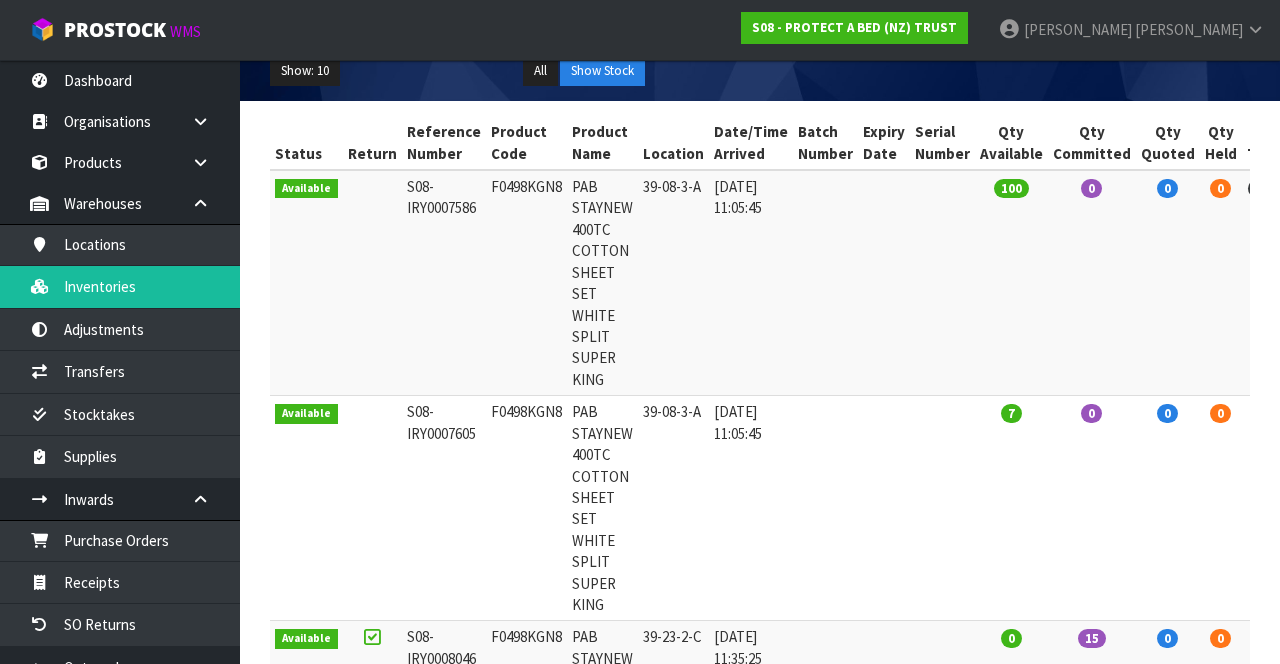 type on "F0498KGN8" 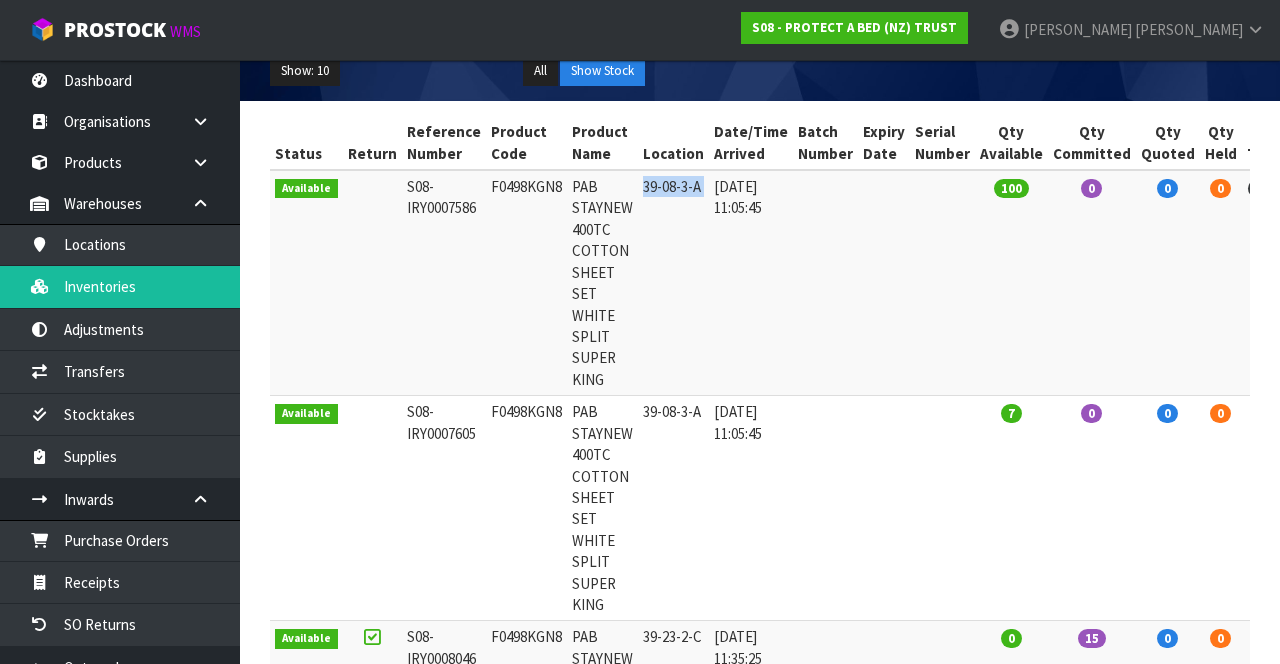 copy on "39-08-3-A" 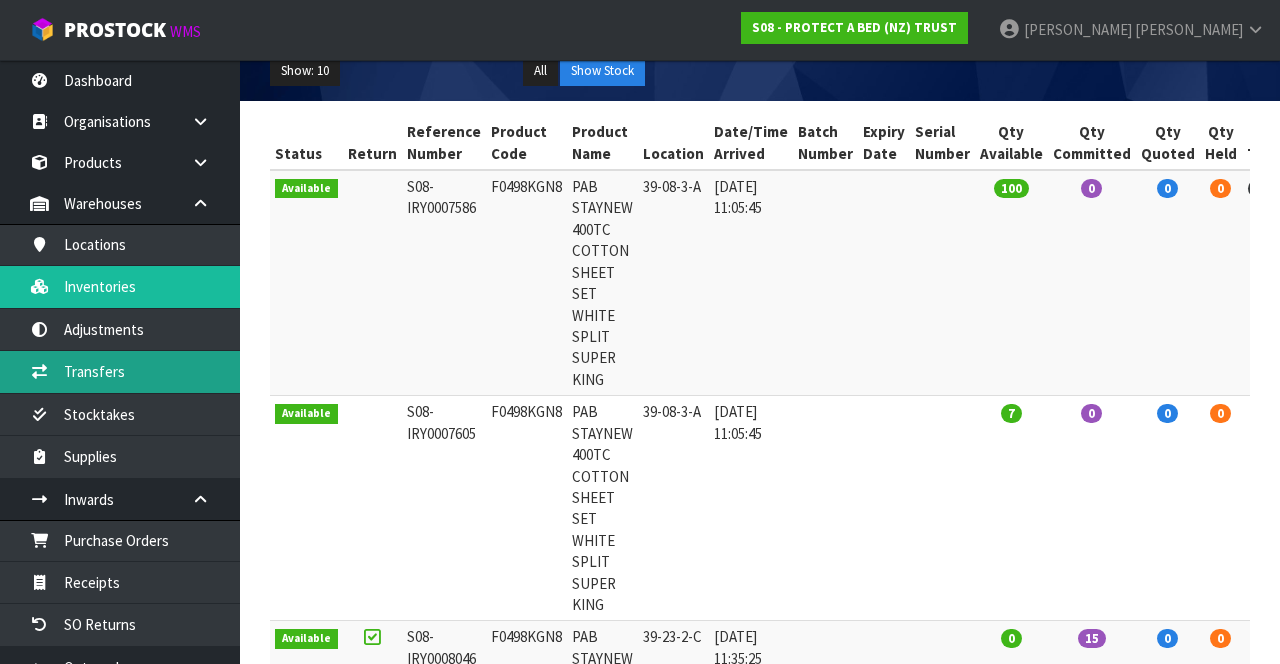 click on "Transfers" at bounding box center (120, 371) 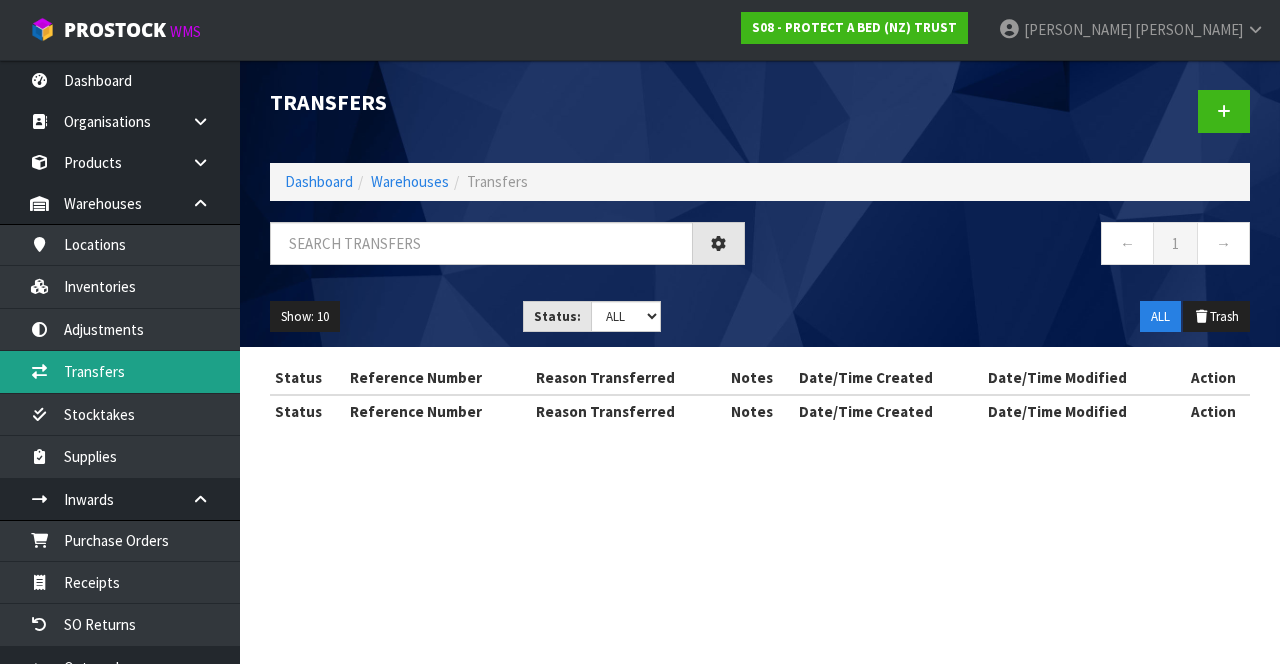 scroll, scrollTop: 0, scrollLeft: 0, axis: both 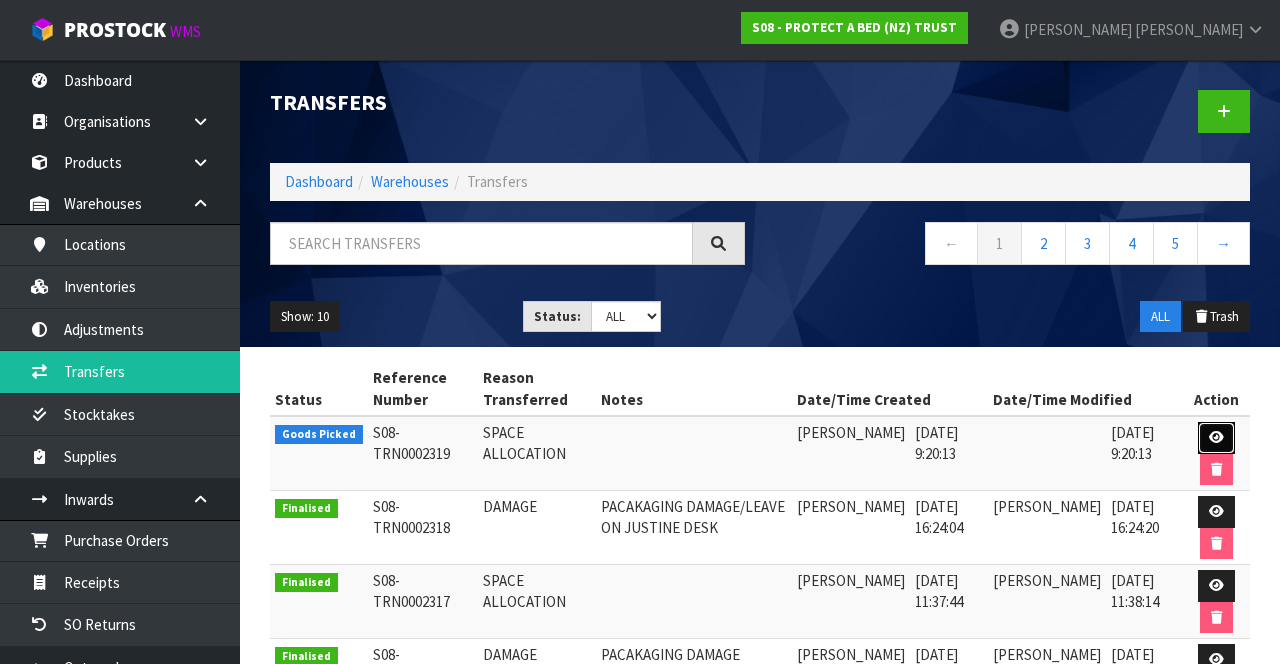 click at bounding box center (1216, 438) 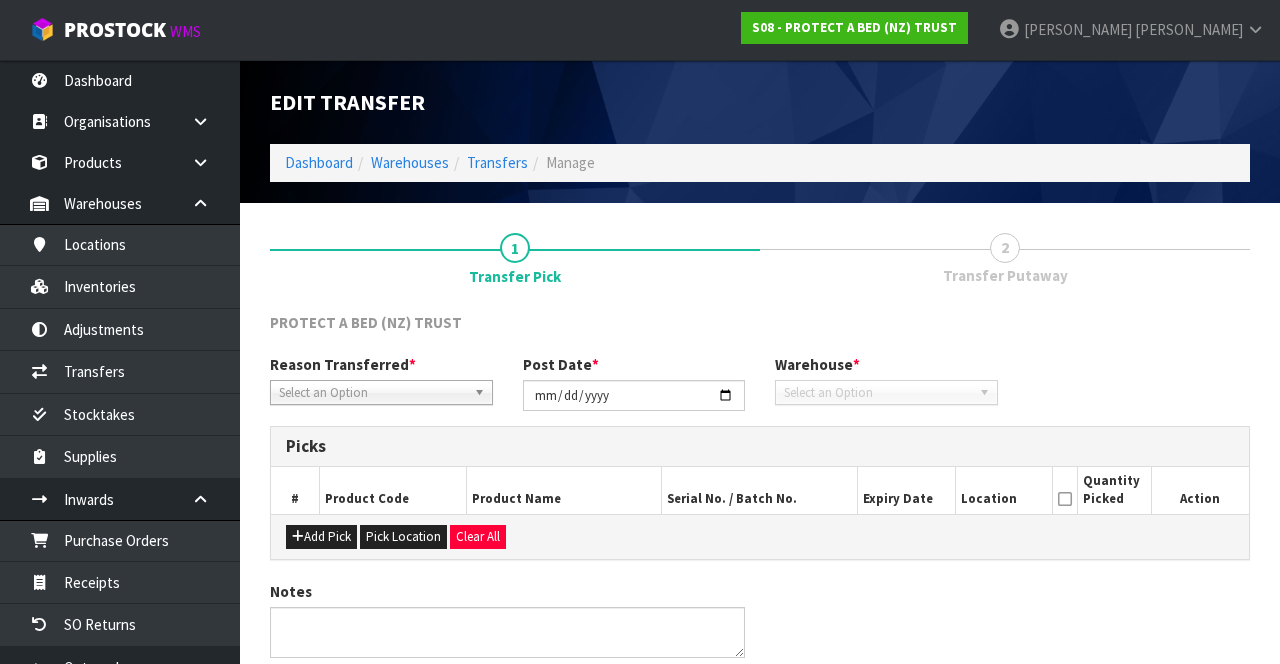 type on "[DATE]" 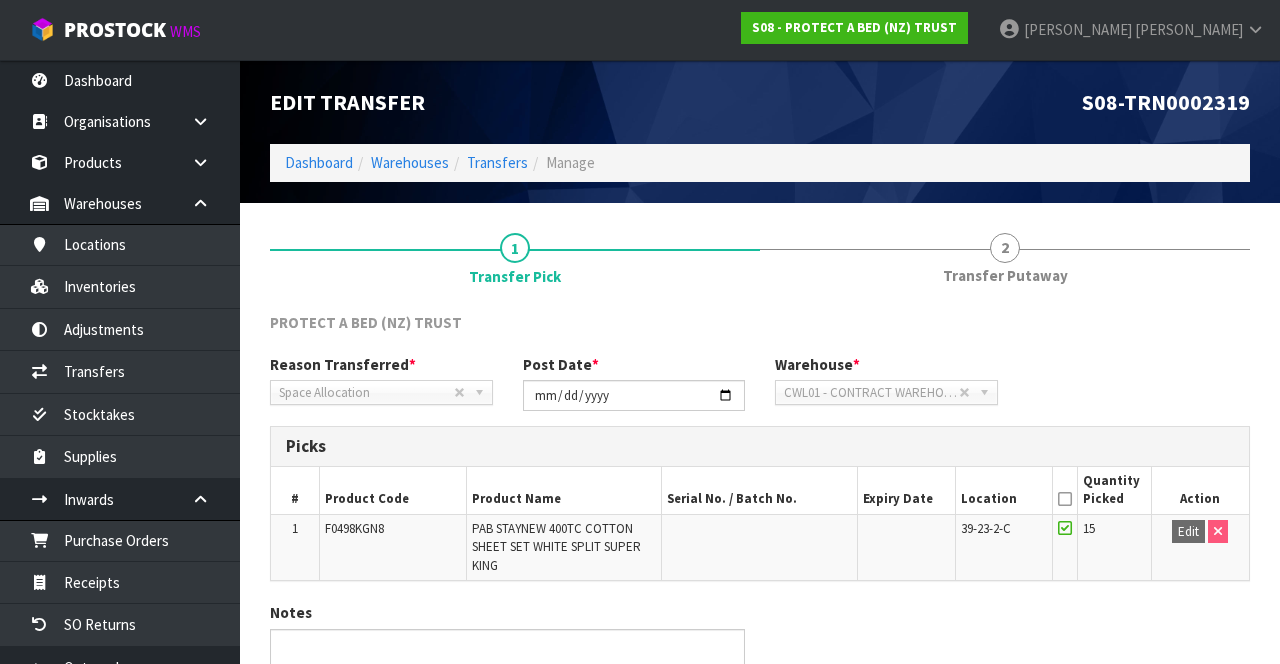 scroll, scrollTop: 101, scrollLeft: 0, axis: vertical 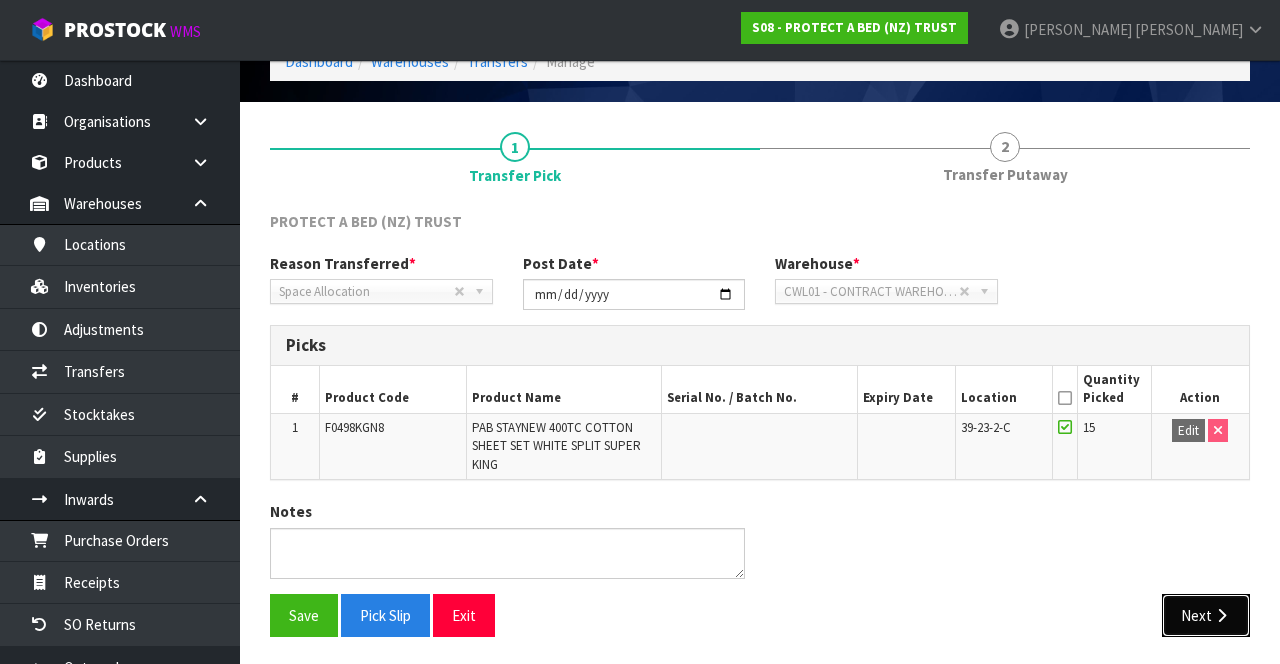 click on "Next" at bounding box center (1206, 615) 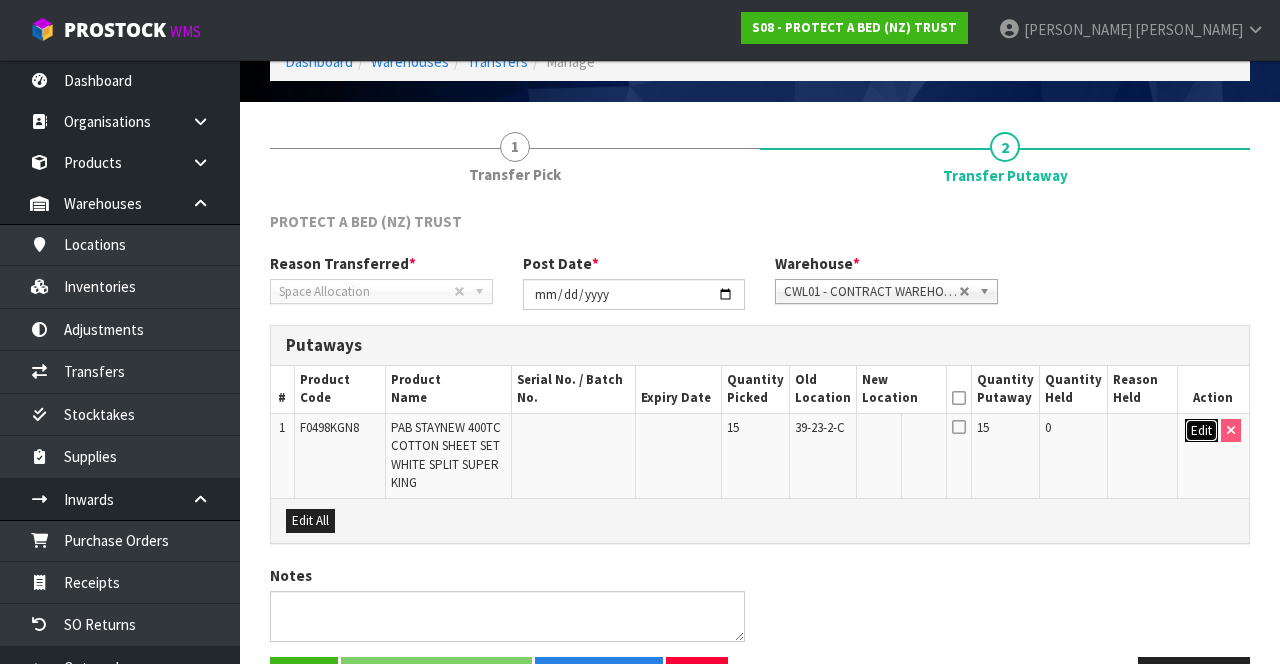 click on "Edit" at bounding box center [1201, 431] 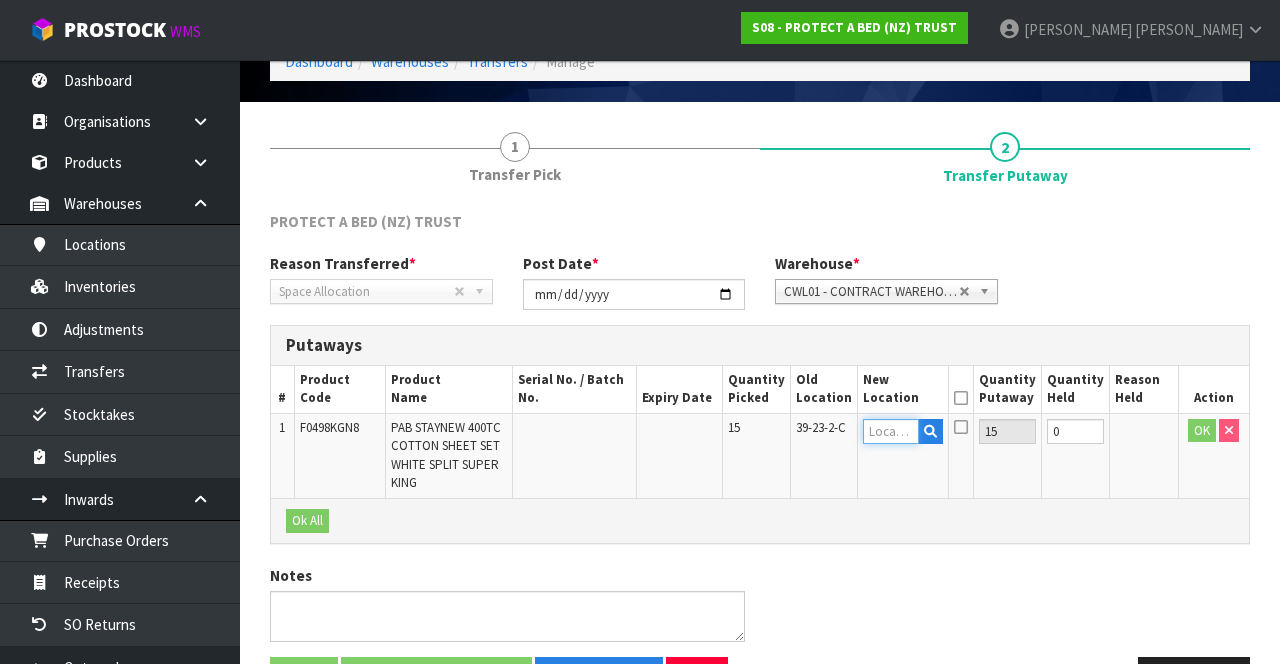 paste on "39-08-3-A" 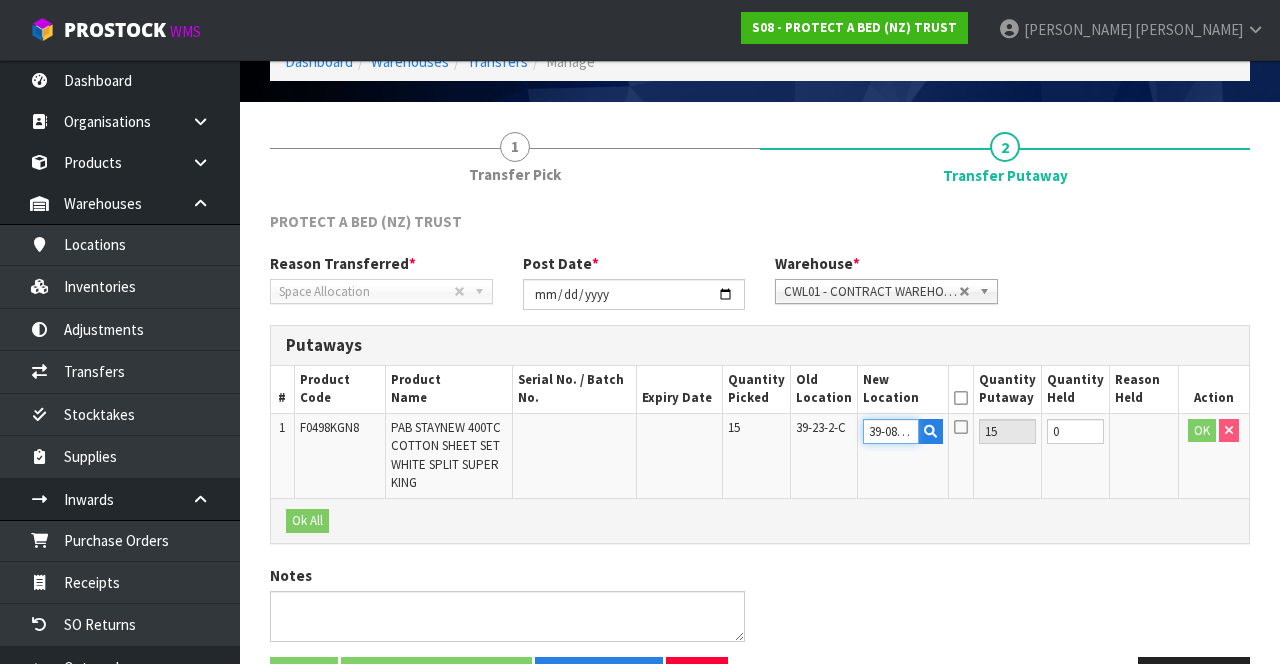 scroll, scrollTop: 0, scrollLeft: 15, axis: horizontal 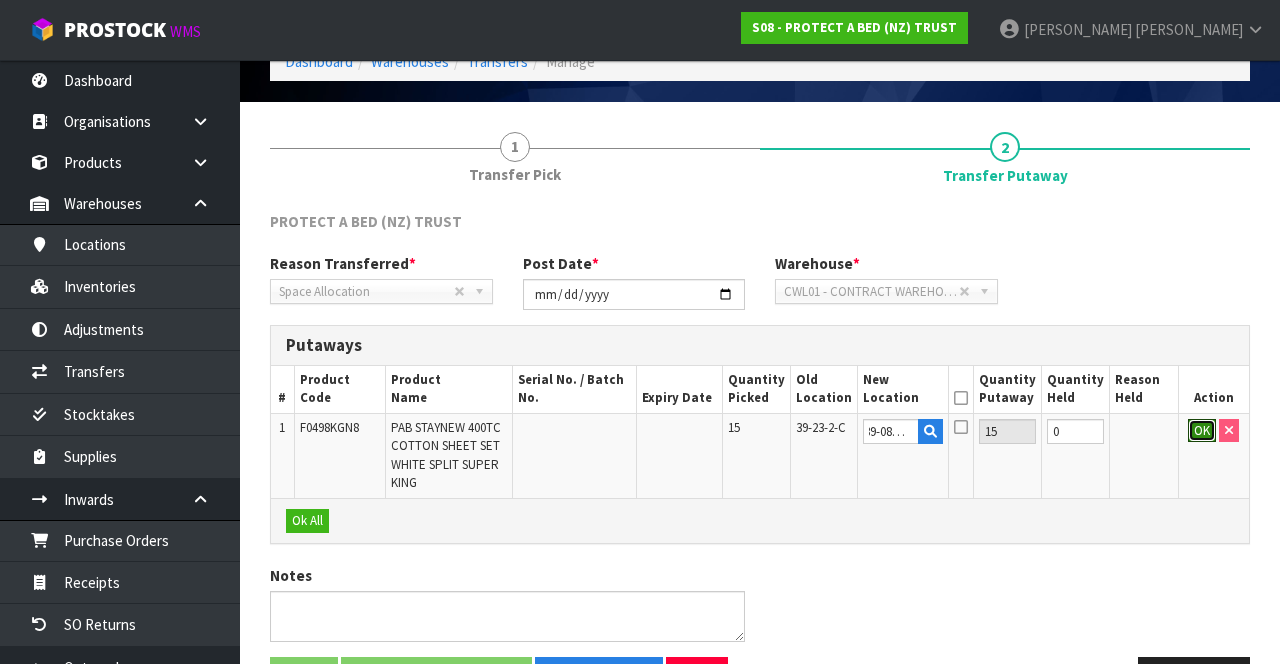 click on "OK" at bounding box center (1202, 431) 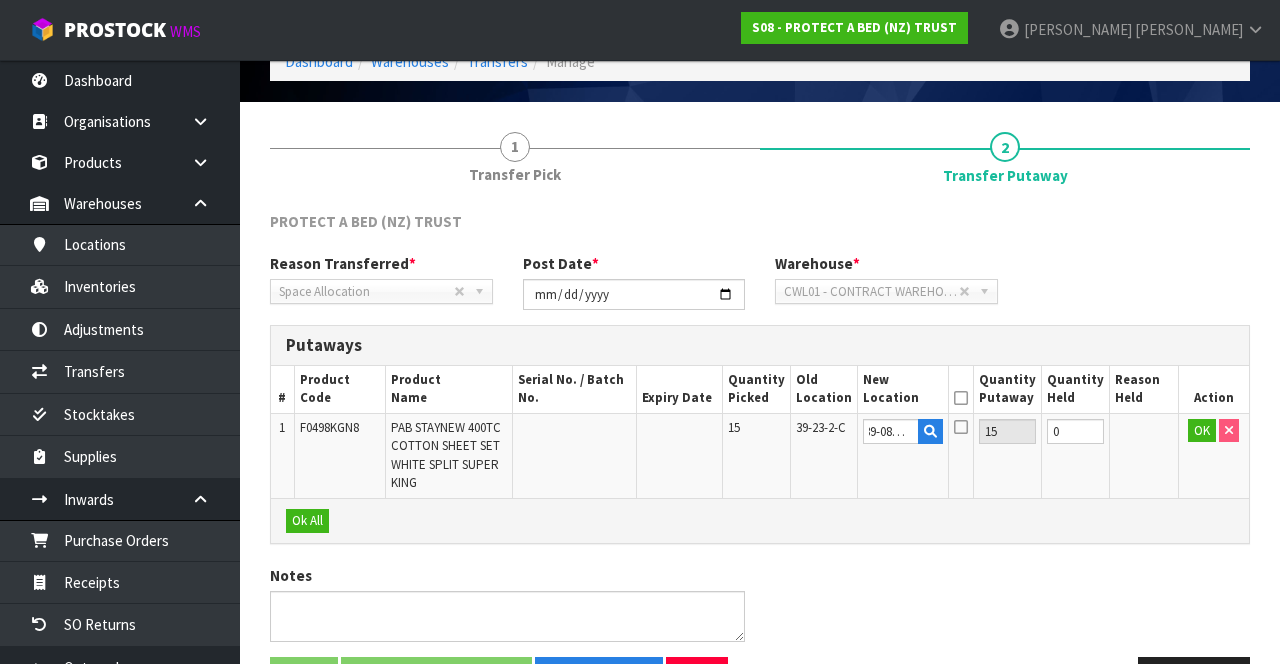 scroll, scrollTop: 0, scrollLeft: 0, axis: both 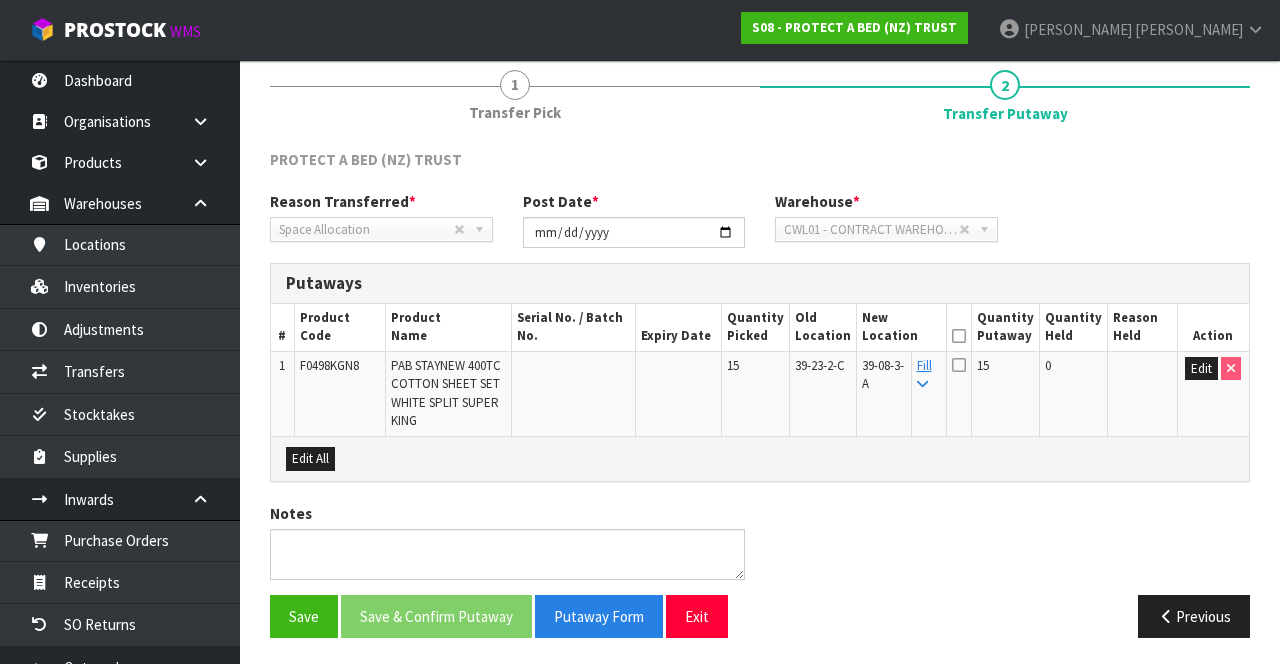 click at bounding box center (959, 336) 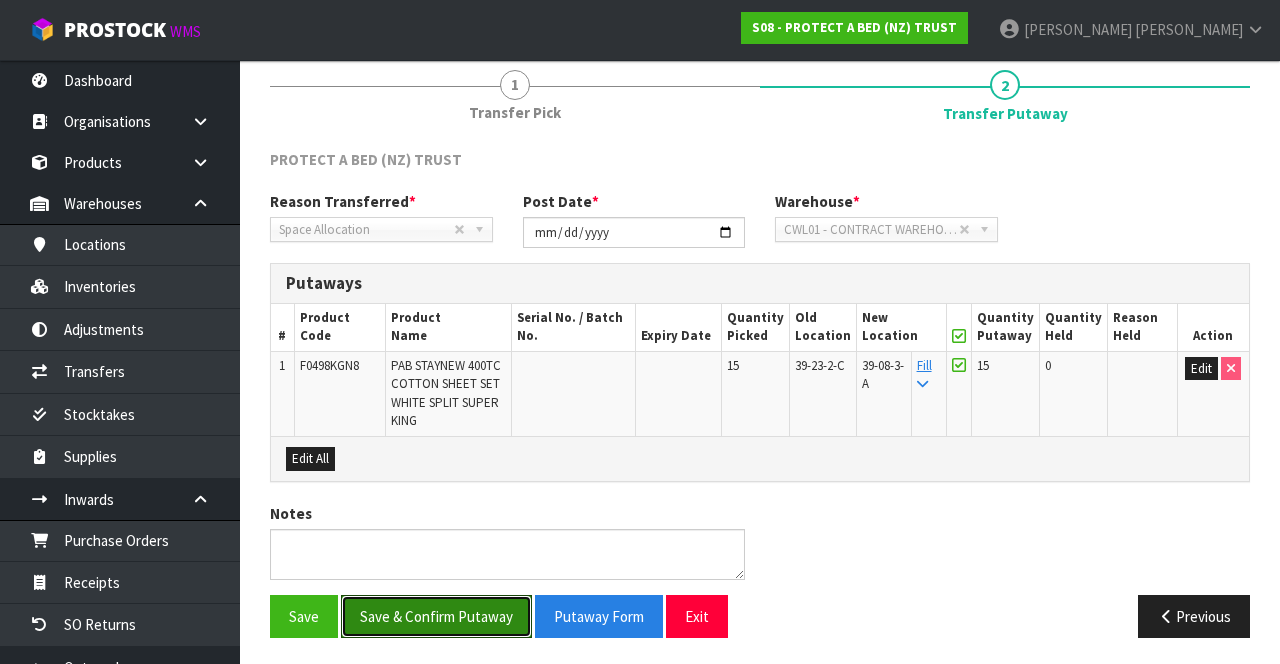 click on "Save & Confirm Putaway" at bounding box center [436, 616] 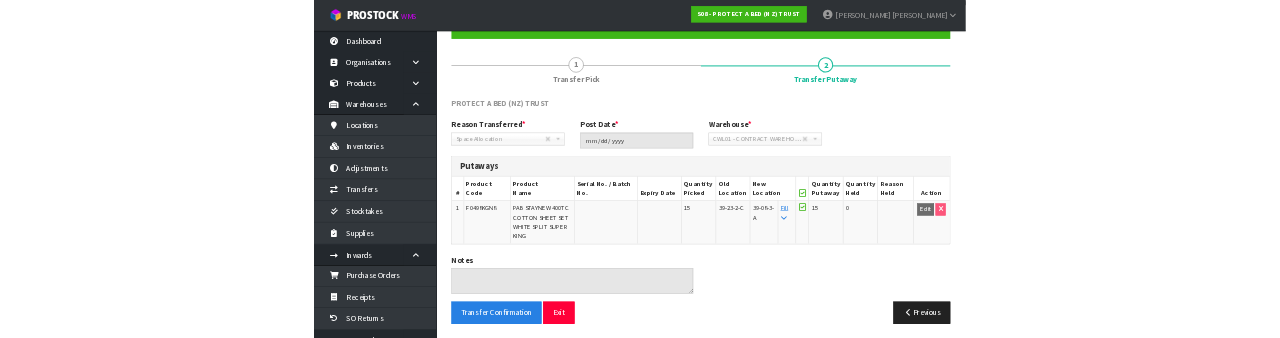 scroll, scrollTop: 0, scrollLeft: 0, axis: both 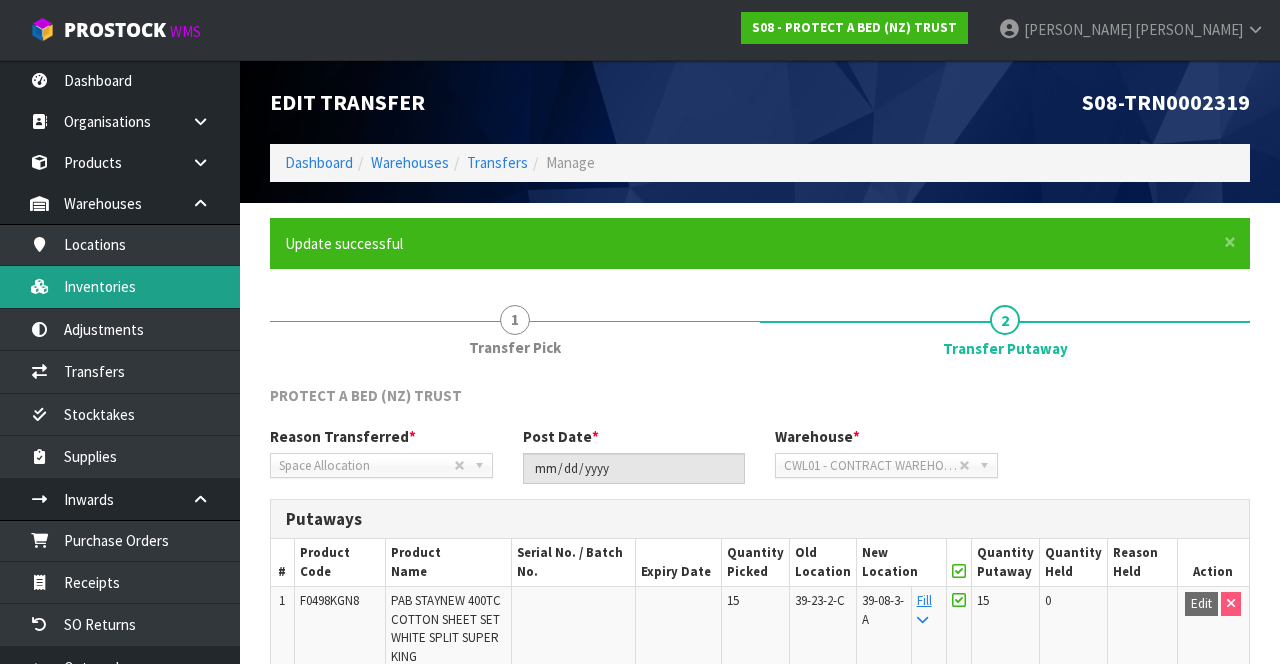 click on "Inventories" at bounding box center [120, 286] 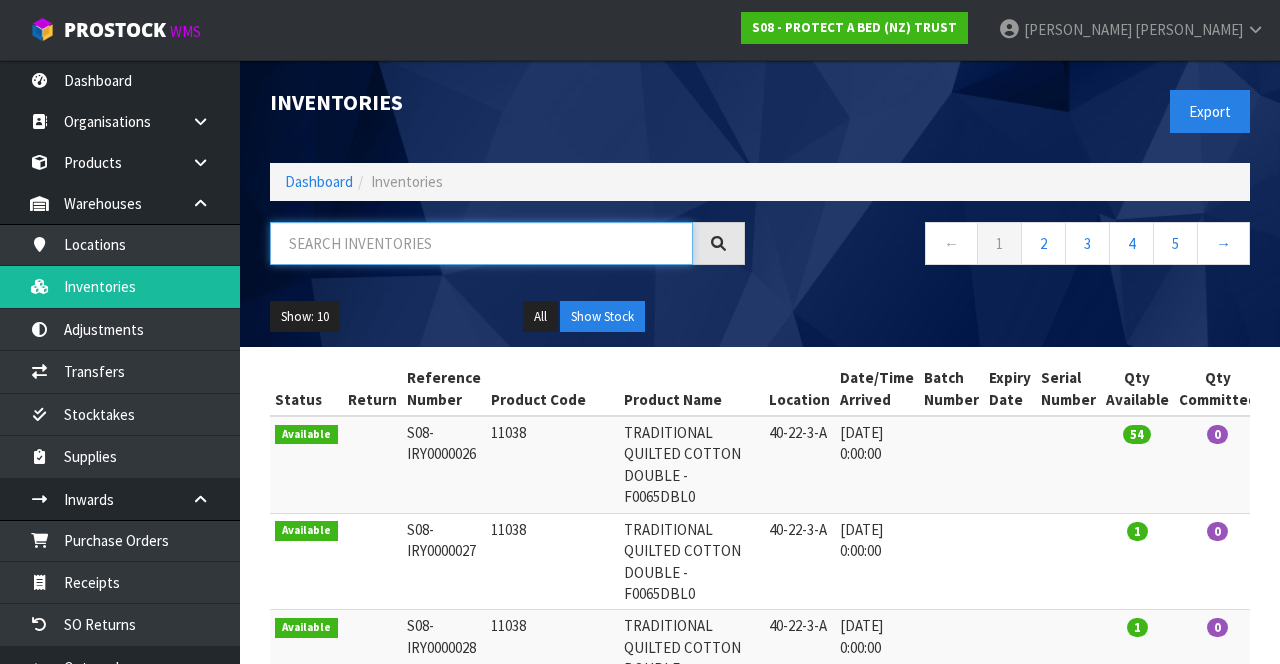 click at bounding box center [481, 243] 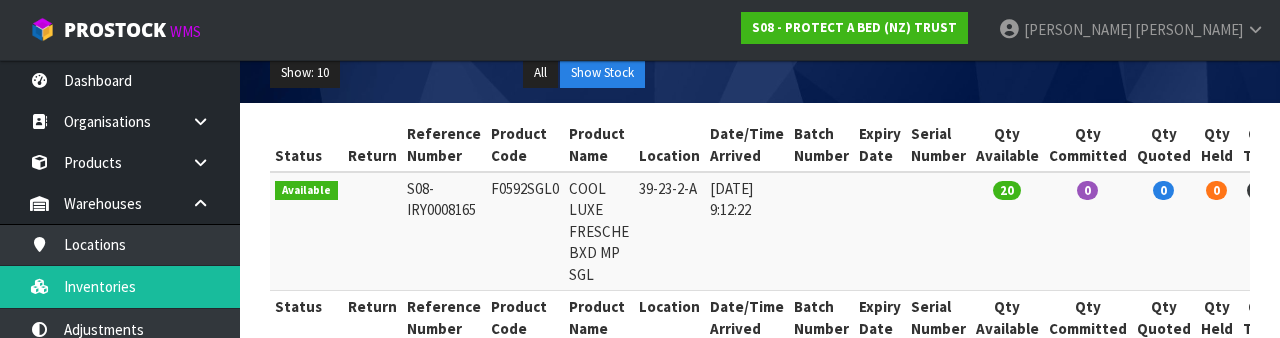 scroll, scrollTop: 284, scrollLeft: 0, axis: vertical 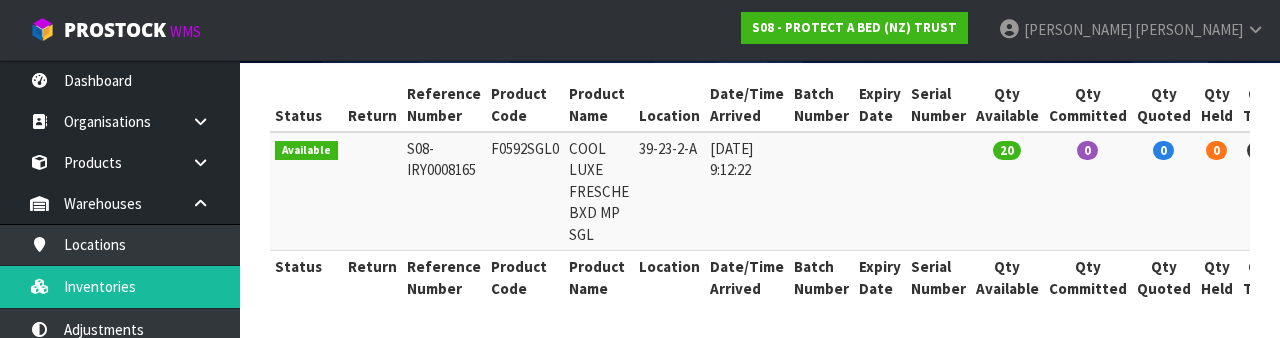 type on "39-23-2-A" 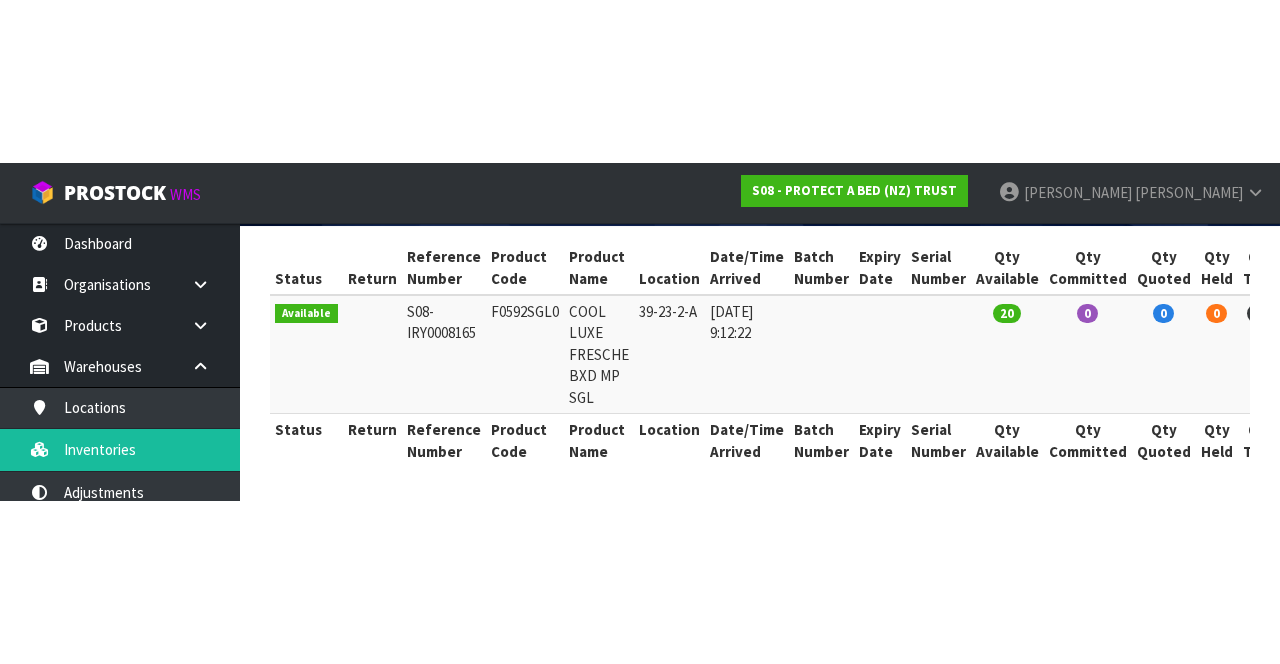 scroll, scrollTop: 0, scrollLeft: 0, axis: both 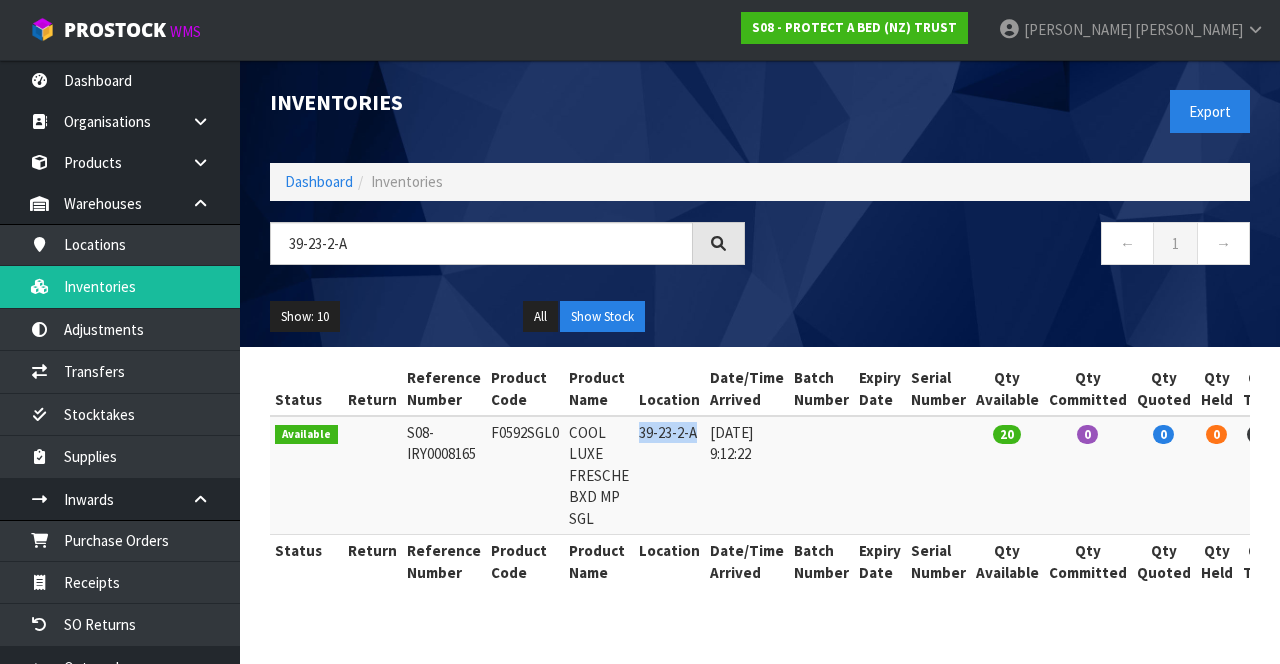 copy on "39-23-2-A" 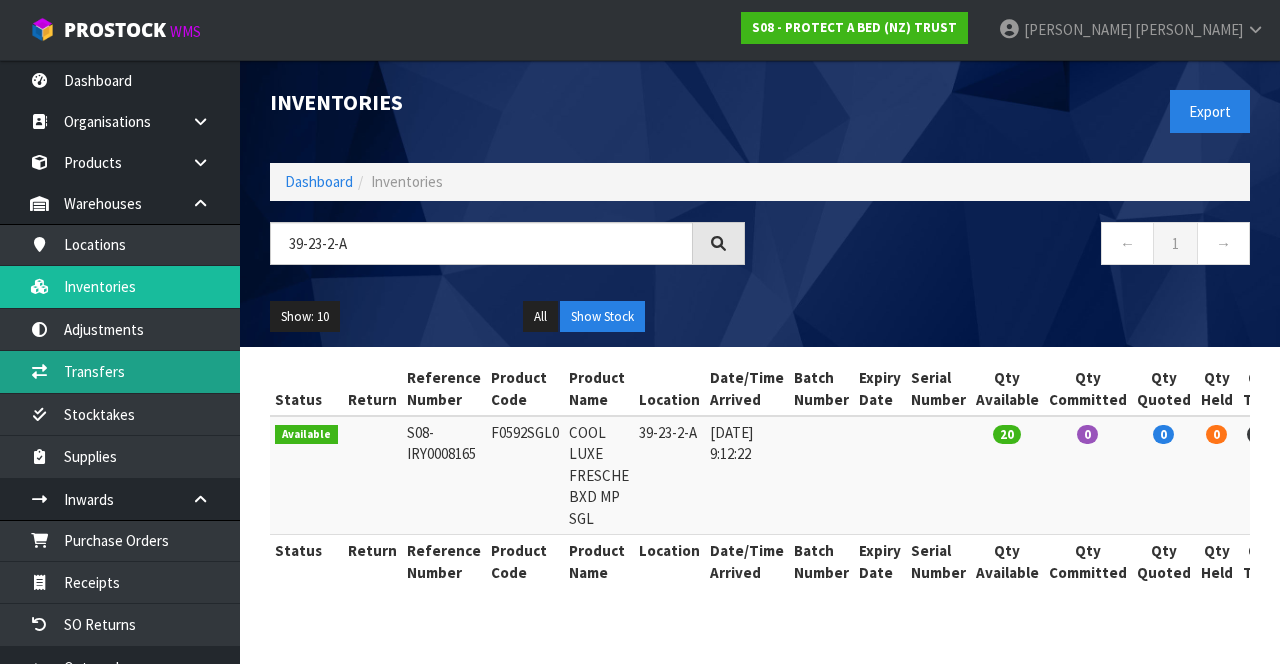 click on "Transfers" at bounding box center [120, 371] 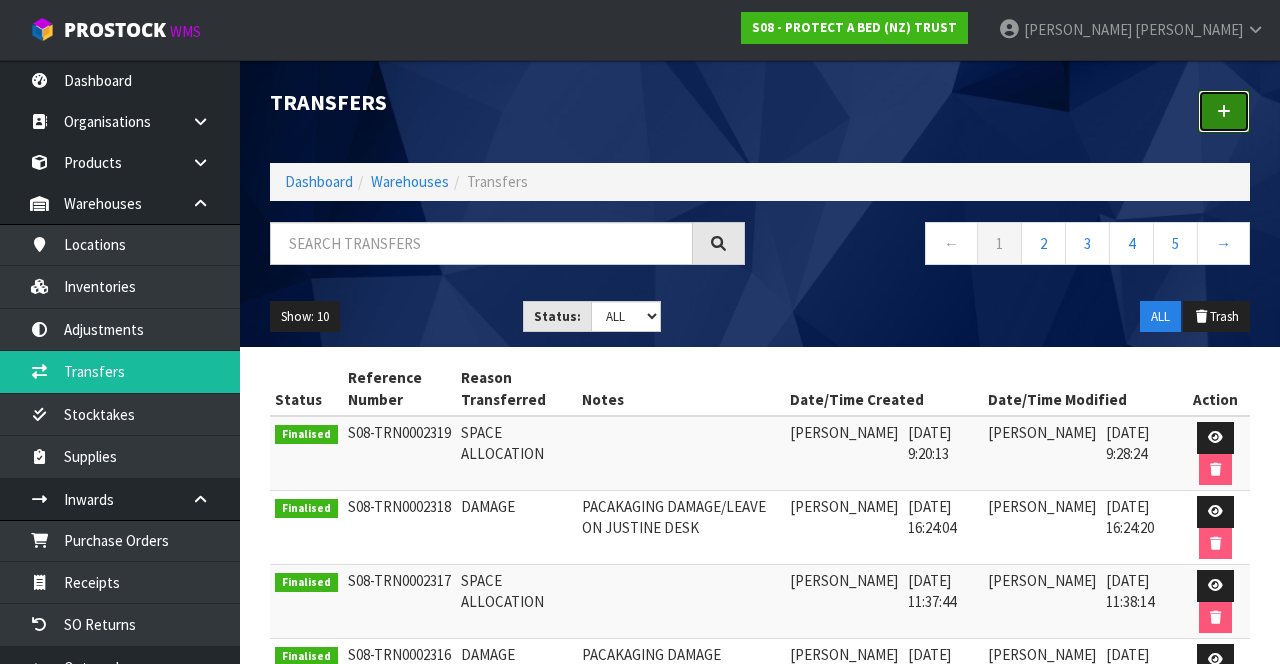 click at bounding box center [1224, 111] 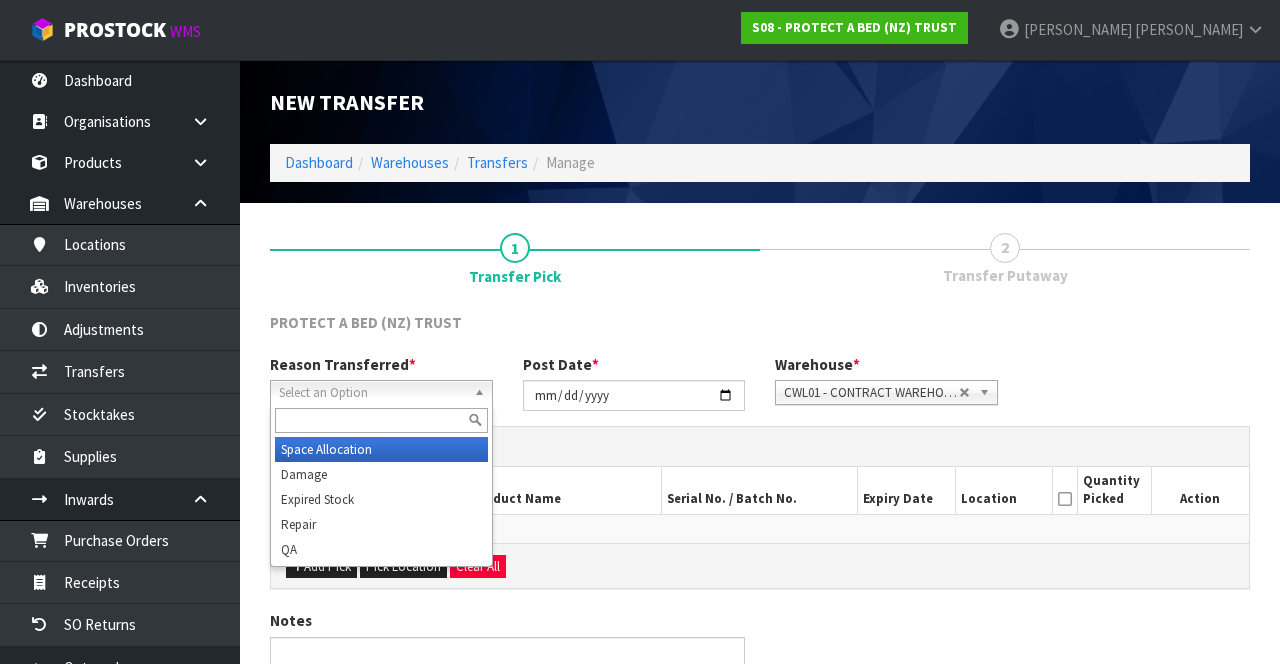 click on "Select an Option" at bounding box center [372, 393] 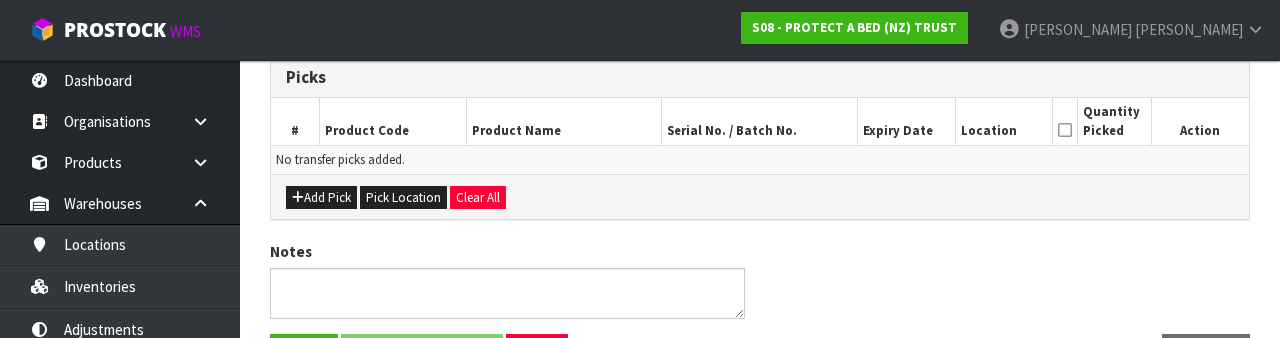 scroll, scrollTop: 422, scrollLeft: 0, axis: vertical 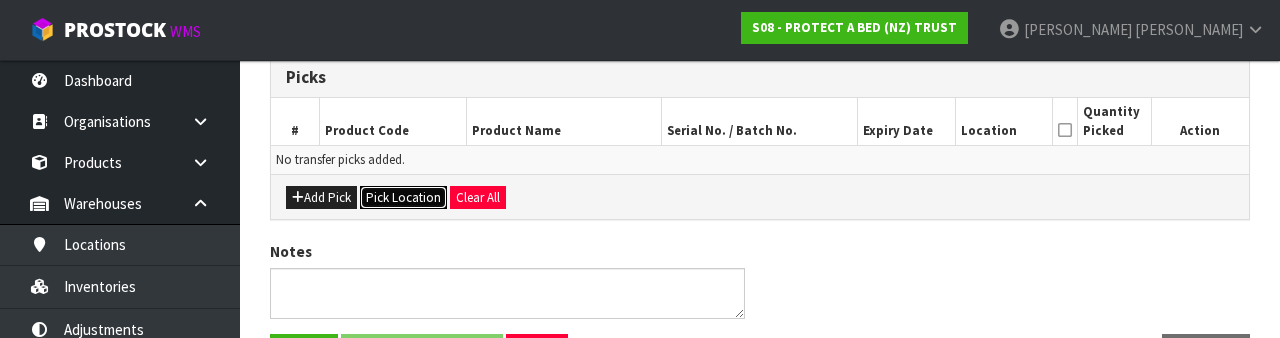 click on "Pick Location" at bounding box center (403, 198) 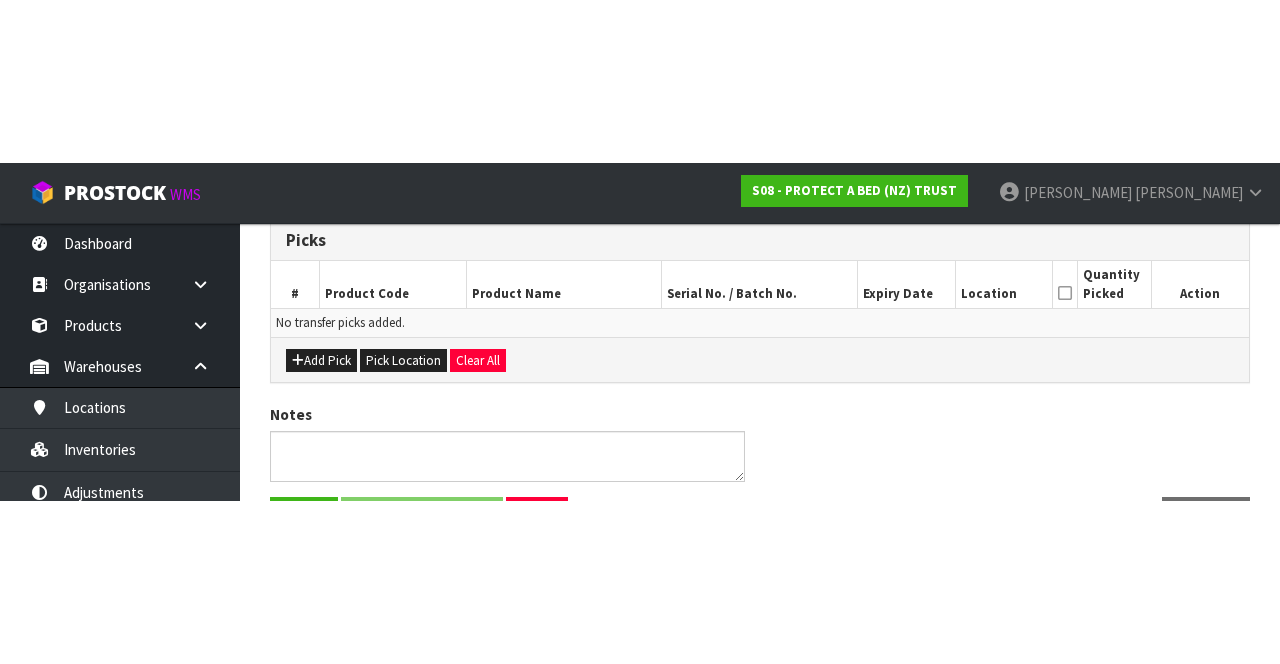scroll, scrollTop: 108, scrollLeft: 0, axis: vertical 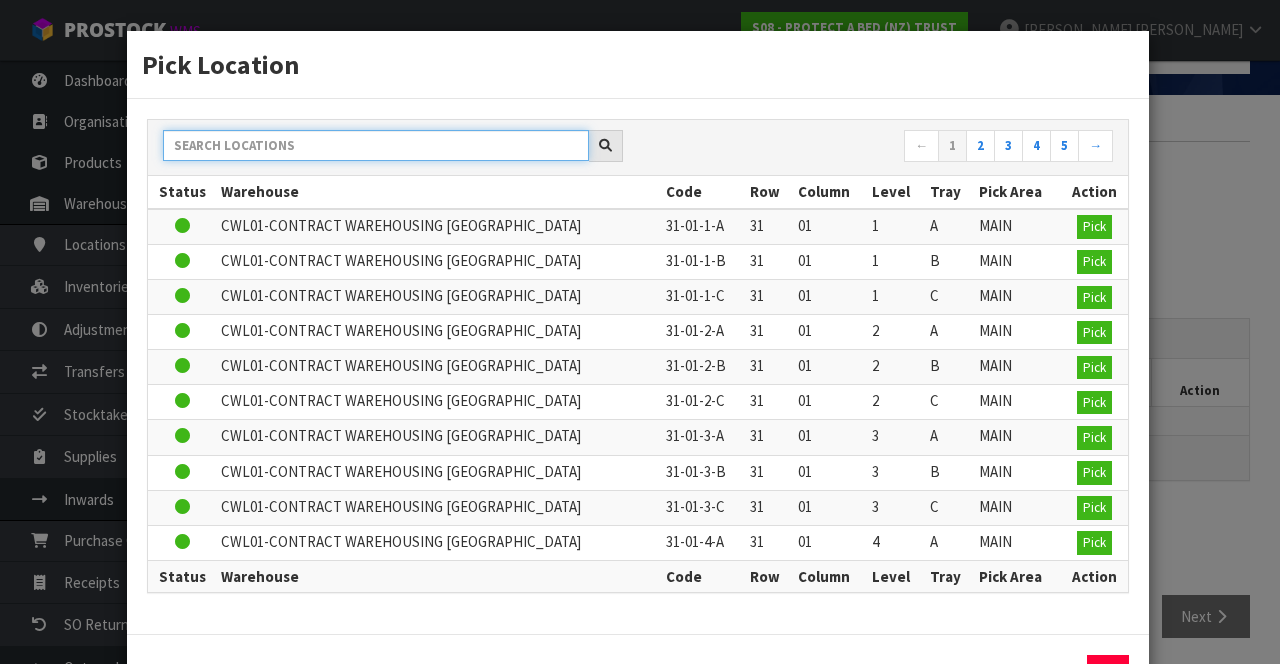 paste on "39-23-2-A" 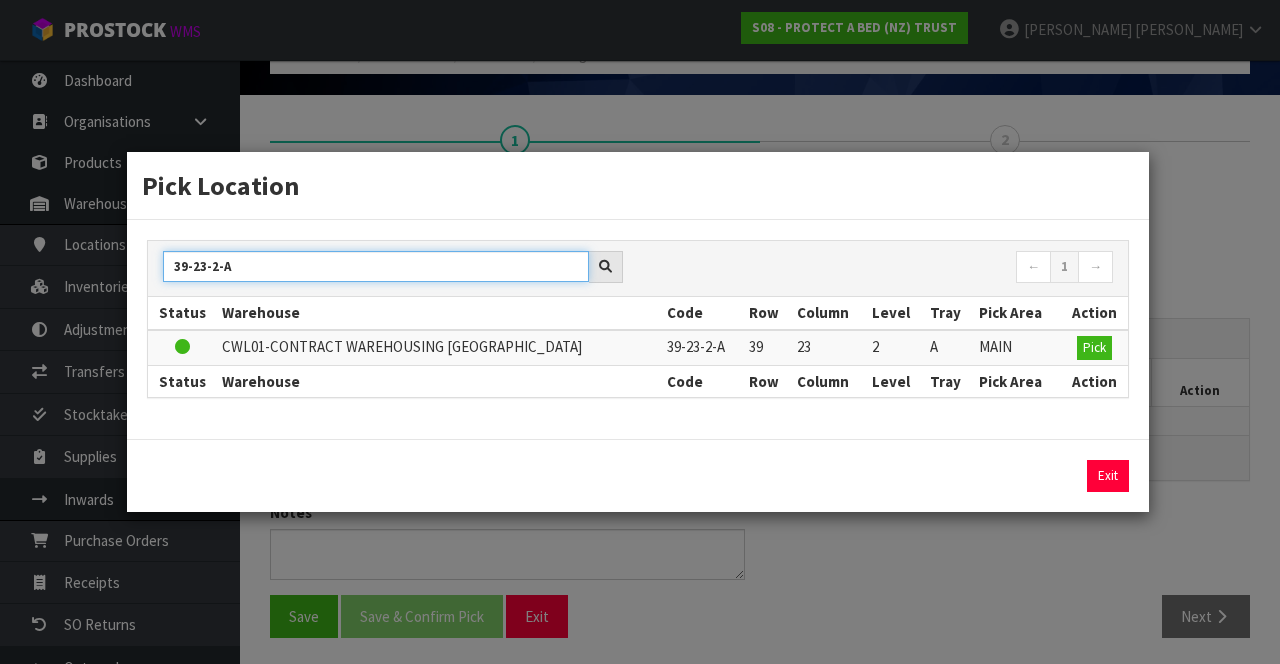 type on "39-23-2-A" 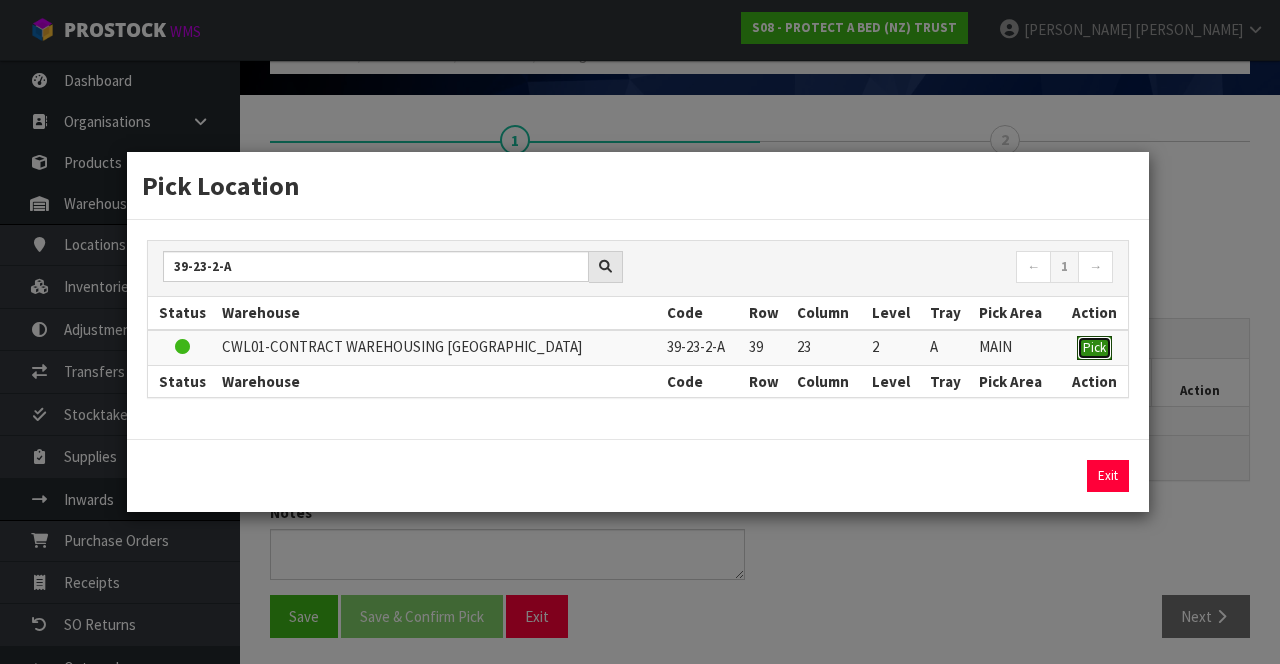 click on "Pick" at bounding box center [1094, 348] 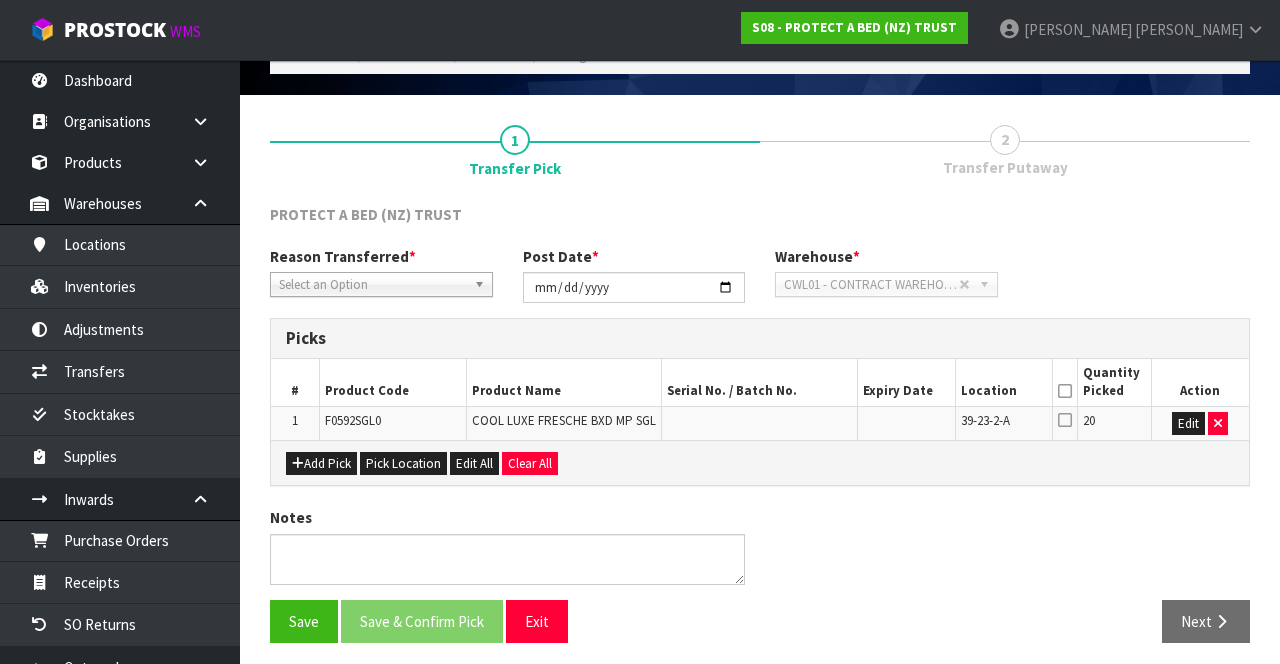 click at bounding box center (1065, 391) 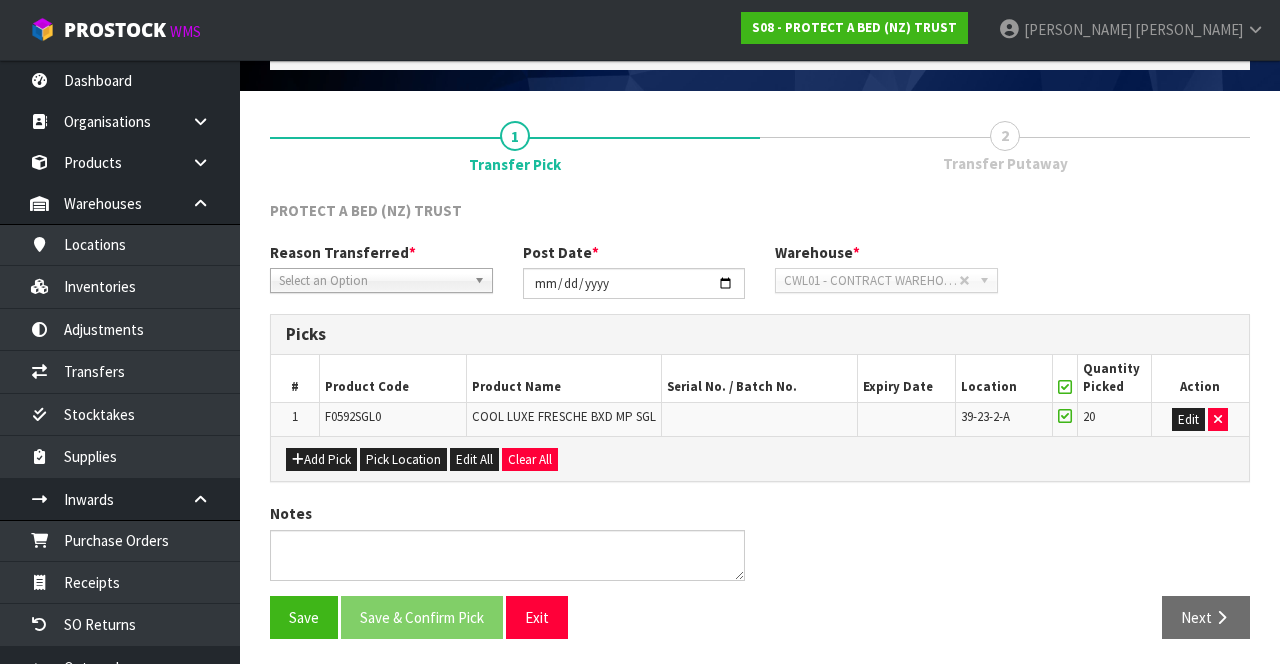 scroll, scrollTop: 112, scrollLeft: 0, axis: vertical 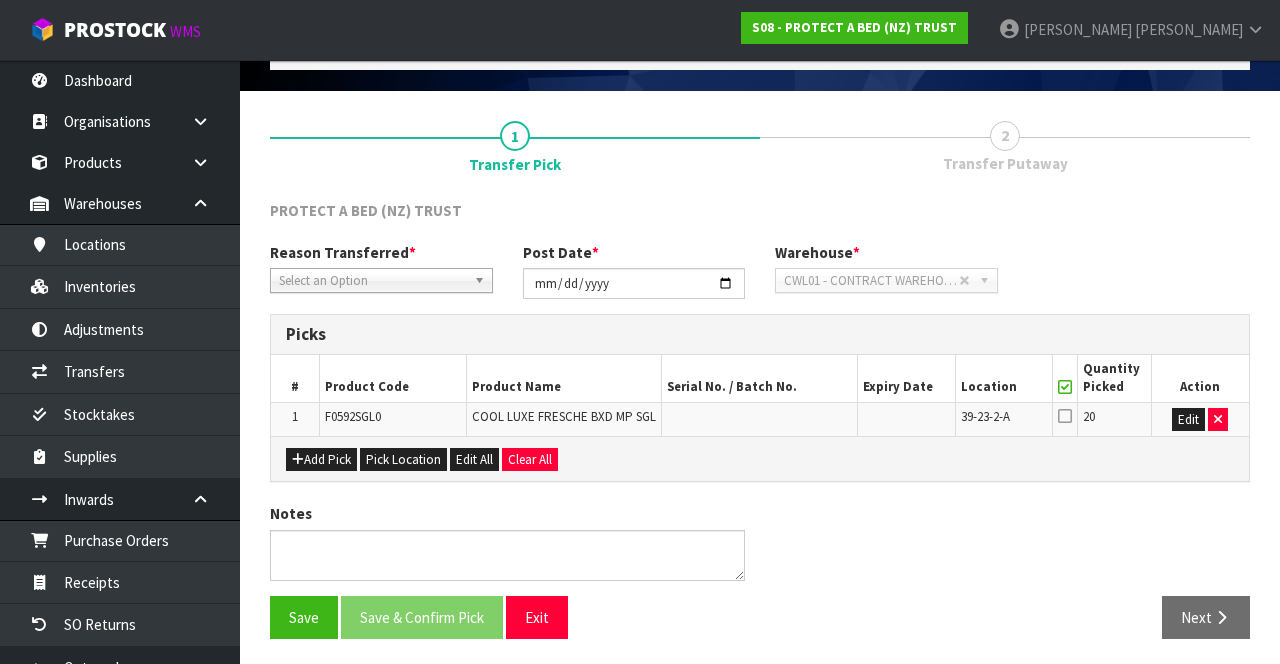 click at bounding box center [1065, 387] 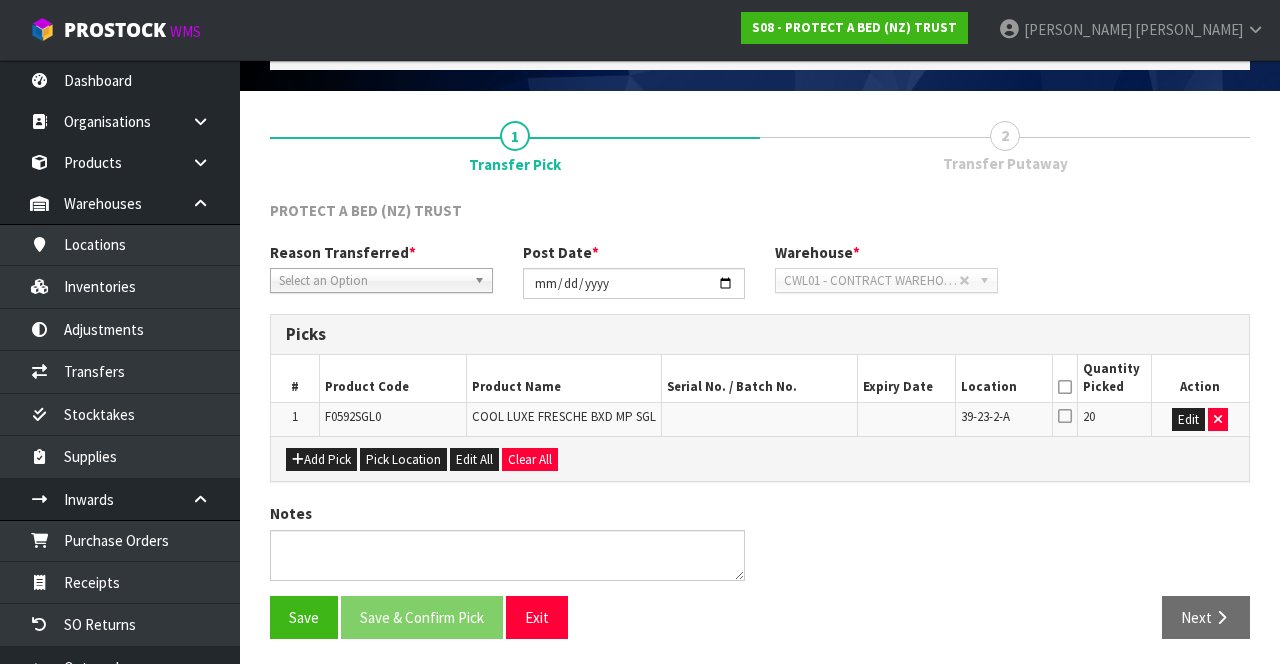 click at bounding box center [1065, 416] 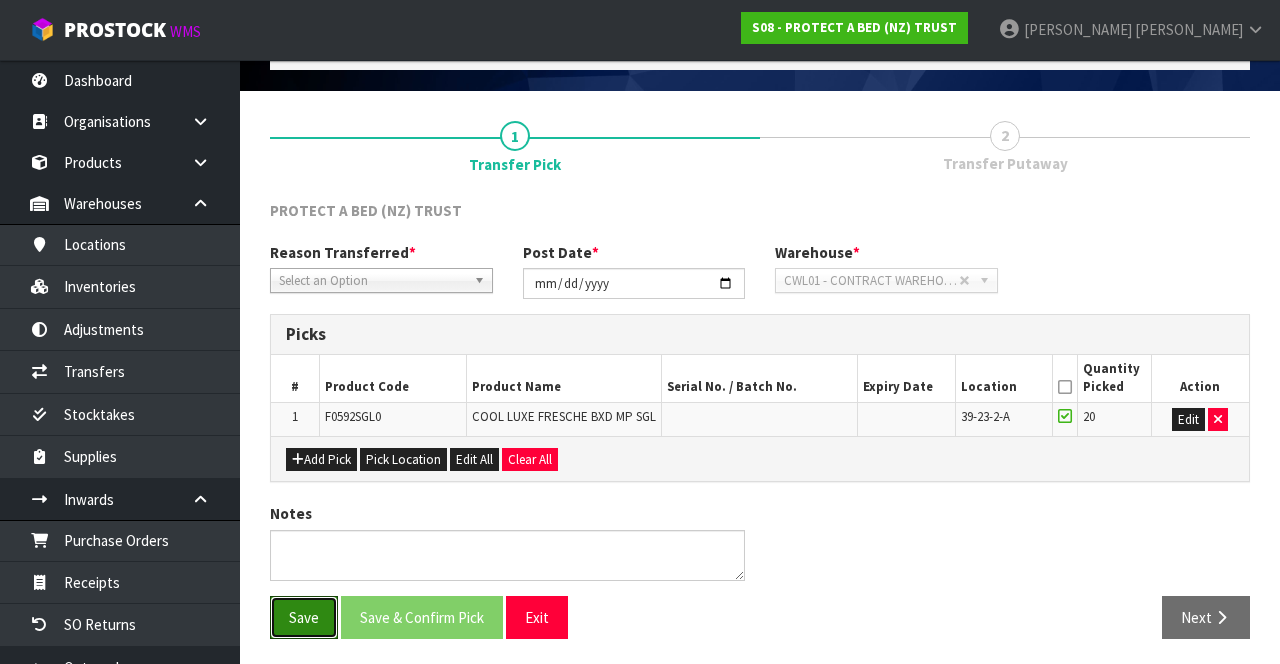 click on "Save" at bounding box center [304, 617] 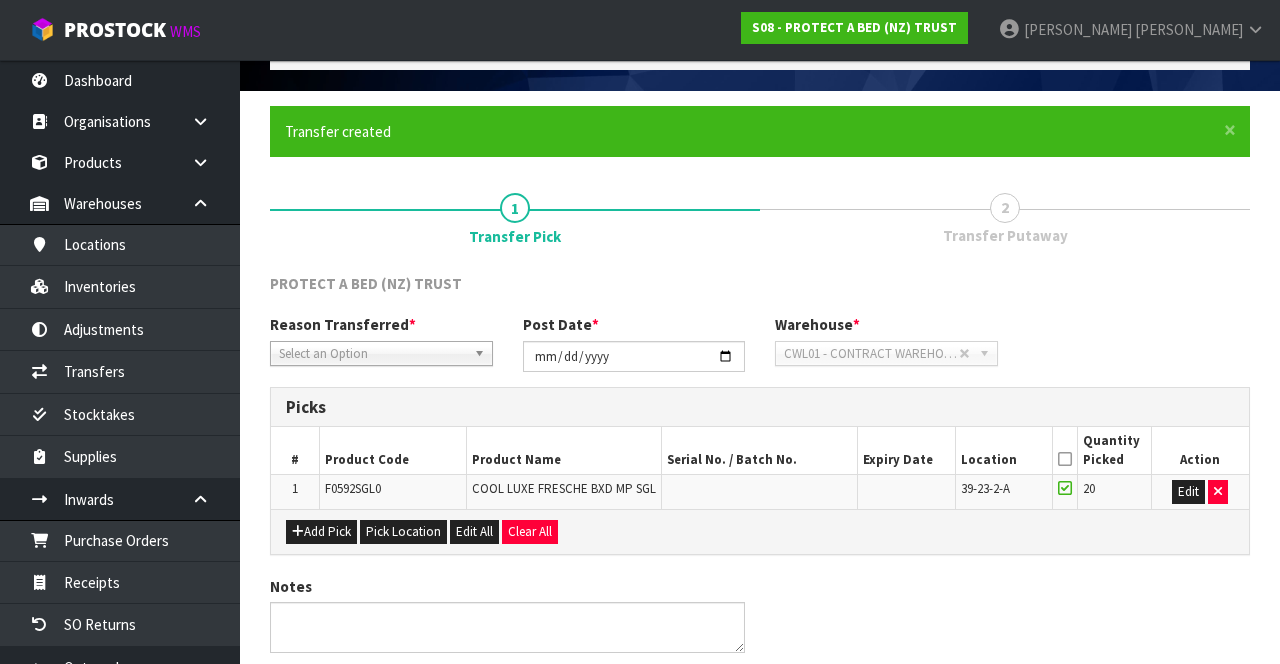 scroll, scrollTop: 0, scrollLeft: 0, axis: both 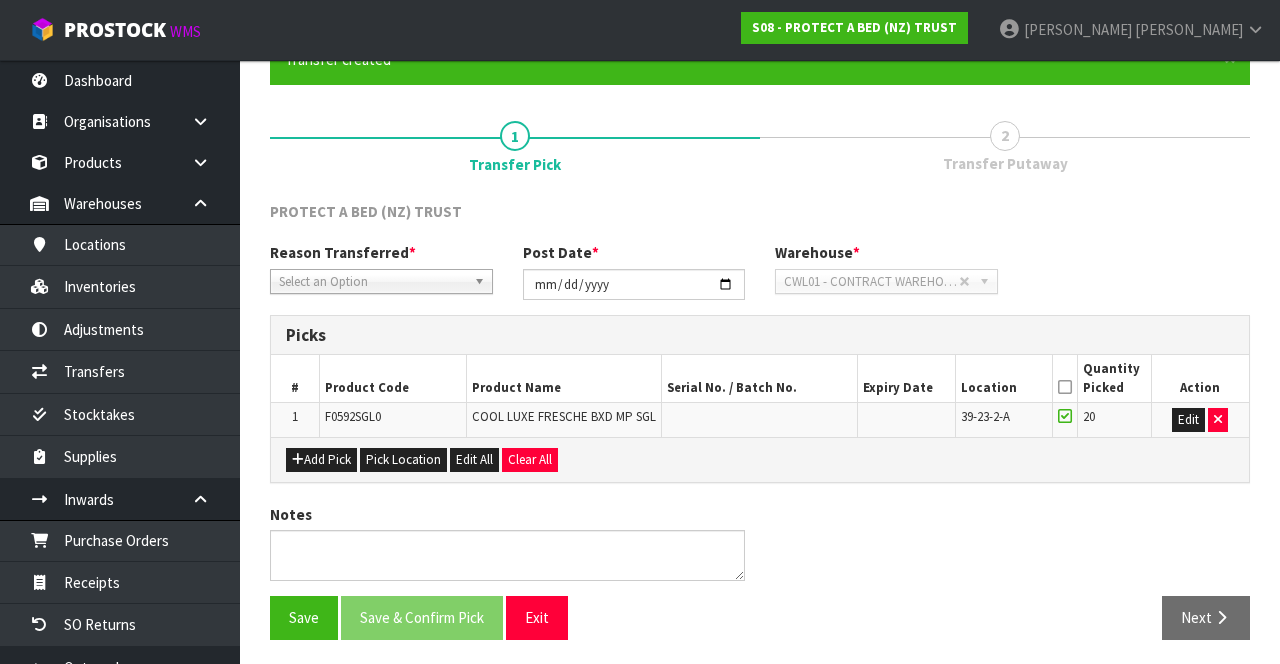 click at bounding box center (1065, 387) 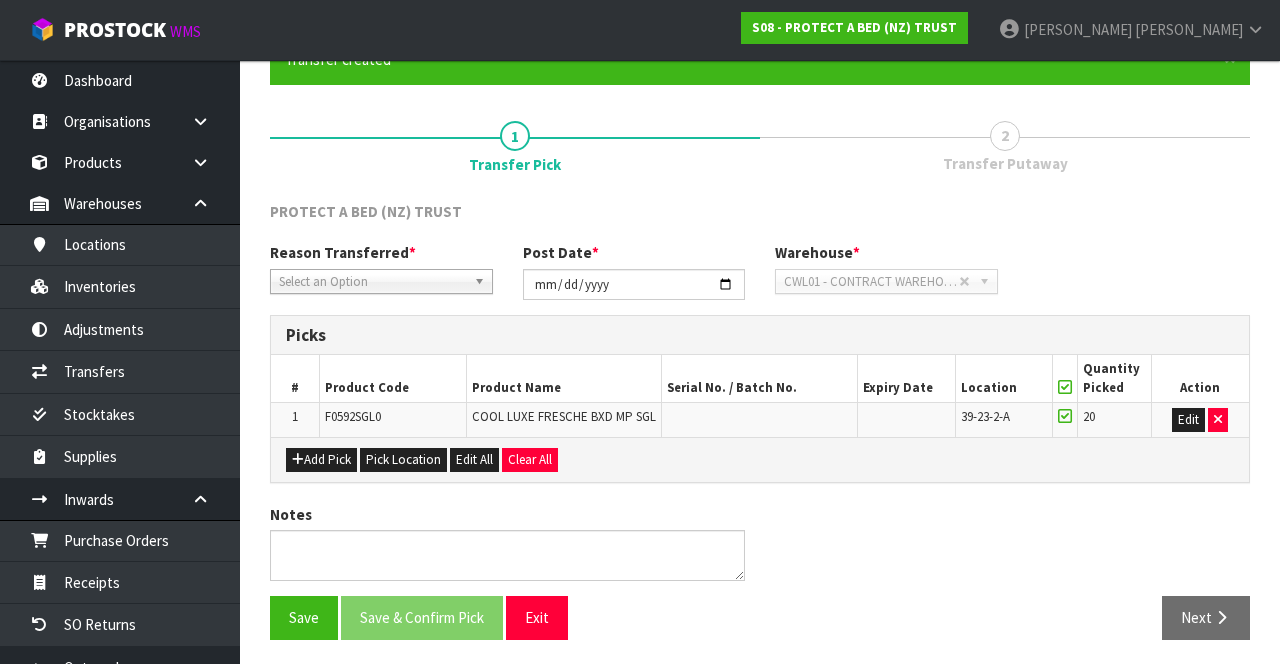 click on "Reason Transferred  *
Space Allocation Damage Expired Stock Repair QA
Select an Option
Post Date  *
[DATE]
Warehouse  *
01 - CONTRACT WAREHOUSING MAIN 02 - CONTRACT WAREHOUSING NO 2 CHC - CWL [GEOGRAPHIC_DATA] WAIHEKE - SOLAR SHOP [GEOGRAPHIC_DATA] - CONTRACT WAREHOUSING [GEOGRAPHIC_DATA] - CONTRACT WAREHOUSING [DEMOGRAPHIC_DATA] RUBY CWL03 - CONTRACT WAREHOUSING NEILPARK
CWL01 - CONTRACT WAREHOUSING [GEOGRAPHIC_DATA]" at bounding box center (760, 278) 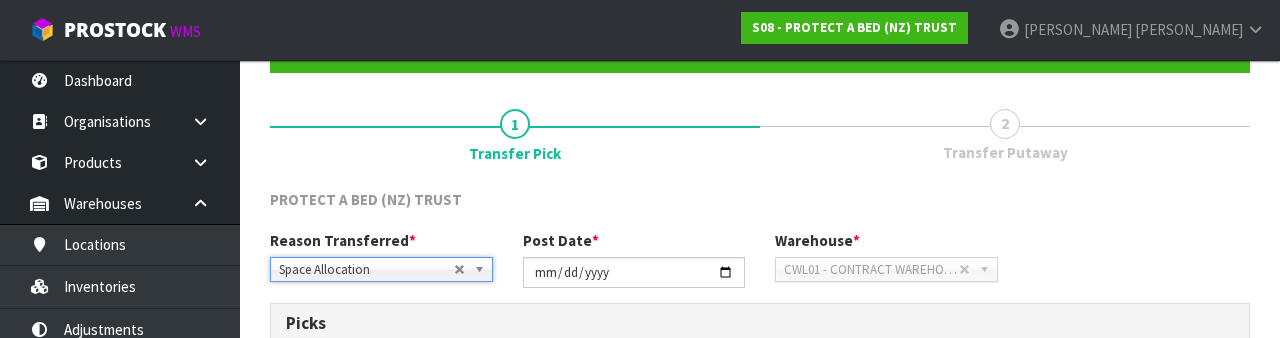 click on "Reason Transferred  *
Space Allocation Damage Expired Stock Repair QA
Space Allocation
Space Allocation Damage Expired Stock Repair QA
Post Date  *
[DATE]
Warehouse  *
01 - CONTRACT WAREHOUSING MAIN 02 - CONTRACT WAREHOUSING NO 2 CHC - CWL [GEOGRAPHIC_DATA] WAIHEKE - SOLAR SHOP [GEOGRAPHIC_DATA] - CONTRACT WAREHOUSING [GEOGRAPHIC_DATA] - CONTRACT WAREHOUSING [DEMOGRAPHIC_DATA] RUBY CWL03 - CONTRACT WAREHOUSING NEILPARK
CWL01 - CONTRACT WAREHOUSING [GEOGRAPHIC_DATA]" at bounding box center (760, 266) 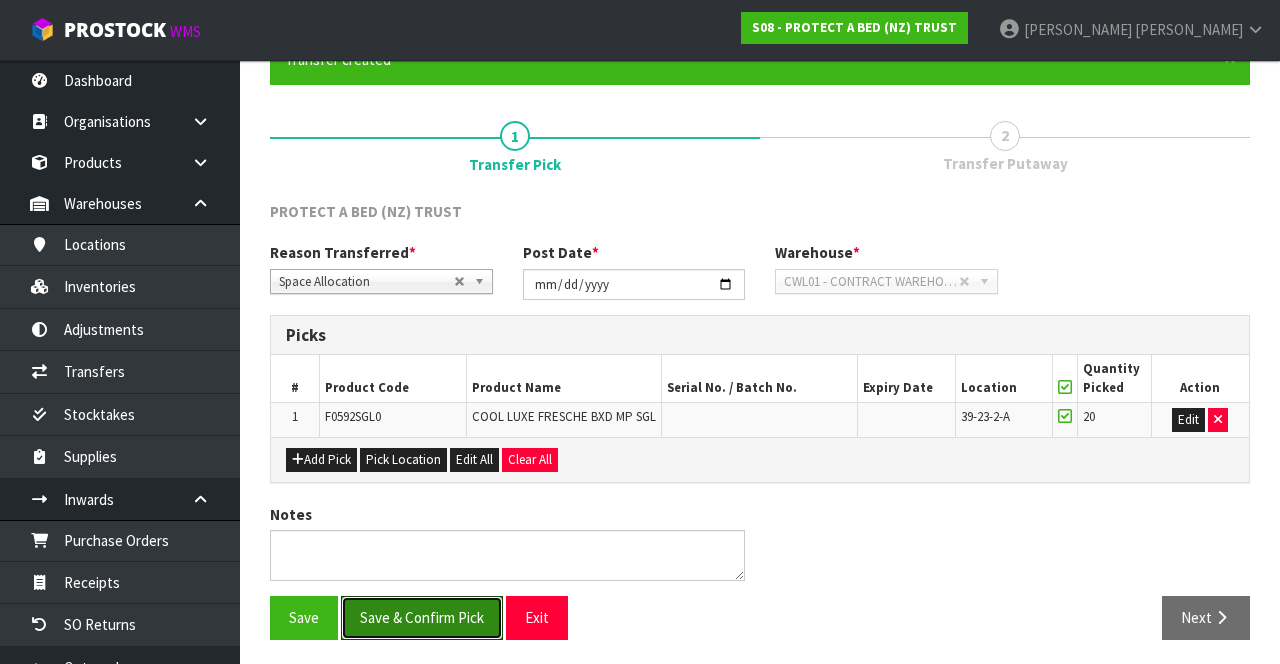 click on "Save & Confirm Pick" at bounding box center [422, 617] 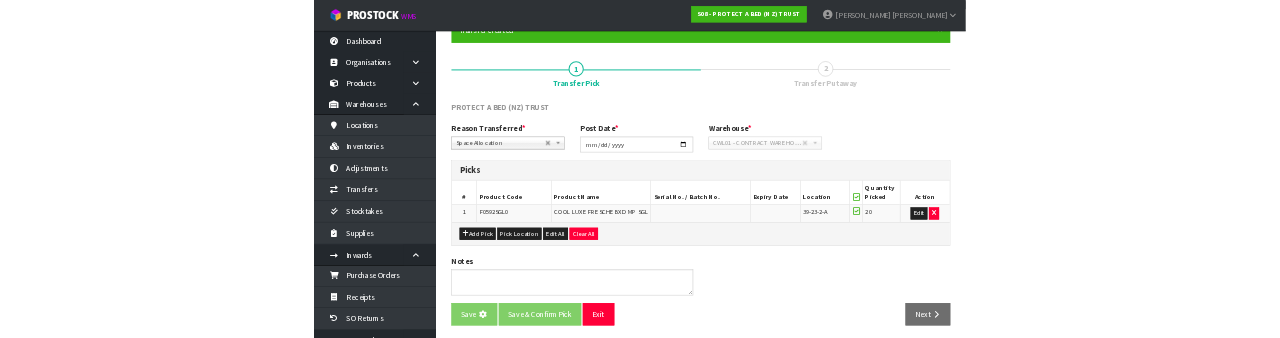 scroll, scrollTop: 0, scrollLeft: 0, axis: both 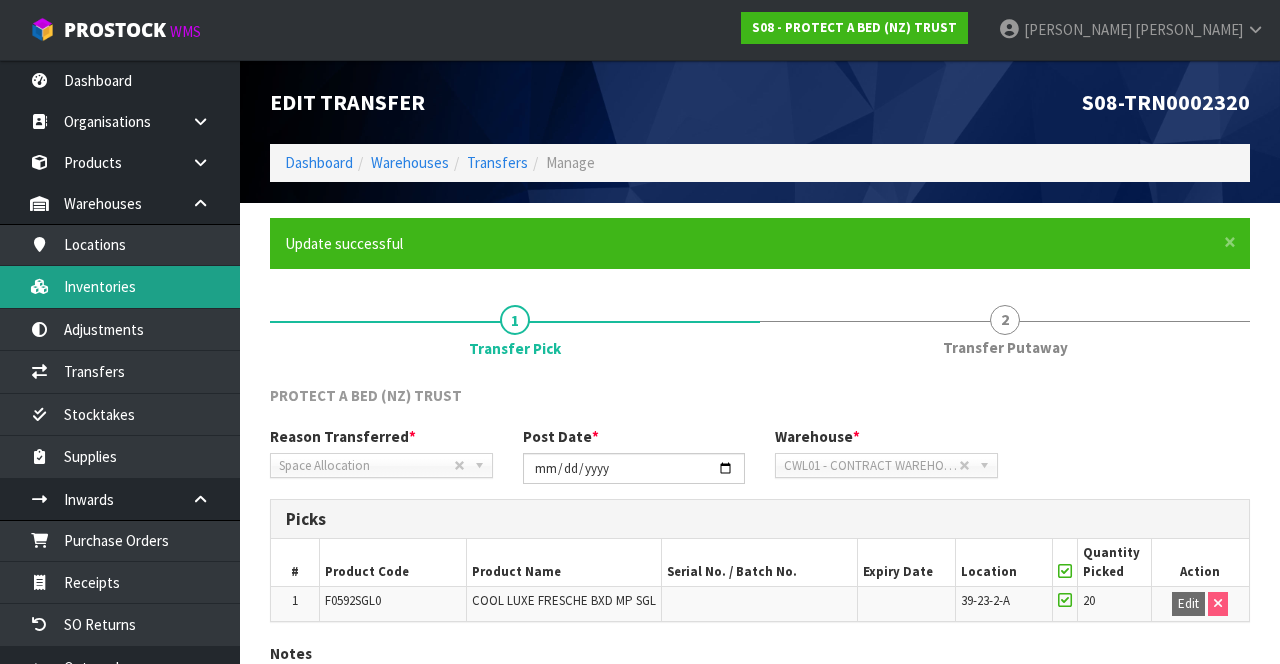 click on "Inventories" at bounding box center [120, 286] 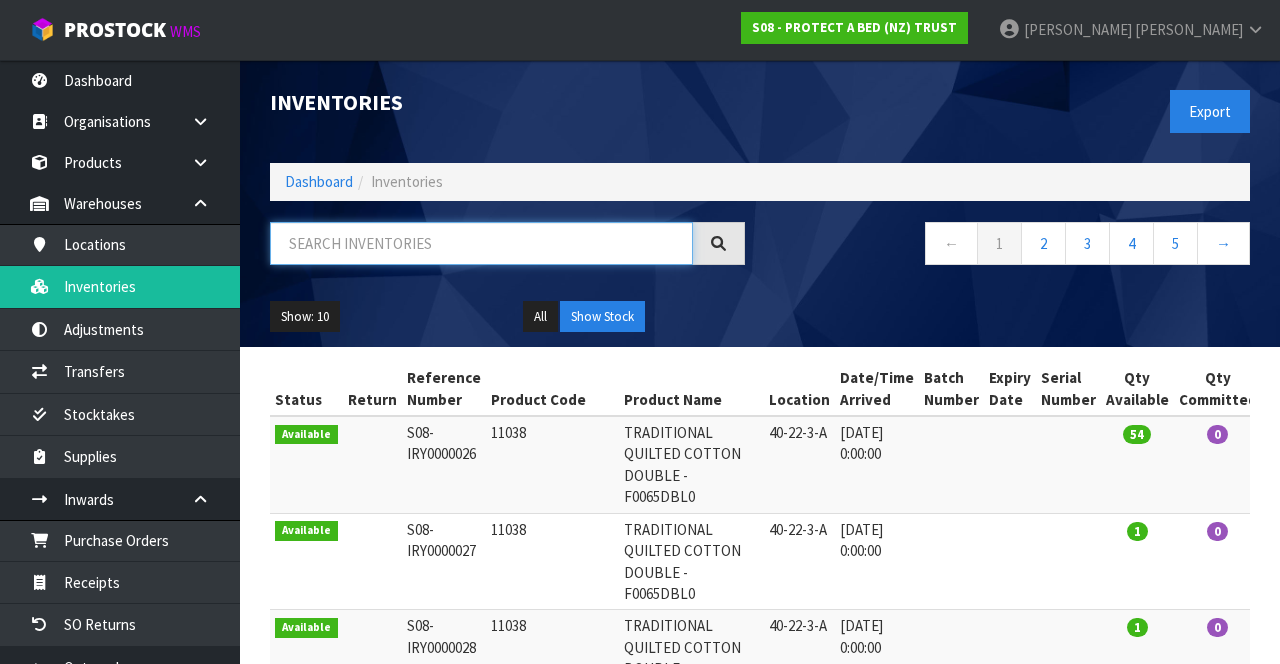 click at bounding box center [481, 243] 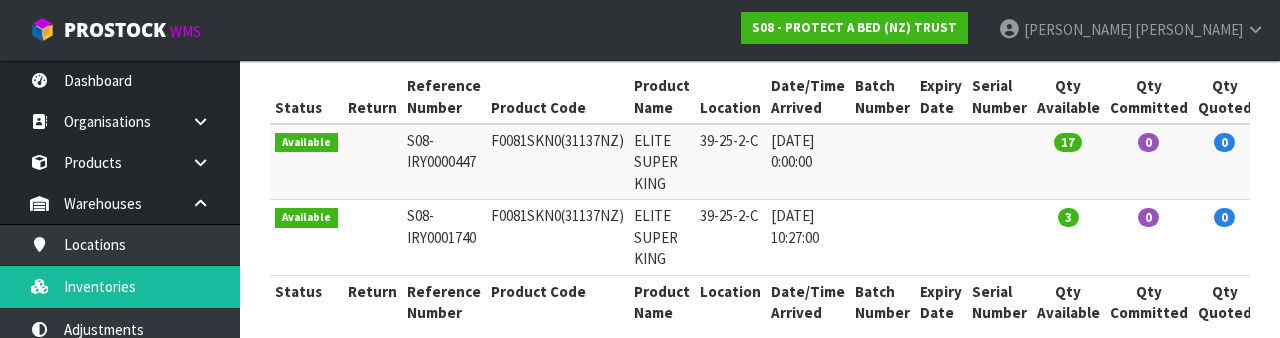 scroll, scrollTop: 316, scrollLeft: 0, axis: vertical 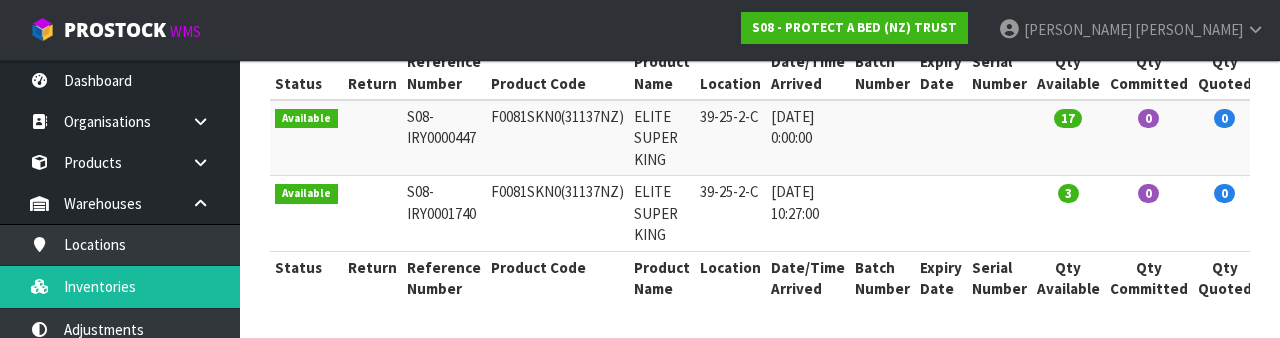 type on "39-25-2-C" 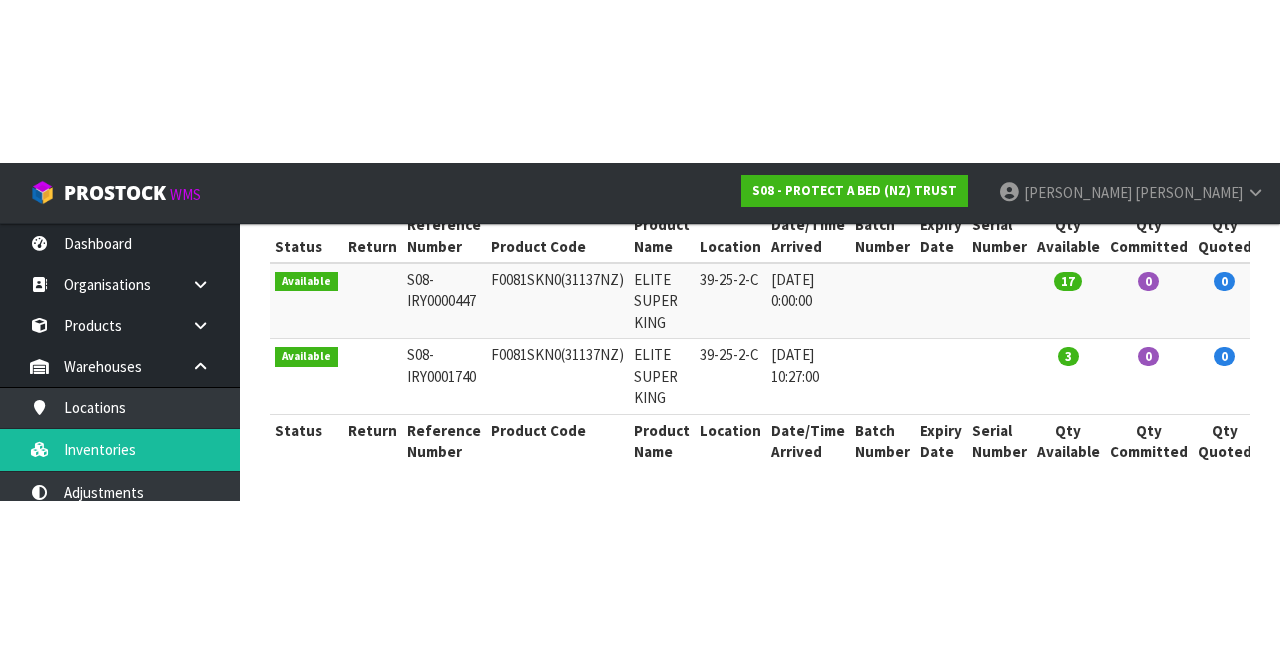 scroll, scrollTop: 0, scrollLeft: 0, axis: both 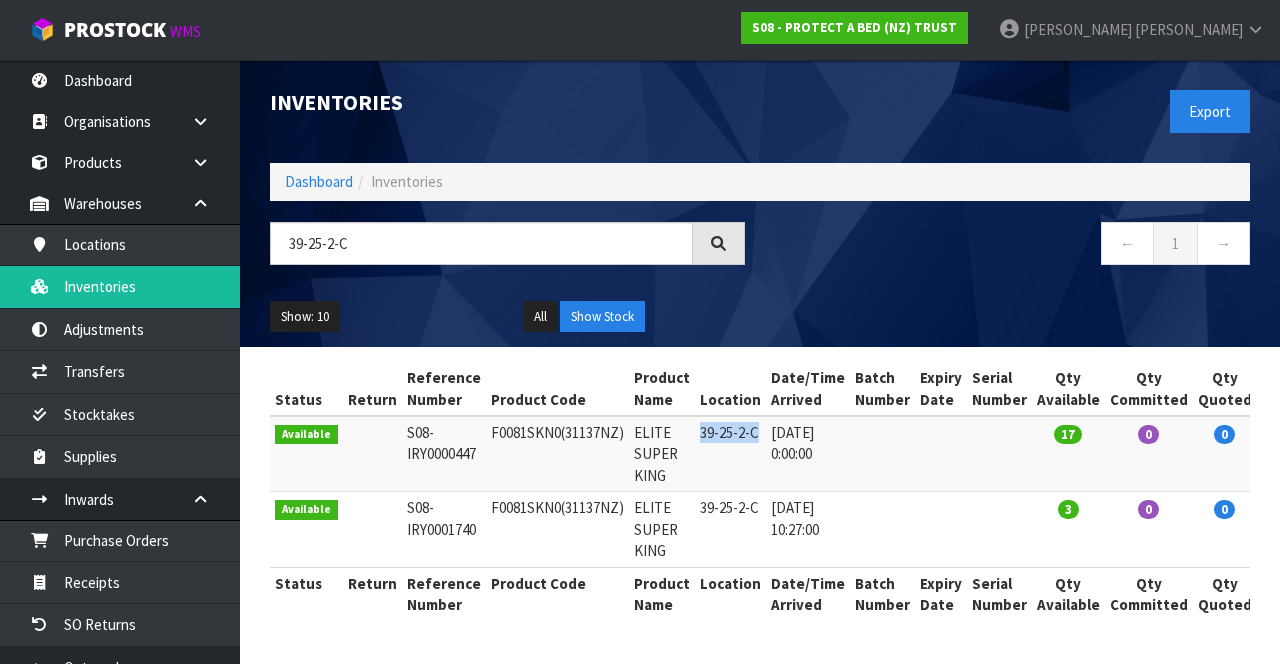 copy on "39-25-2-C" 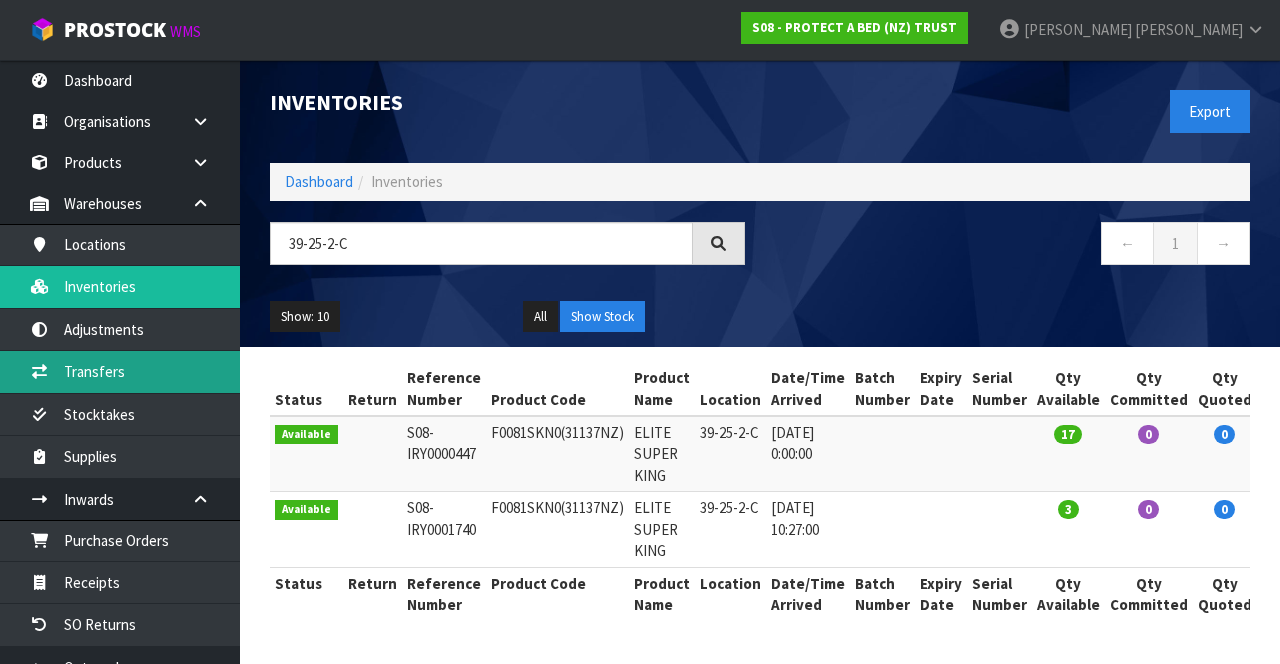 click on "Transfers" at bounding box center [120, 371] 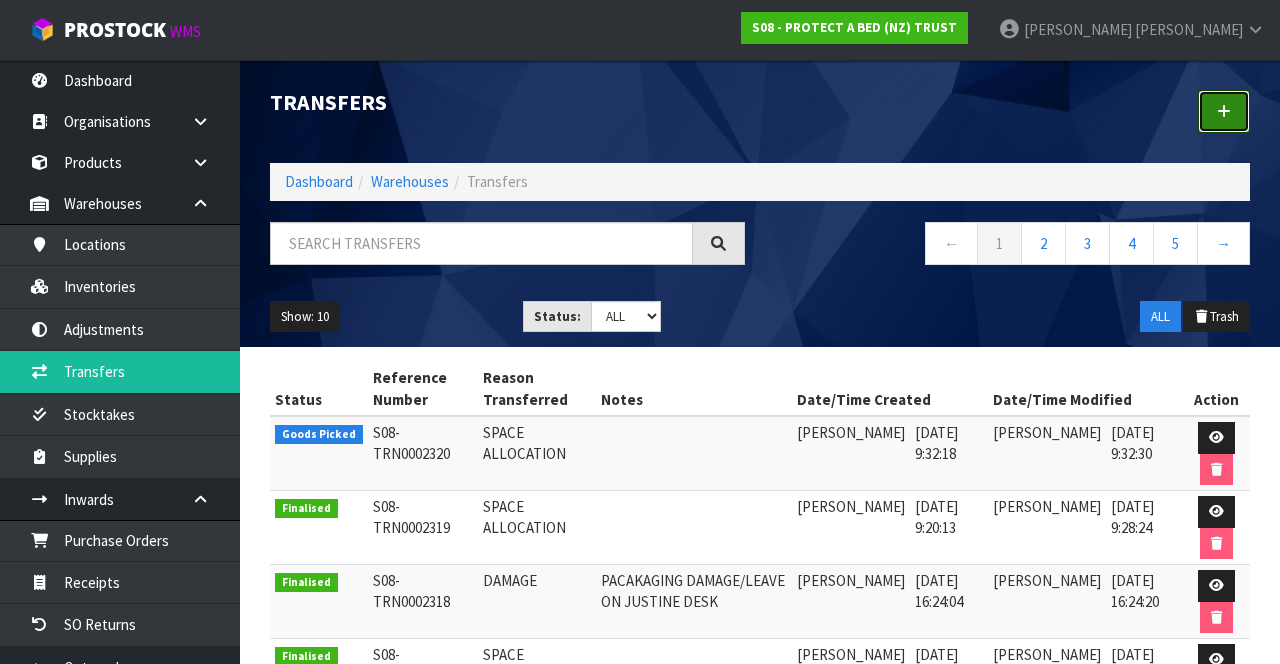 click at bounding box center (1224, 111) 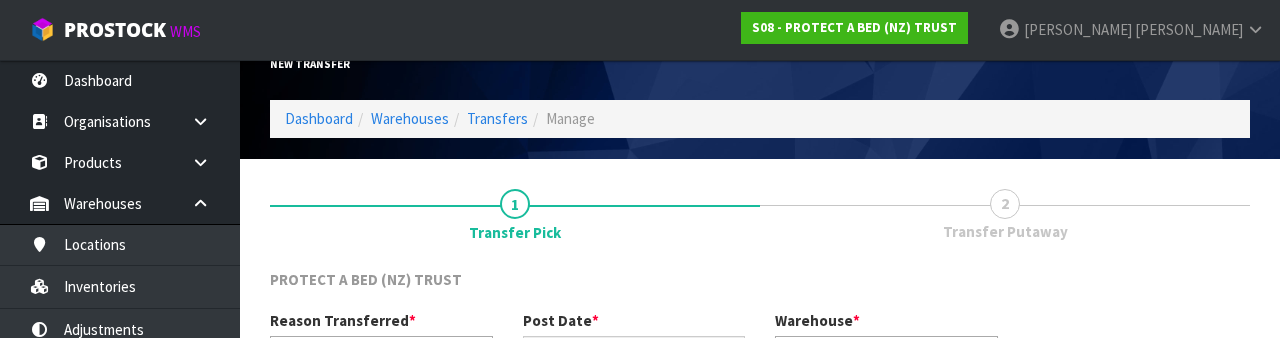 scroll, scrollTop: 239, scrollLeft: 0, axis: vertical 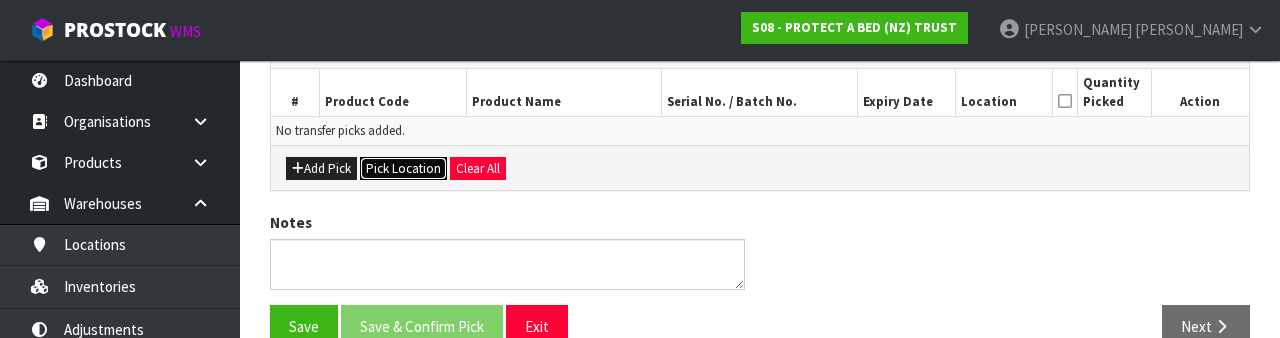 click on "Pick Location" at bounding box center (403, 169) 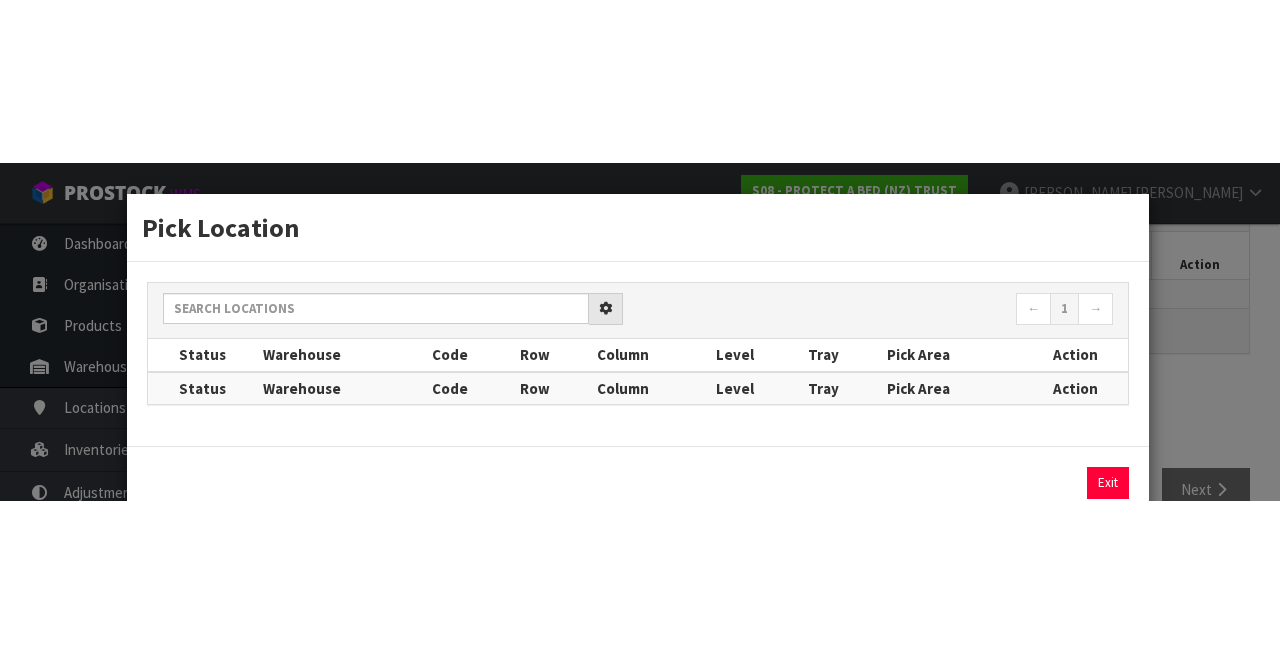 scroll, scrollTop: 108, scrollLeft: 0, axis: vertical 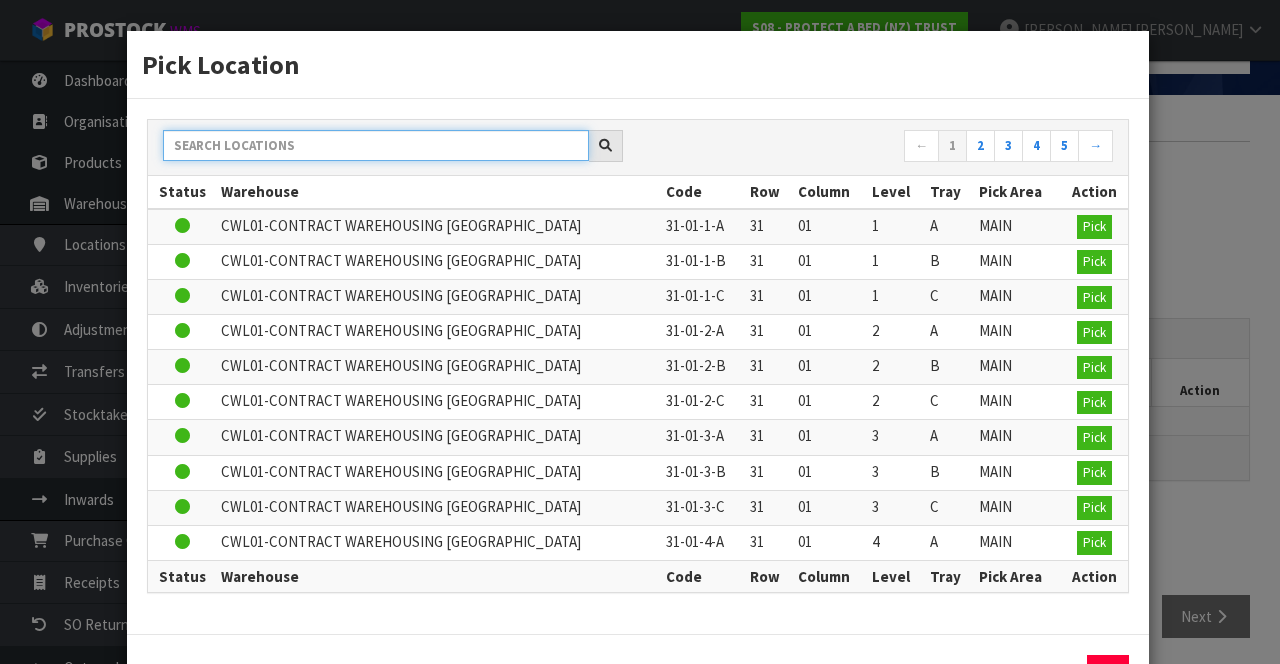 paste on "39-25-2-C" 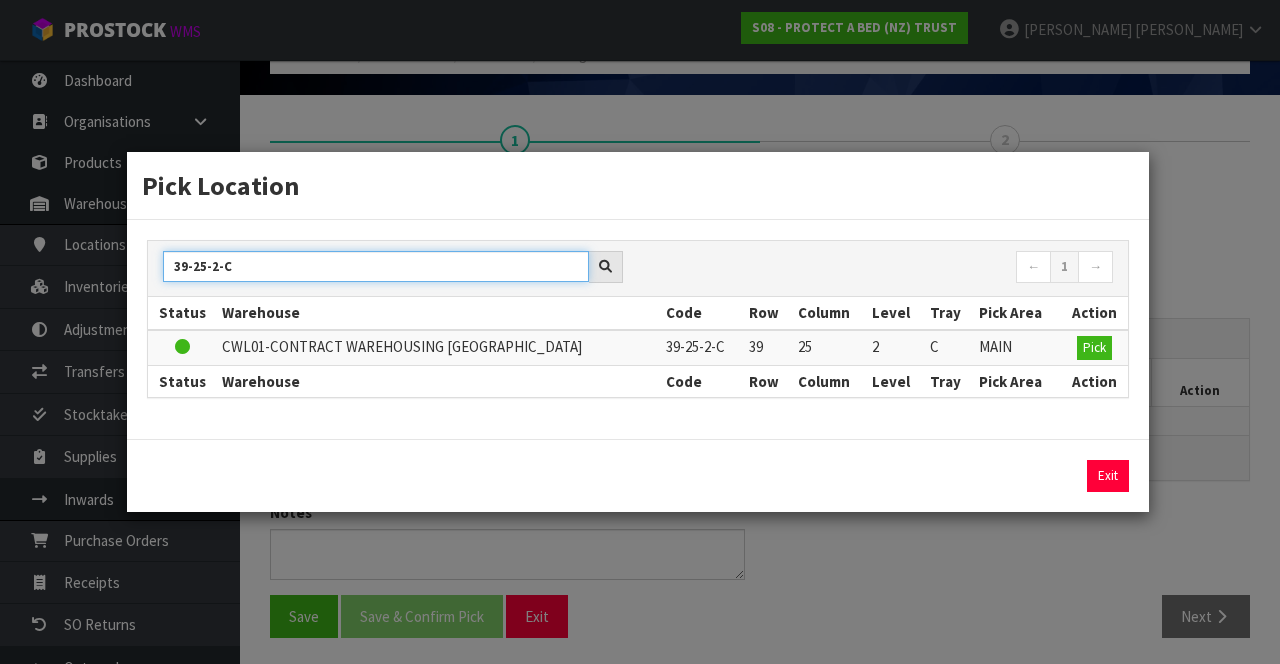 type on "39-25-2-C" 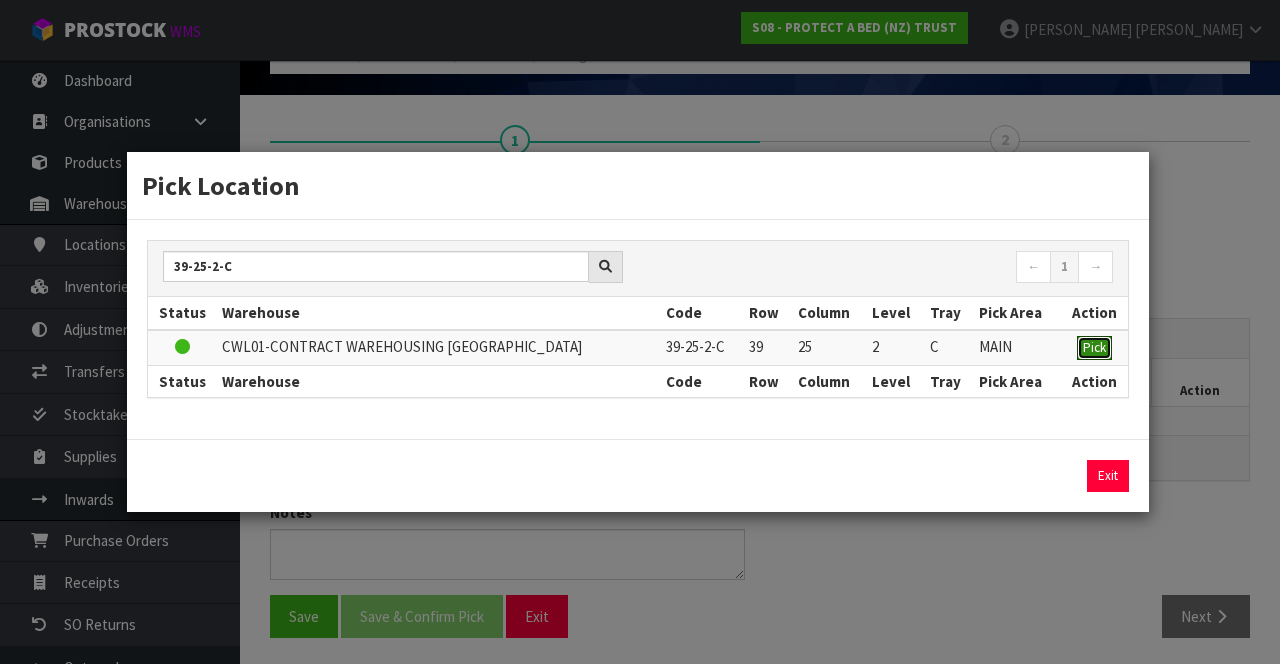 click on "Pick" at bounding box center [1094, 347] 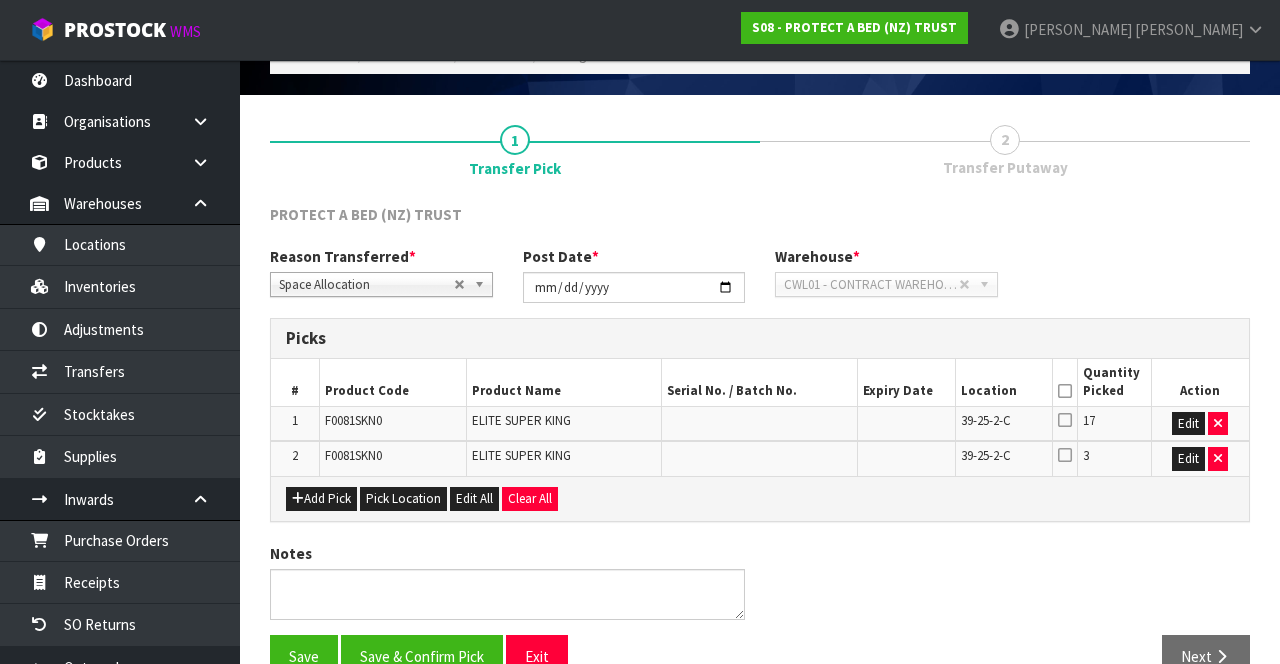 click at bounding box center (1065, 391) 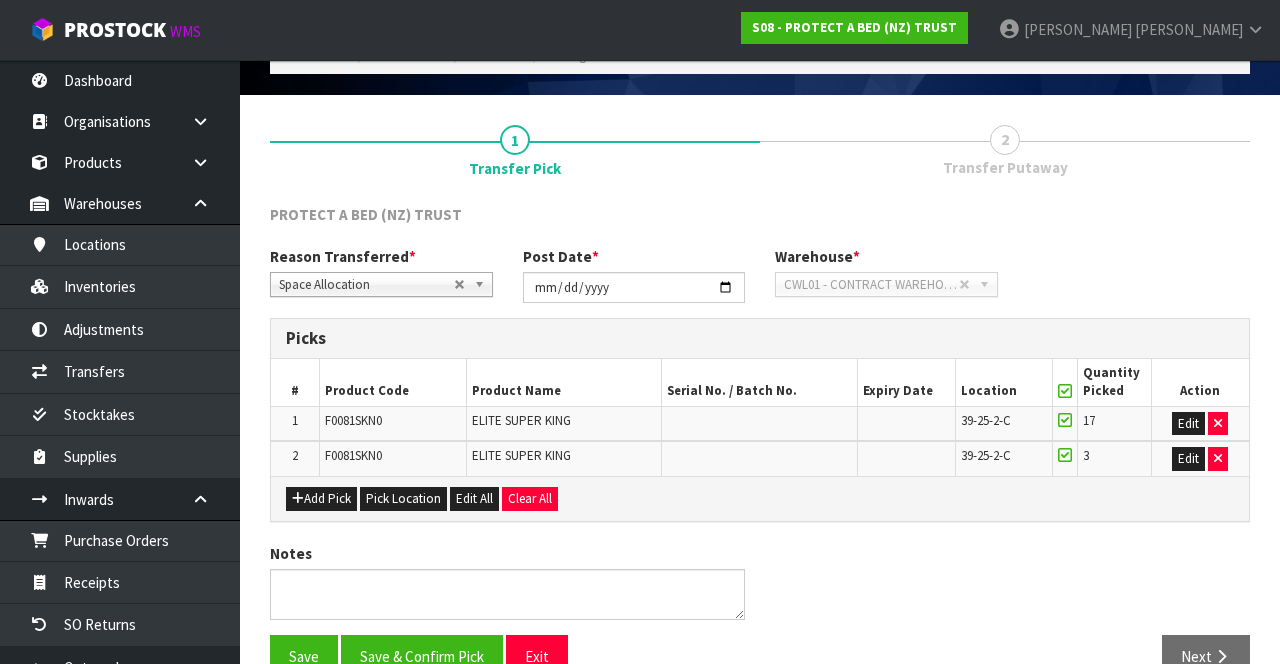 scroll, scrollTop: 147, scrollLeft: 0, axis: vertical 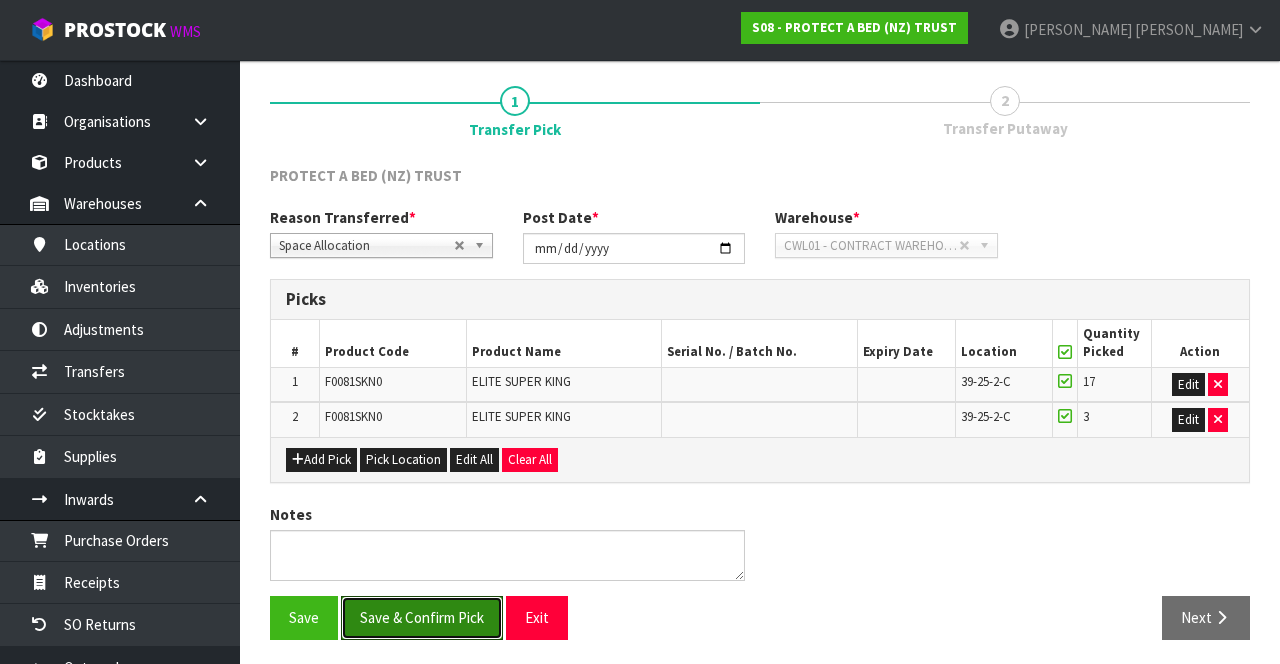 click on "Save & Confirm Pick" at bounding box center (422, 617) 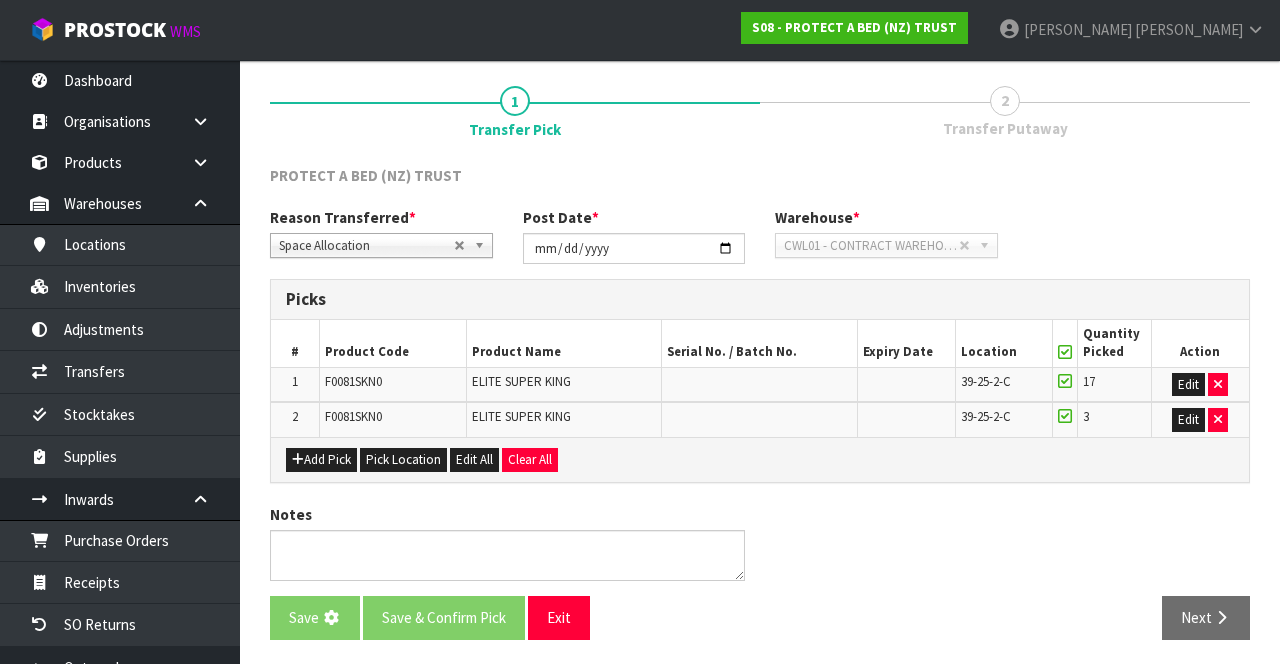 scroll, scrollTop: 0, scrollLeft: 0, axis: both 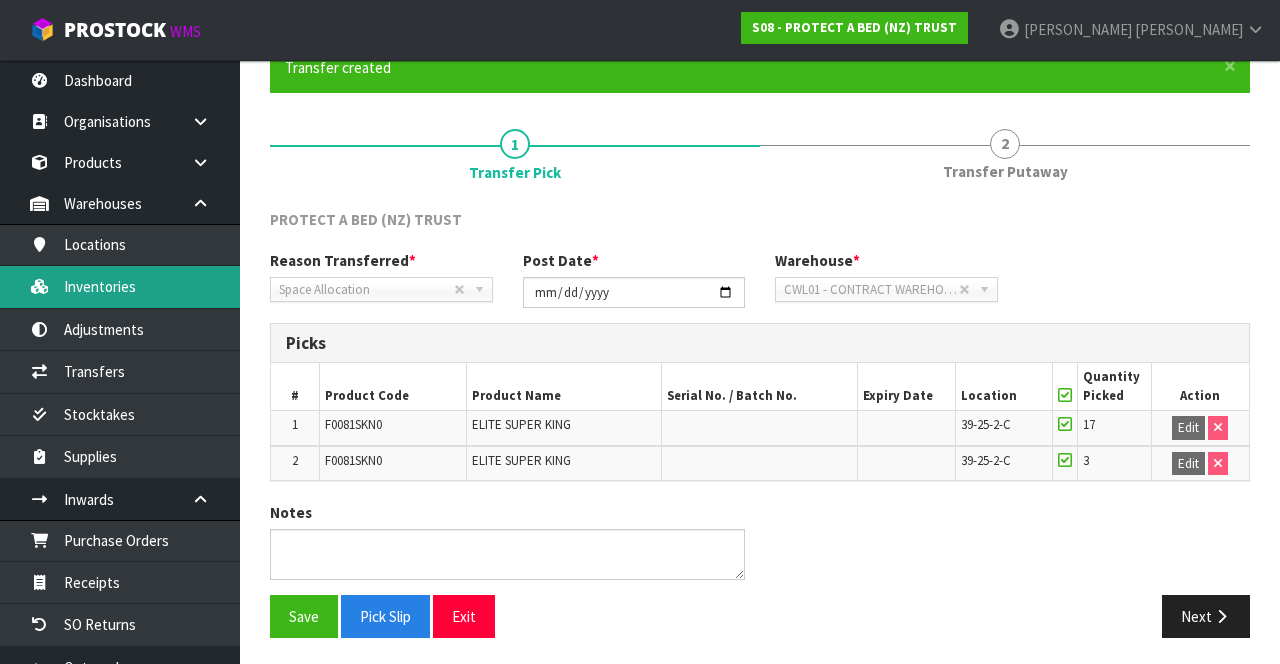 click on "Inventories" at bounding box center [120, 286] 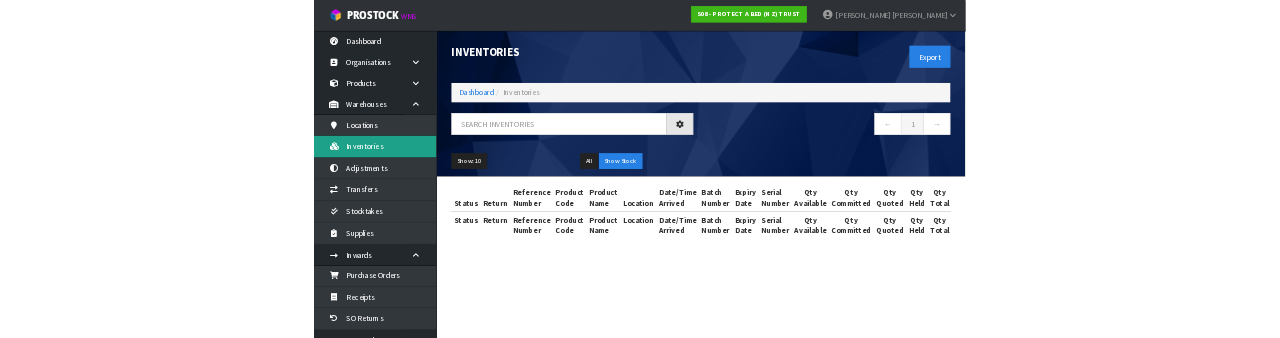 scroll, scrollTop: 0, scrollLeft: 0, axis: both 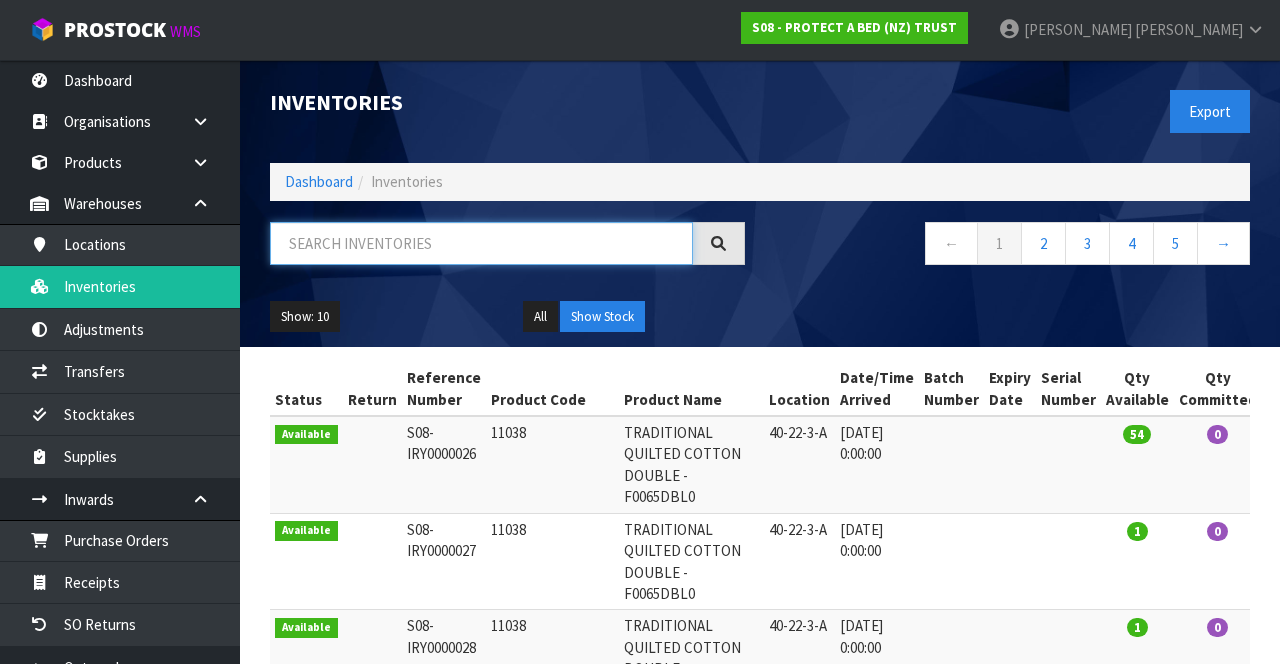 click at bounding box center (481, 243) 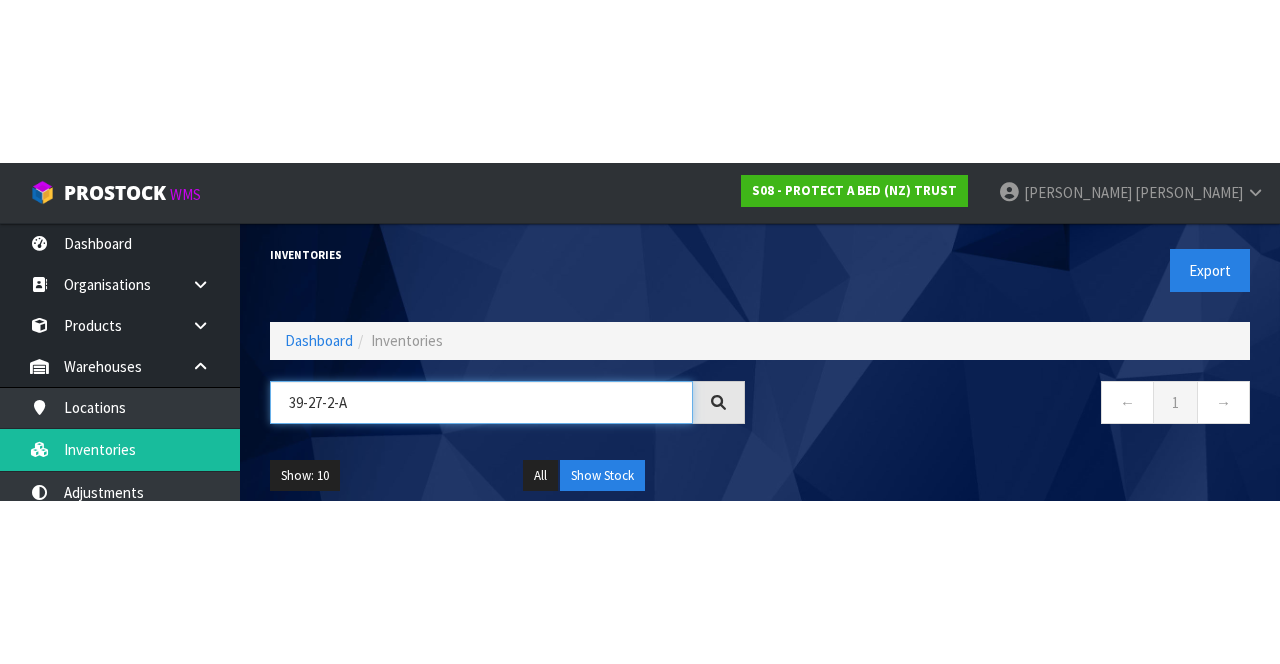 scroll, scrollTop: 0, scrollLeft: 0, axis: both 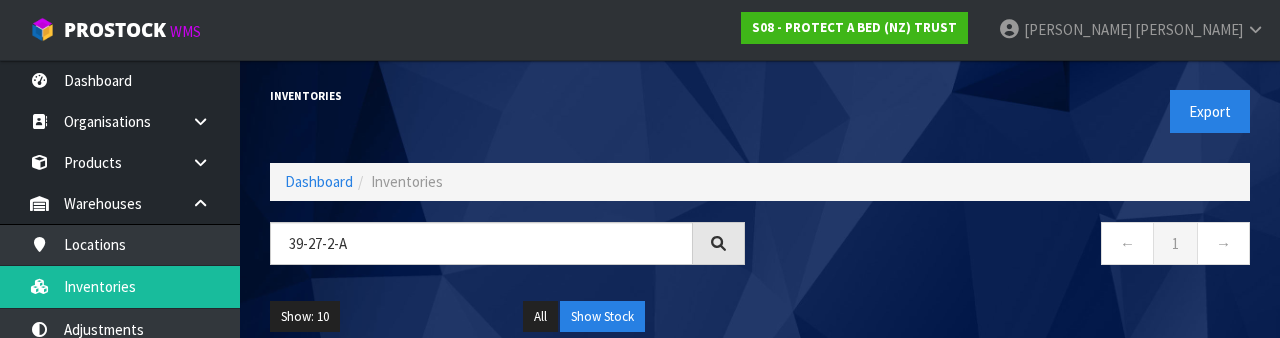 click on "Export" at bounding box center (1012, 111) 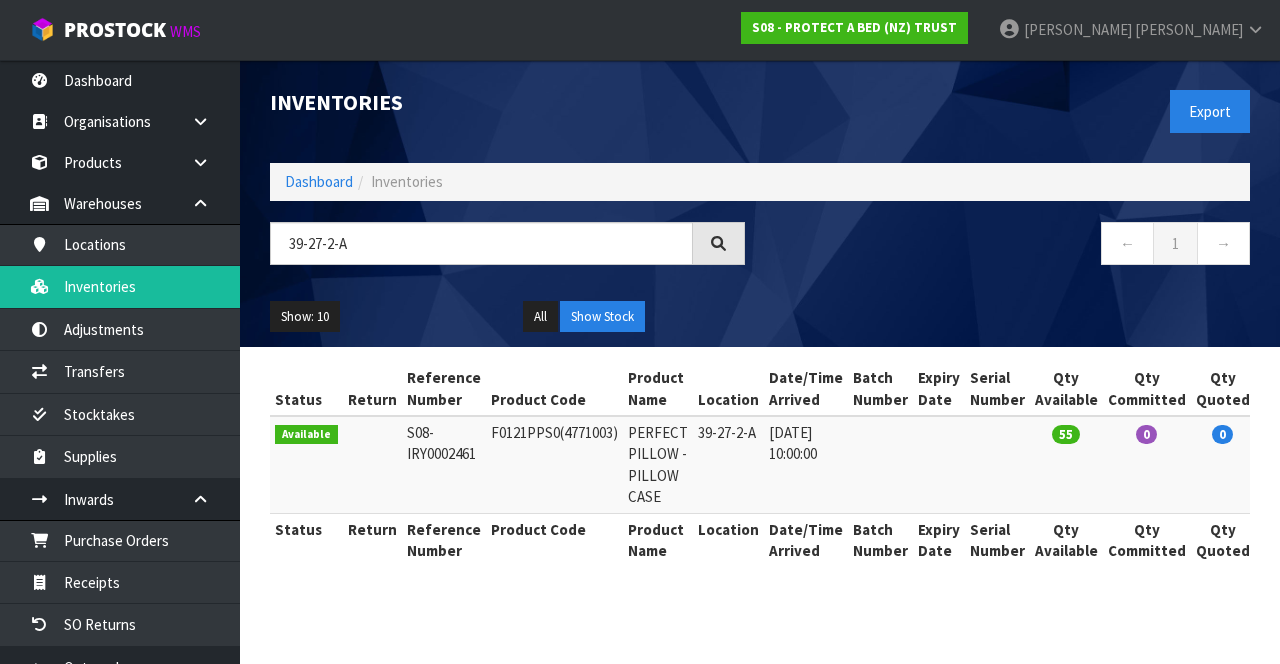 click on "PERFECT PILLOW - PILLOW CASE" at bounding box center (658, 464) 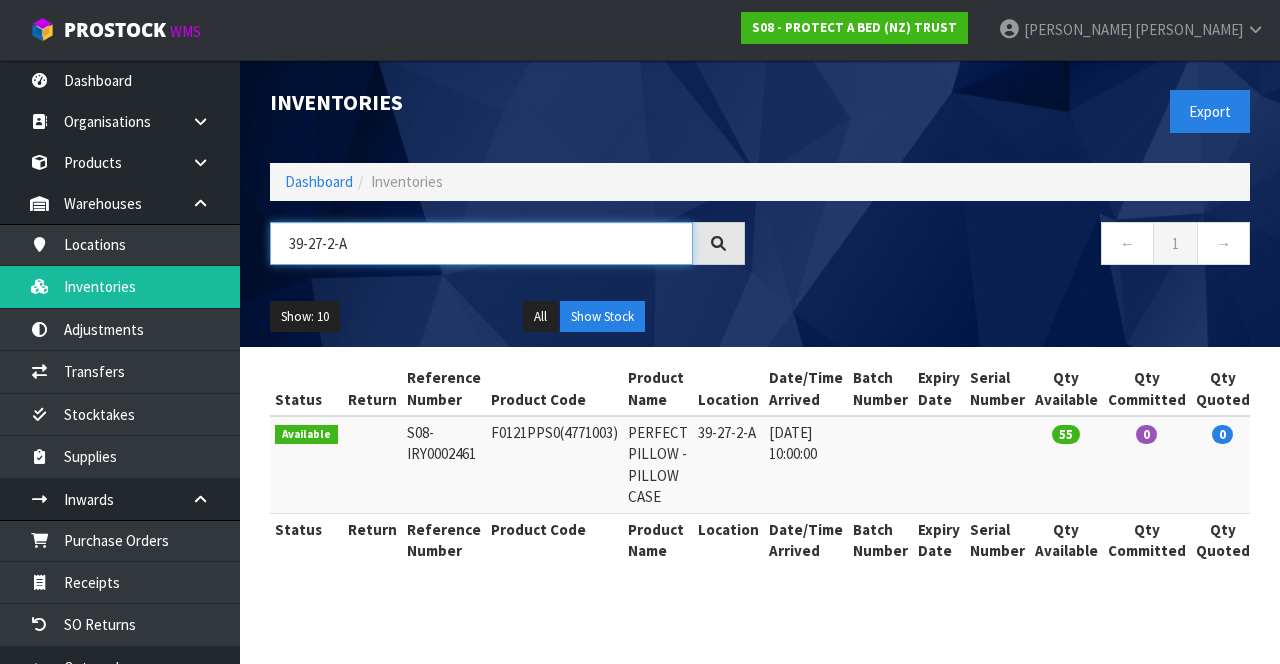 click on "39-27-2-A" at bounding box center [481, 243] 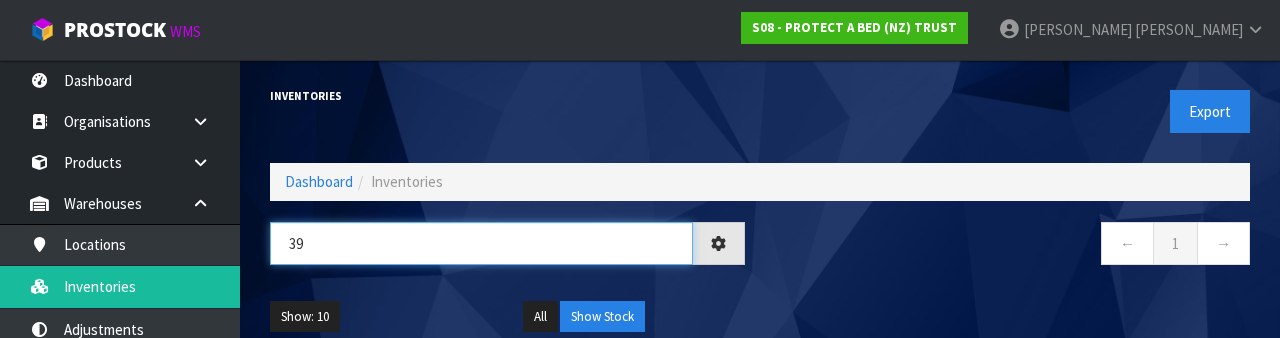 type on "3" 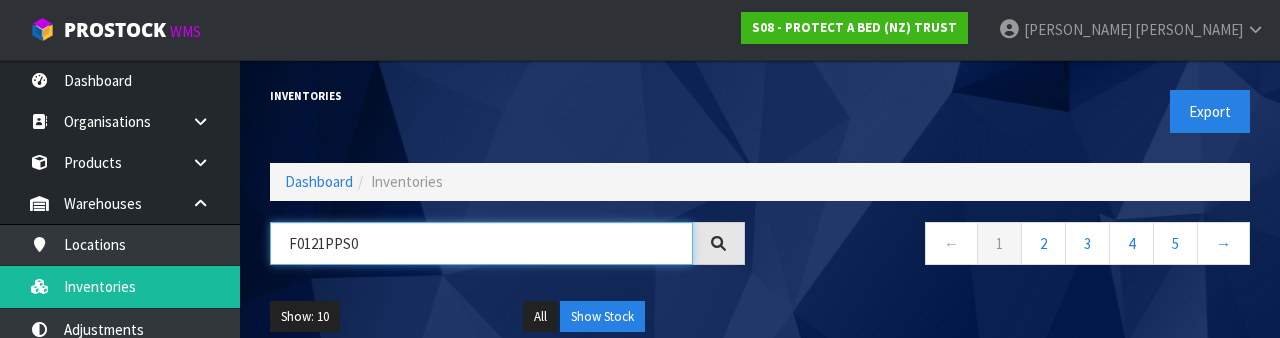type on "F0121PPS0" 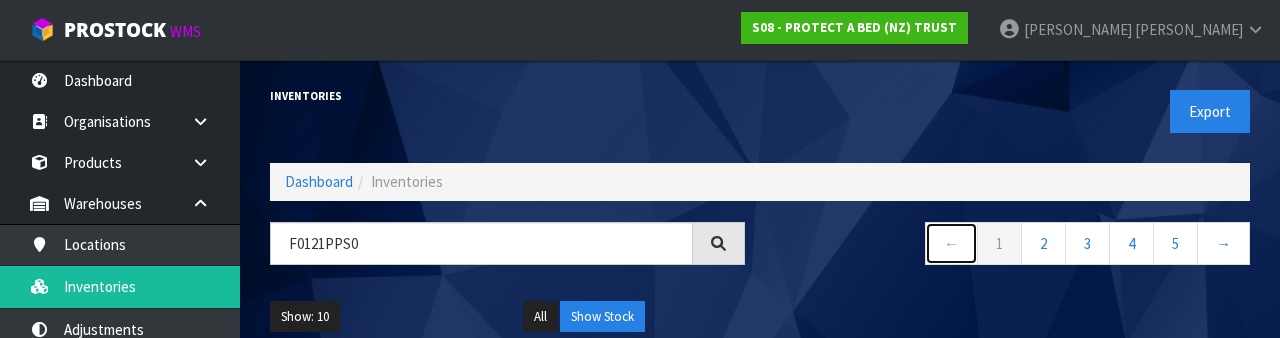 click on "←" at bounding box center (951, 243) 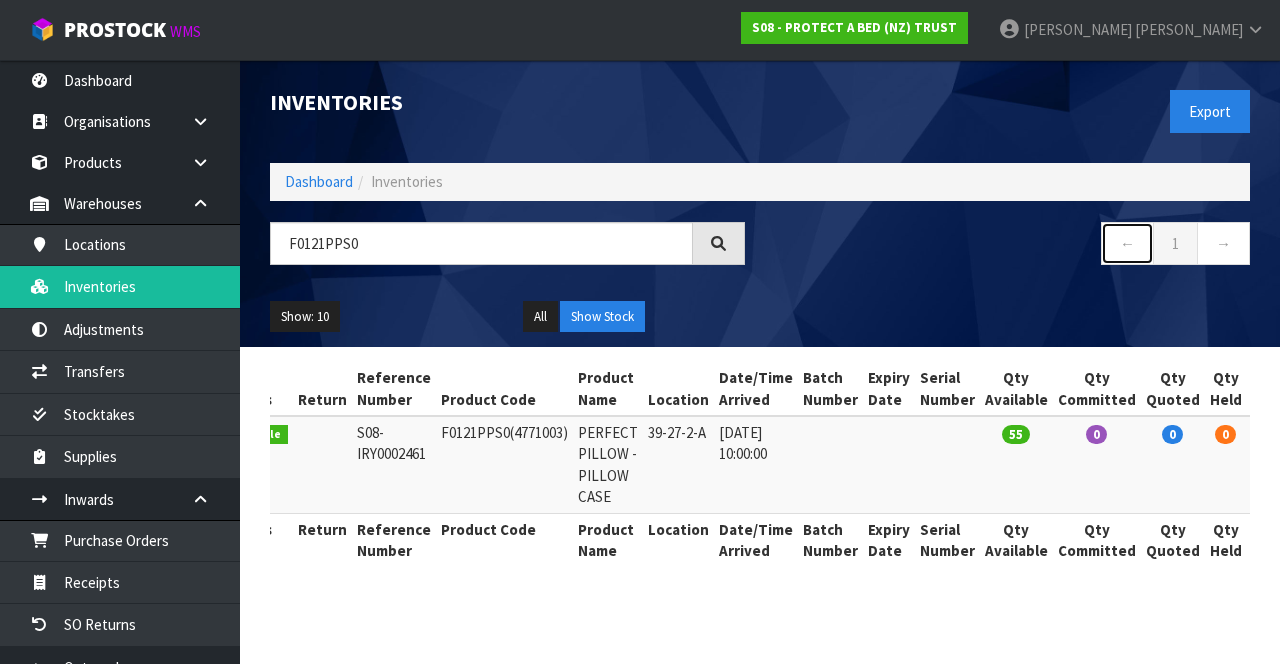 scroll, scrollTop: 0, scrollLeft: 0, axis: both 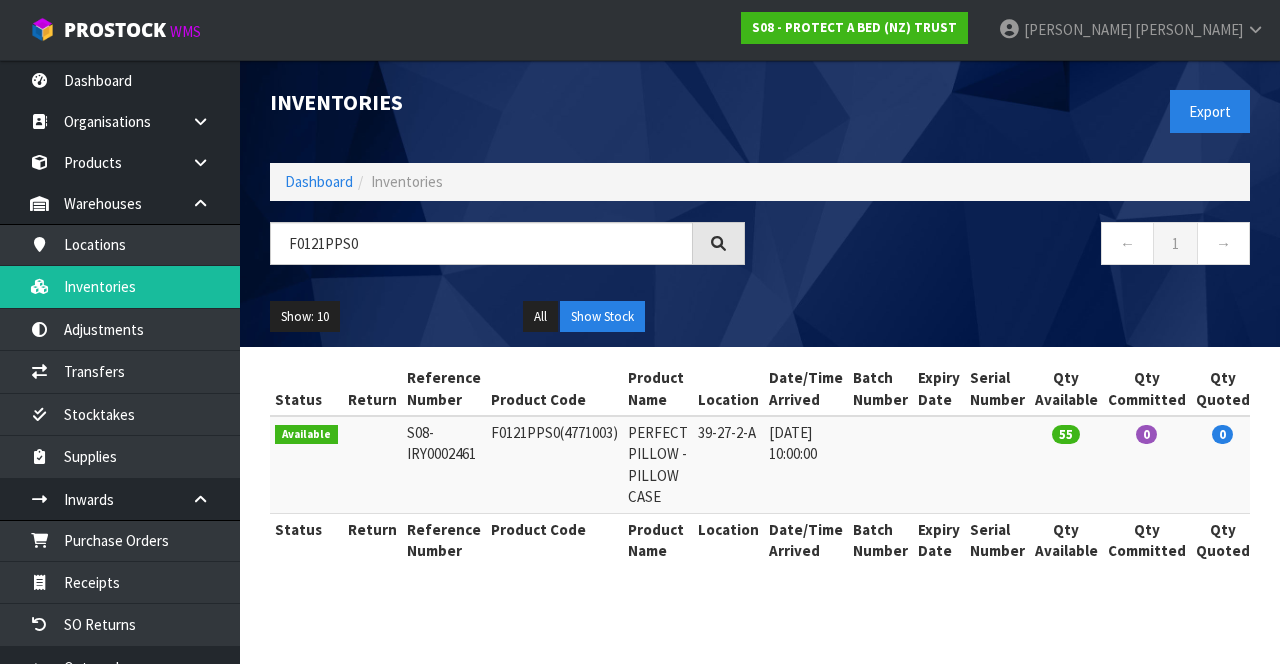 click on "Qty Committed" at bounding box center (1147, 389) 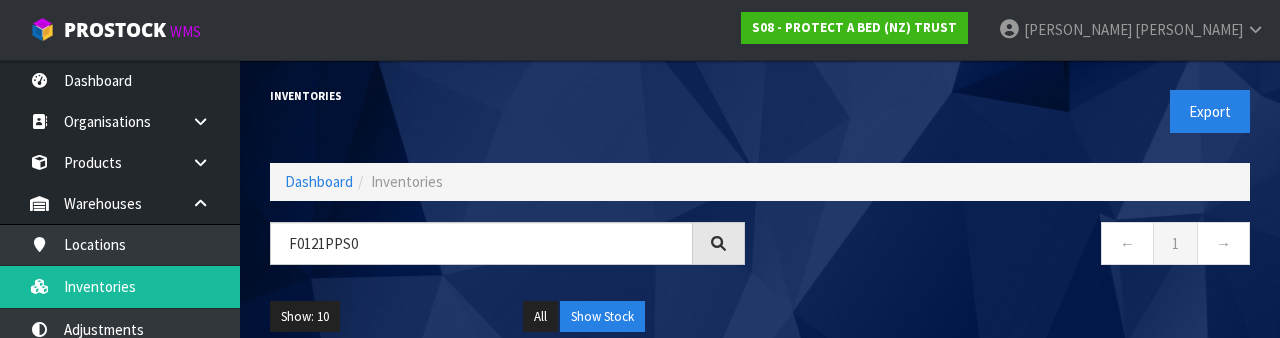 click on "Export" at bounding box center [1012, 111] 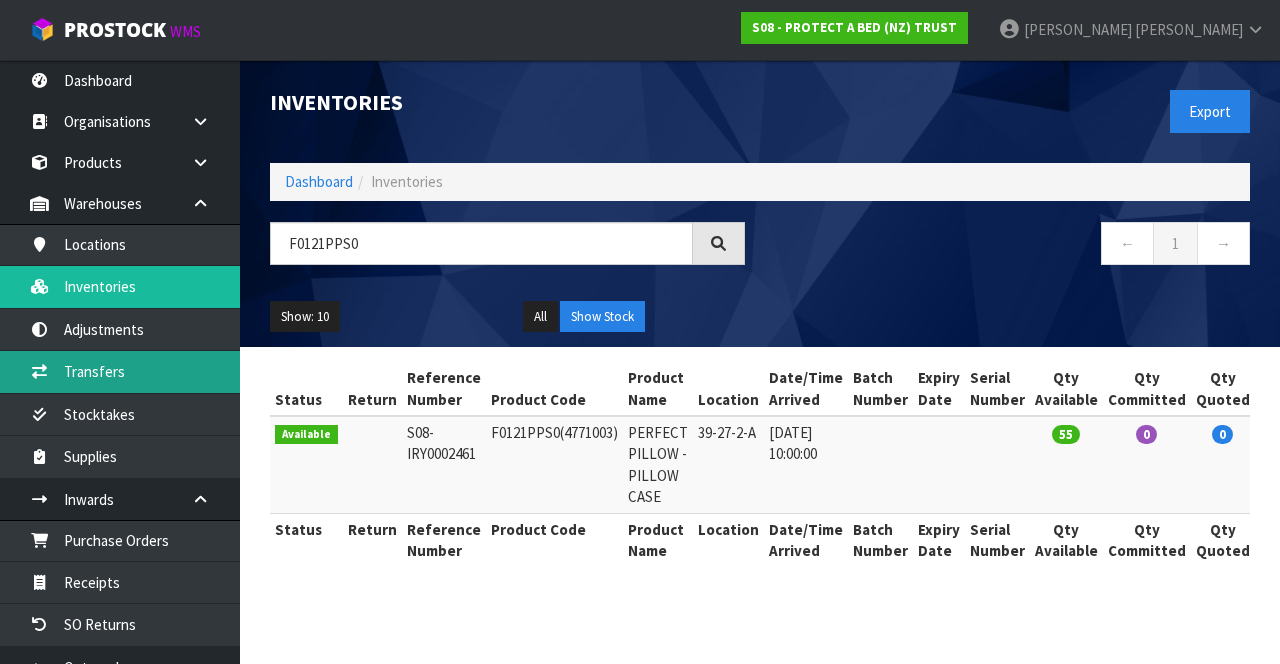 click on "Transfers" at bounding box center [120, 371] 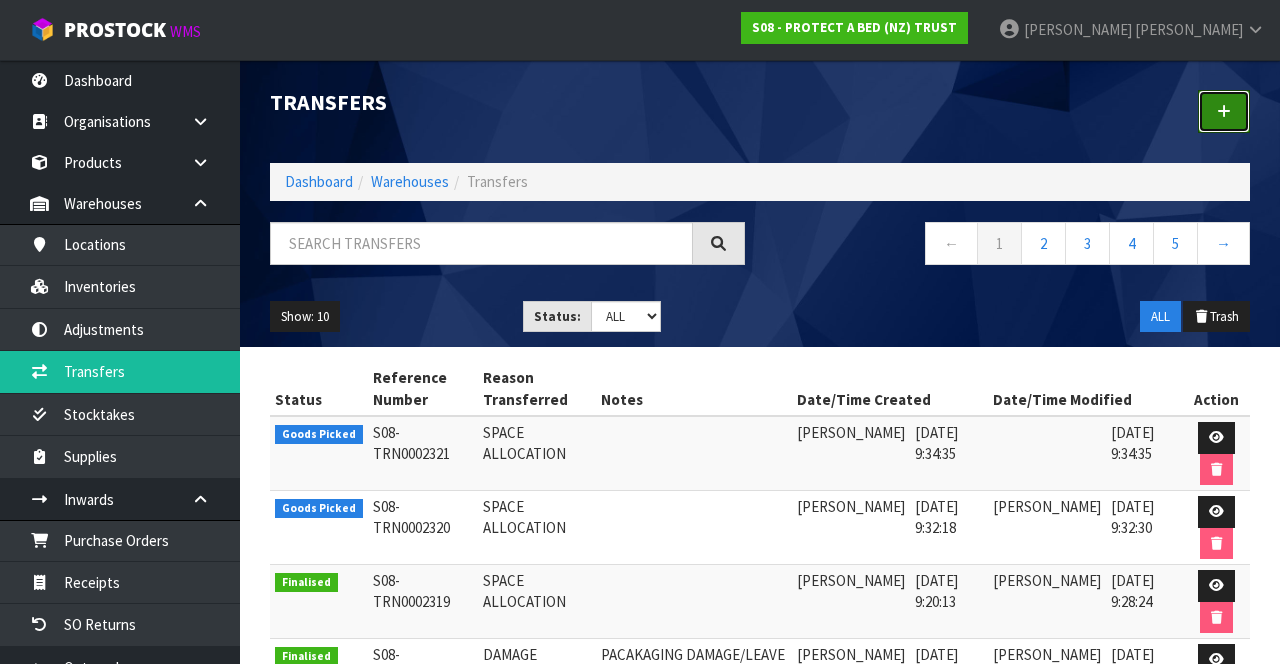 click at bounding box center [1224, 111] 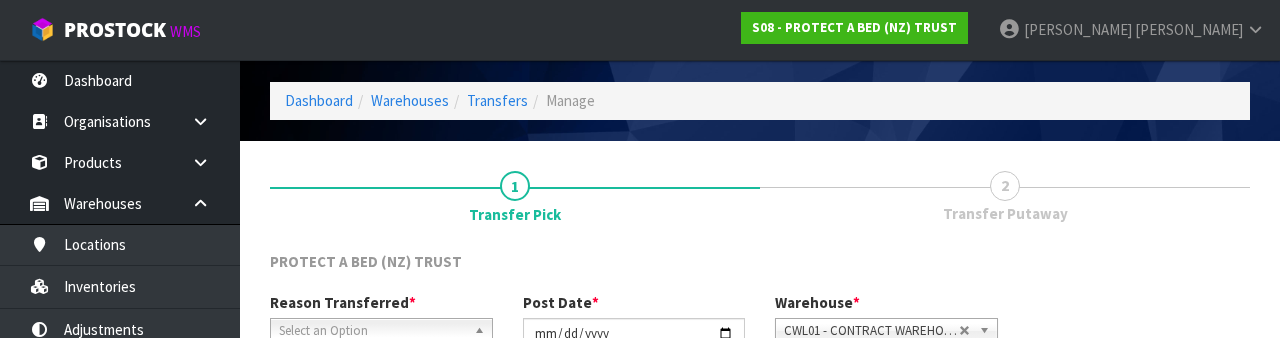 scroll, scrollTop: 239, scrollLeft: 0, axis: vertical 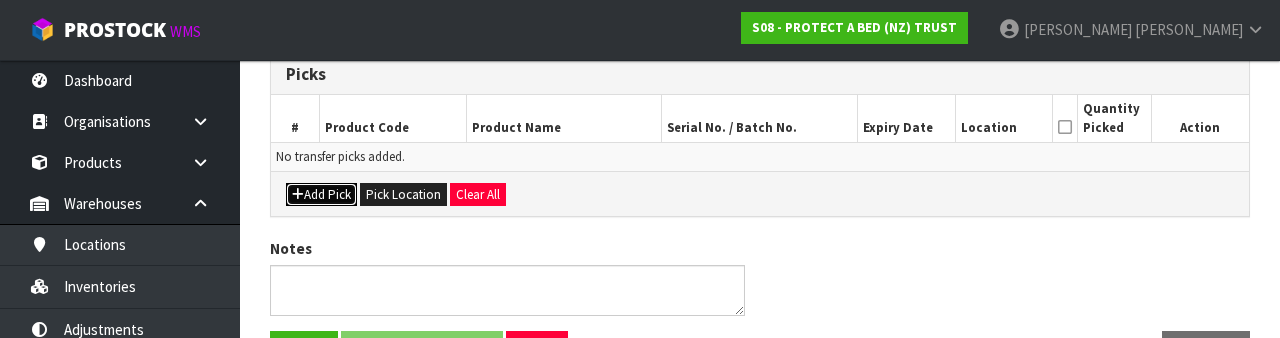 click on "Add Pick" at bounding box center [321, 195] 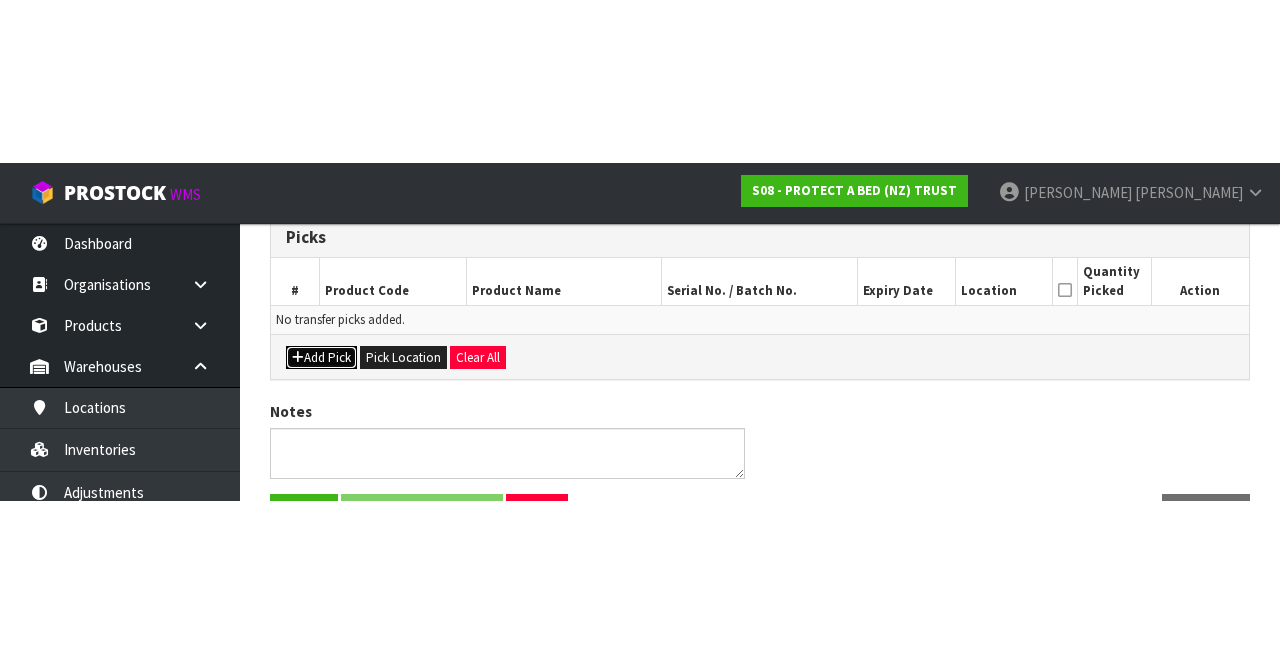scroll, scrollTop: 114, scrollLeft: 0, axis: vertical 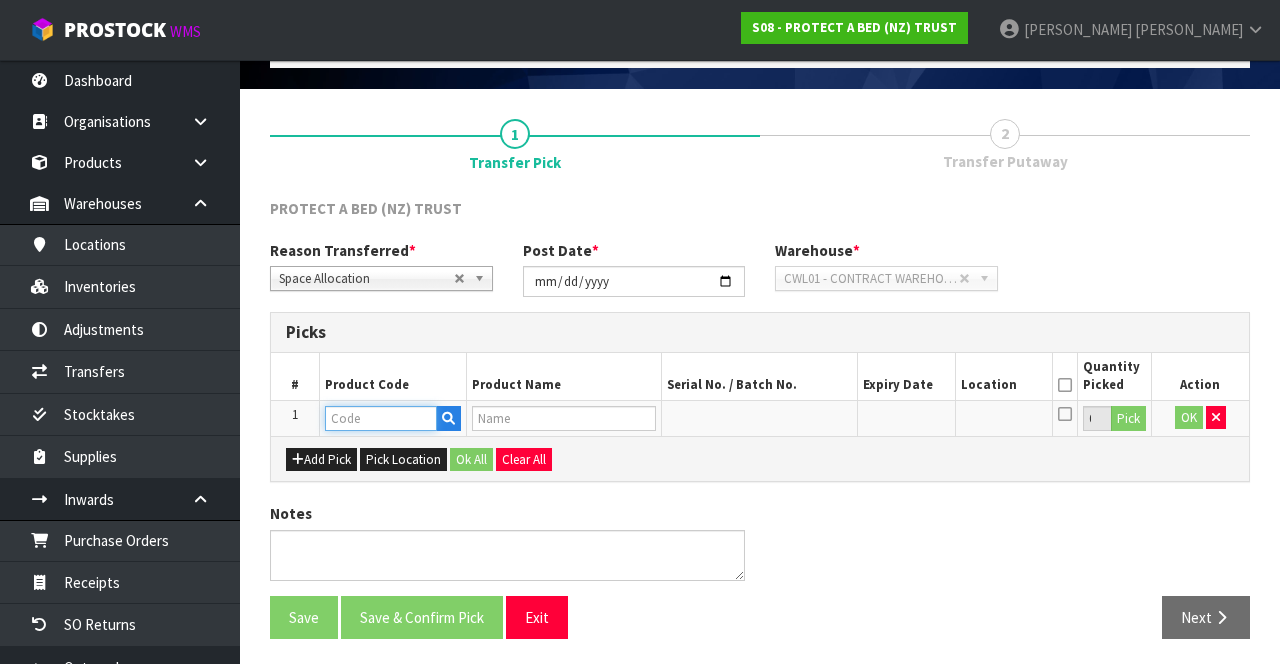 paste on "F0121PPS0" 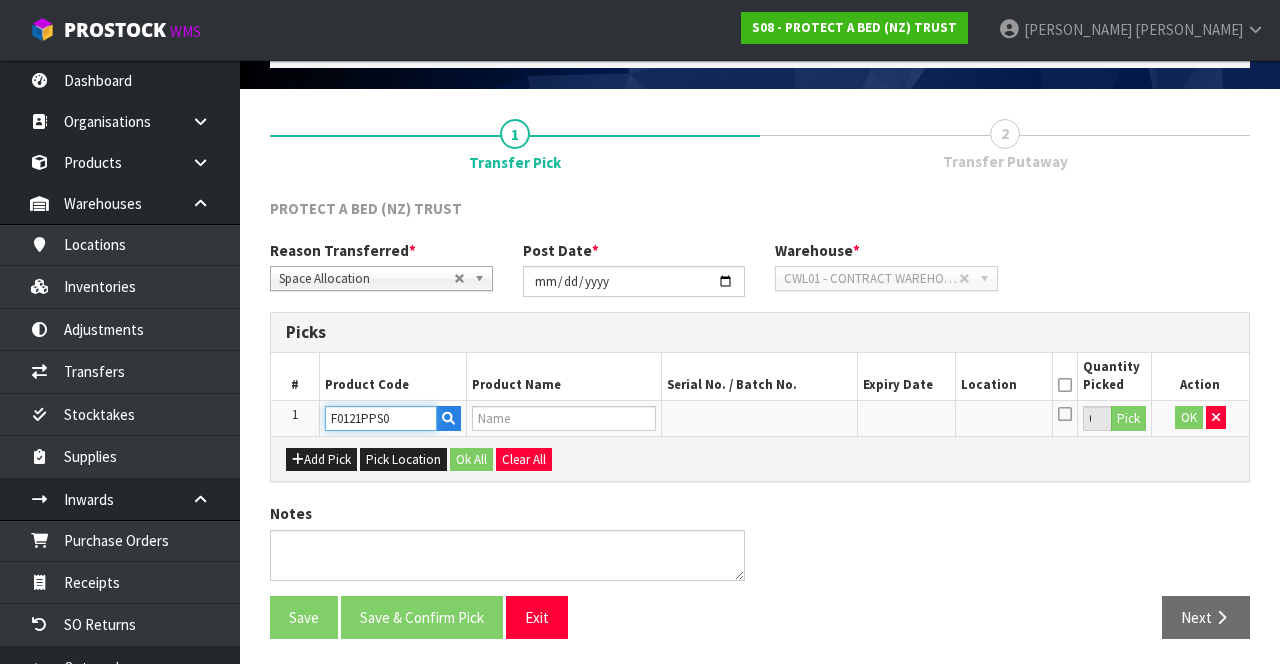 type on "PERFECT PILLOW - PILLOW CASE" 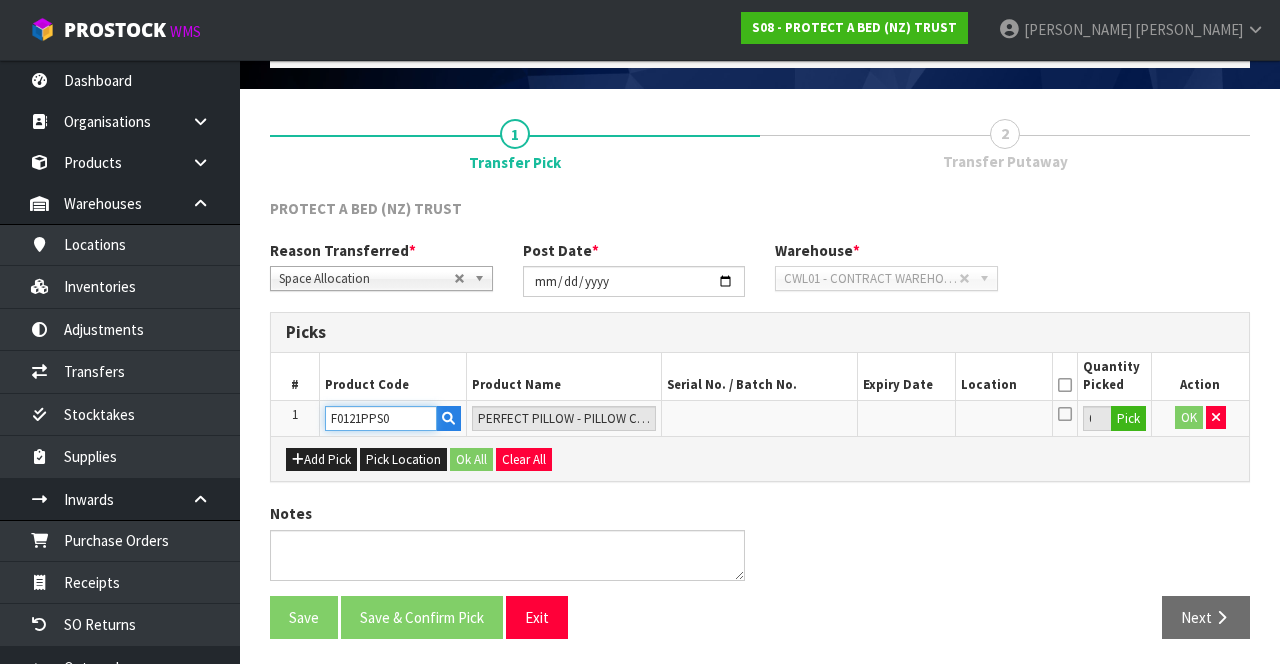 type on "F0121PPS0" 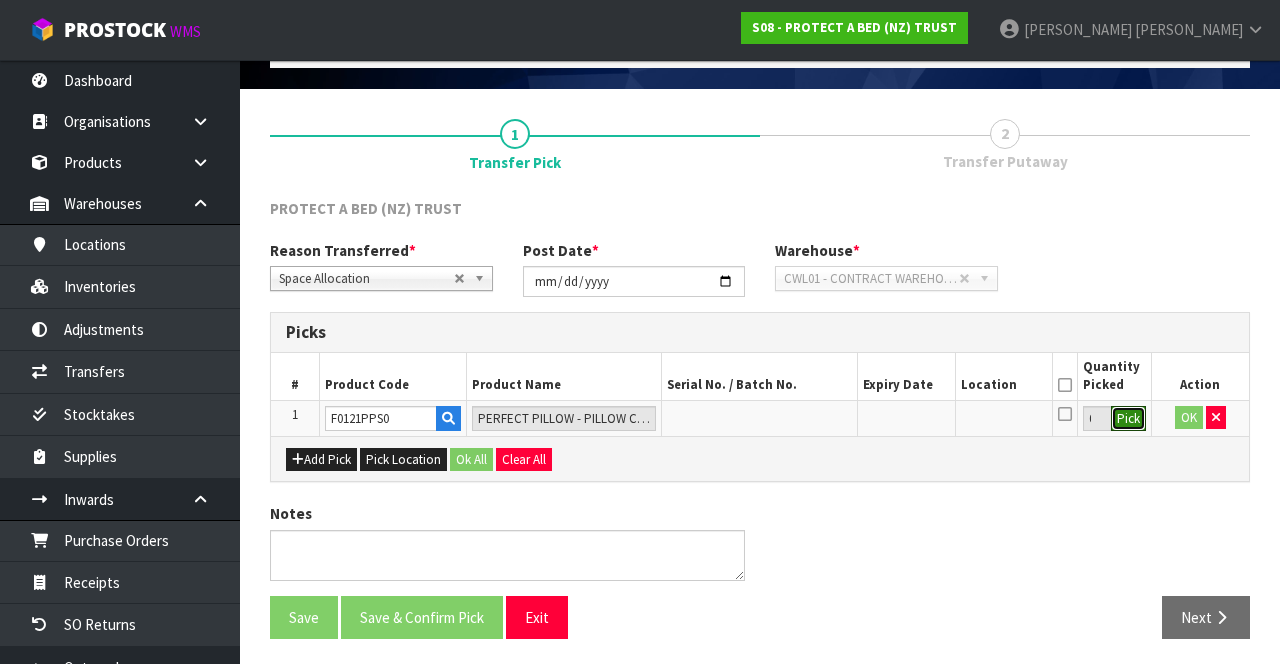click on "Pick" at bounding box center (1128, 419) 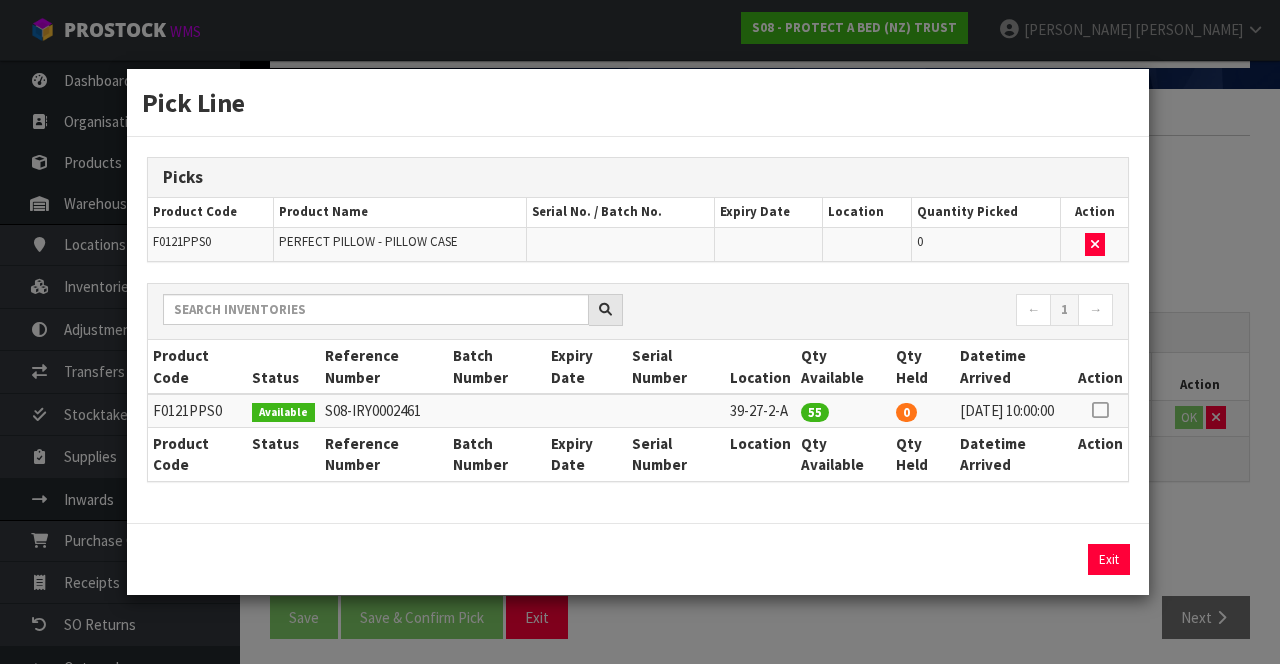 click at bounding box center (1100, 410) 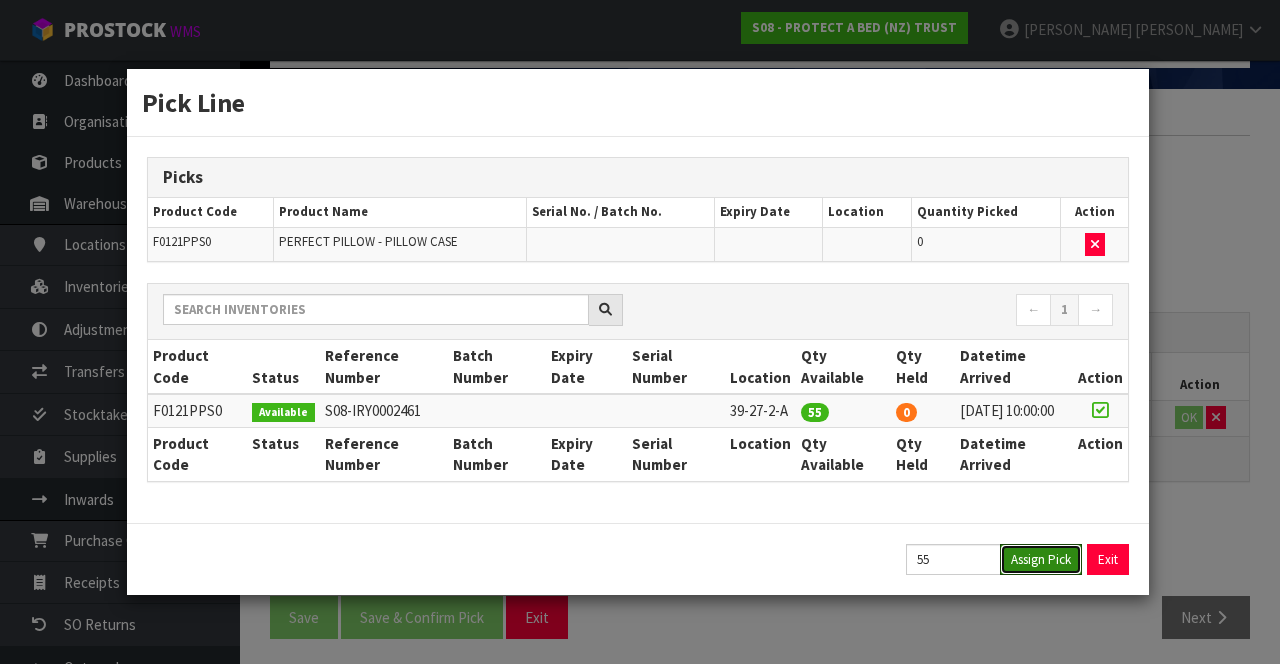click on "Assign Pick" at bounding box center [1041, 559] 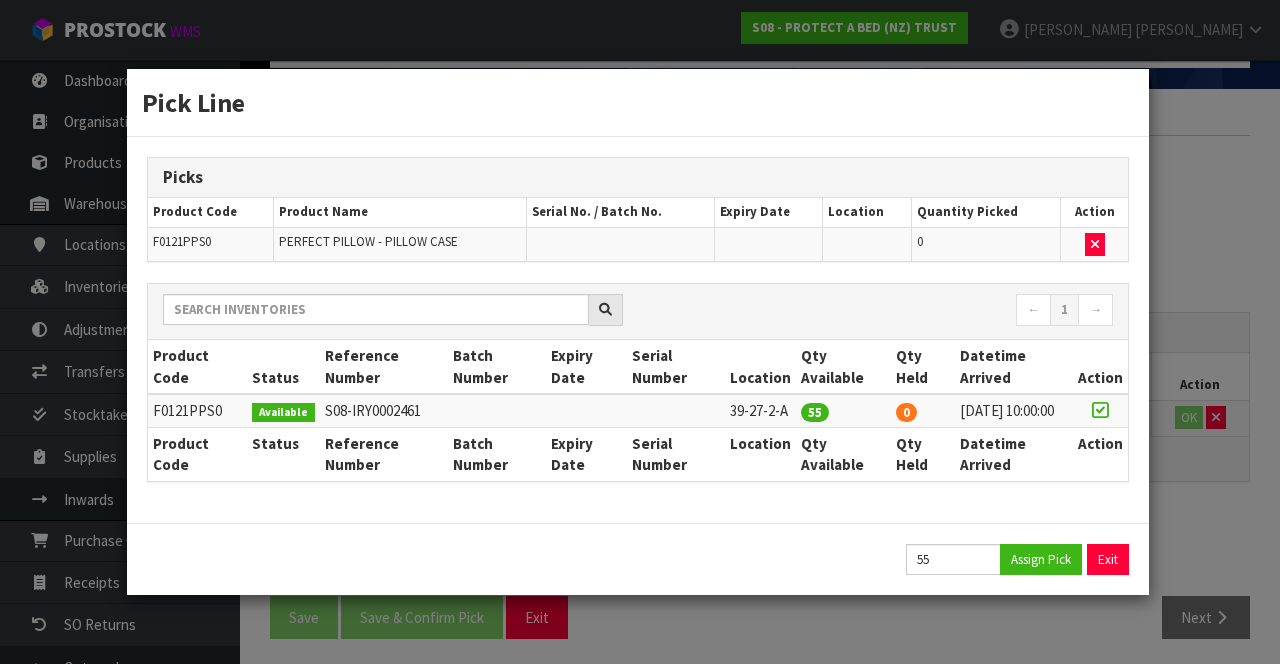 type on "55" 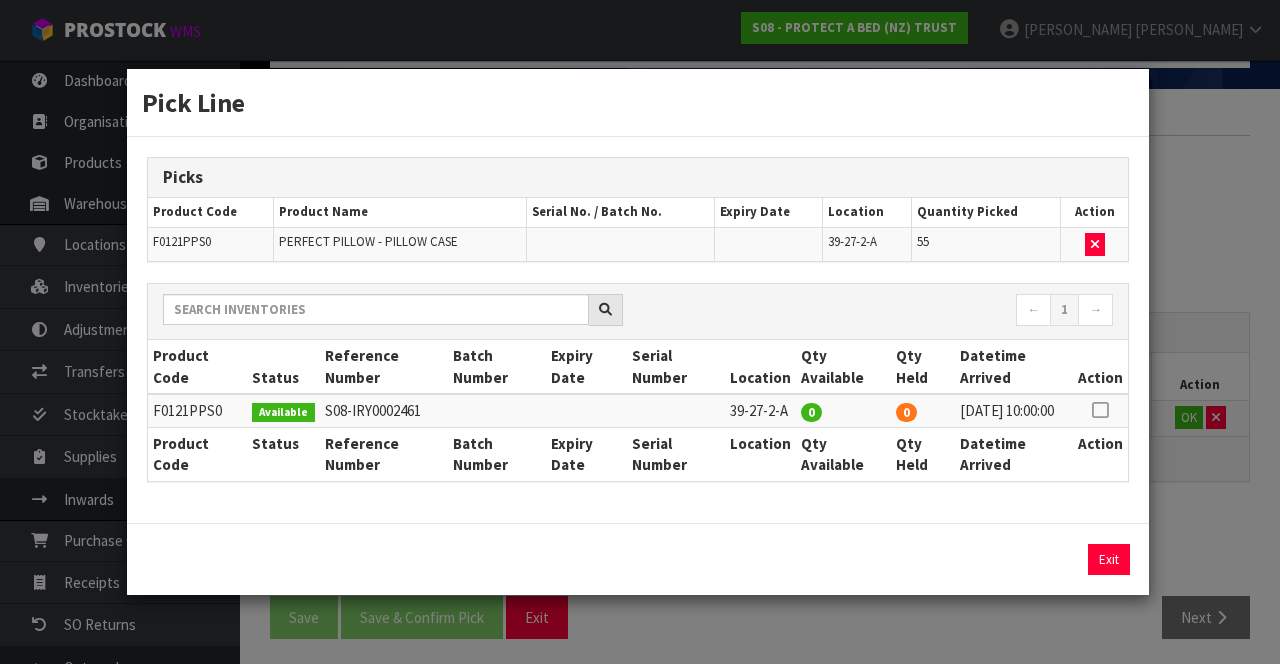 click on "Pick Line
Picks
Product Code
Product Name
Serial No. / Batch No.
Expiry Date
Location
Quantity Picked
Action
F0121PPS0
PERFECT PILLOW - PILLOW CASE
39-27-2-A
55
←
1
→
Product Code
Status
Reference Number
Batch Number
Expiry Date
Serial Number
Location
Qty Available
Qty Held
Datetime Arrived
Action
0" at bounding box center (640, 332) 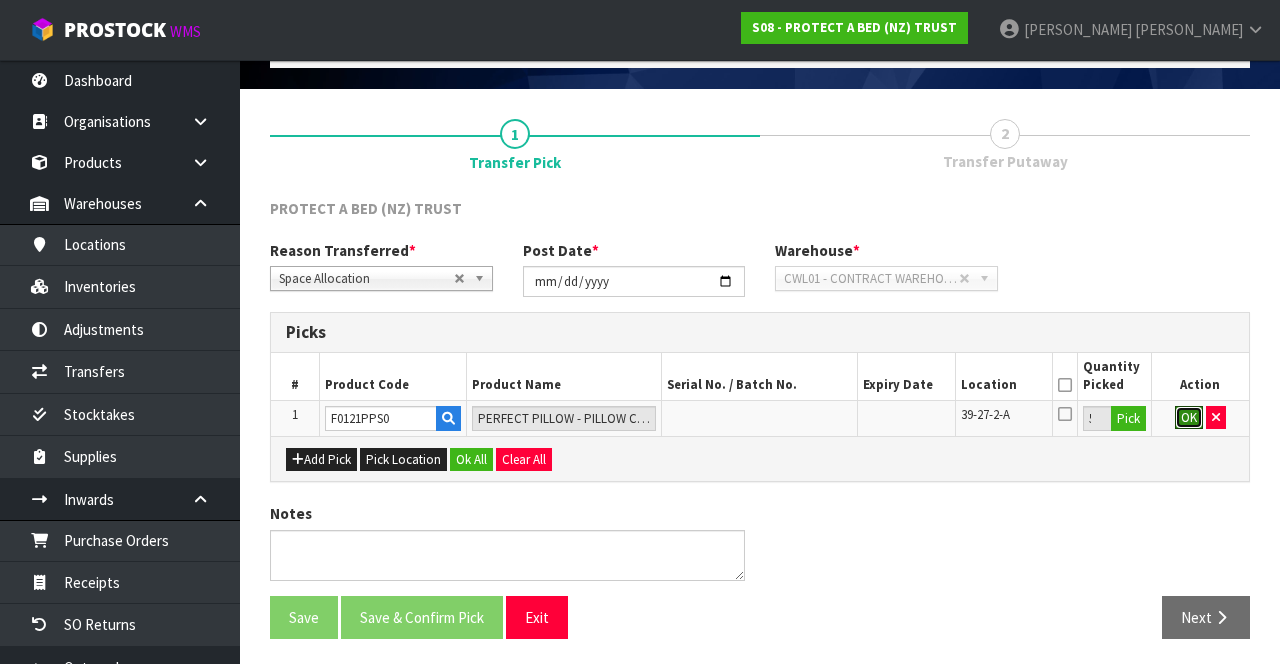 click on "OK" at bounding box center (1189, 418) 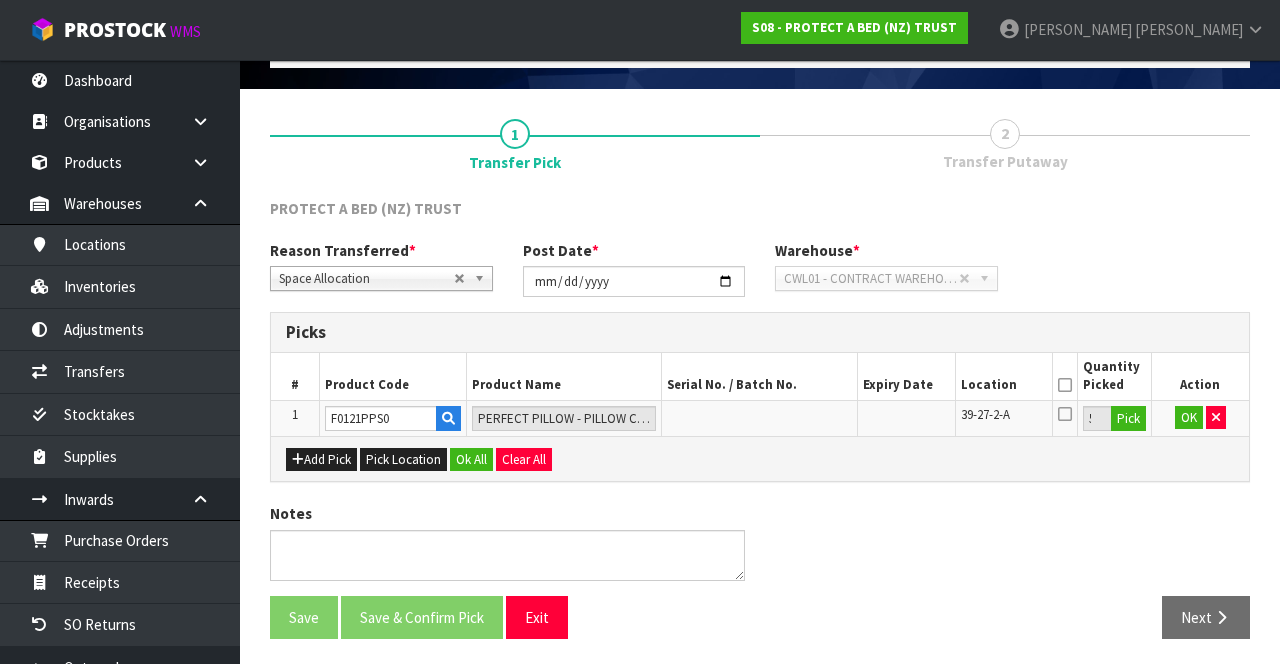 scroll, scrollTop: 112, scrollLeft: 0, axis: vertical 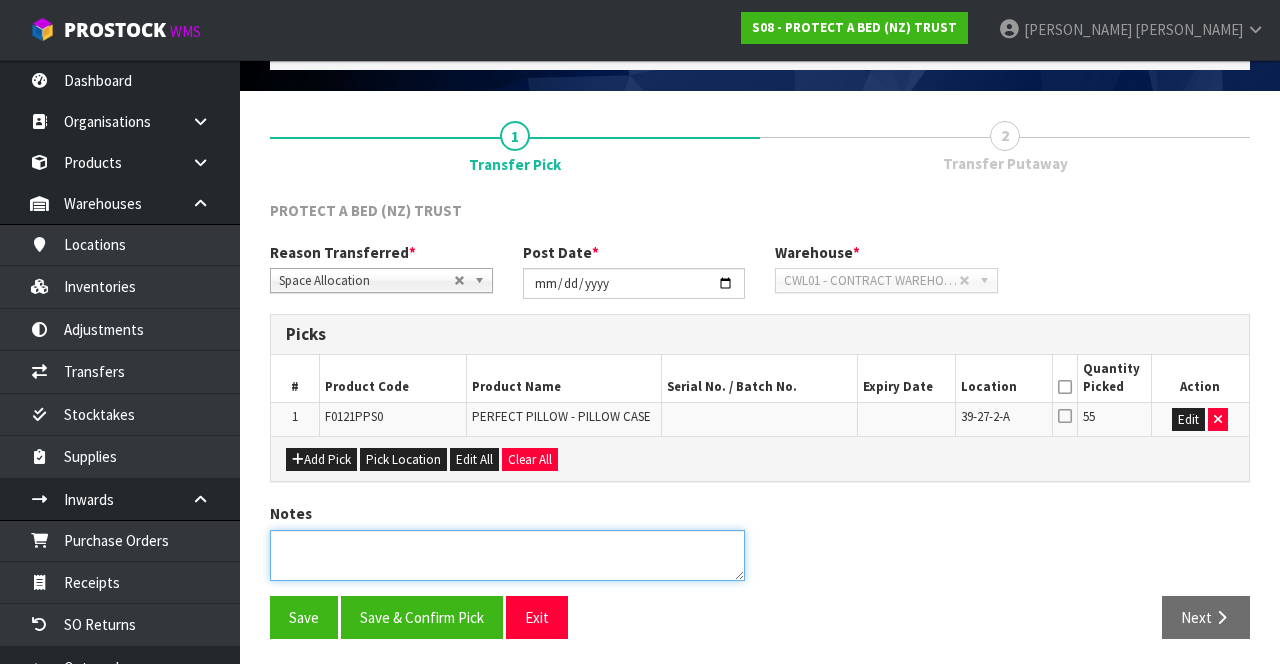 click at bounding box center (507, 555) 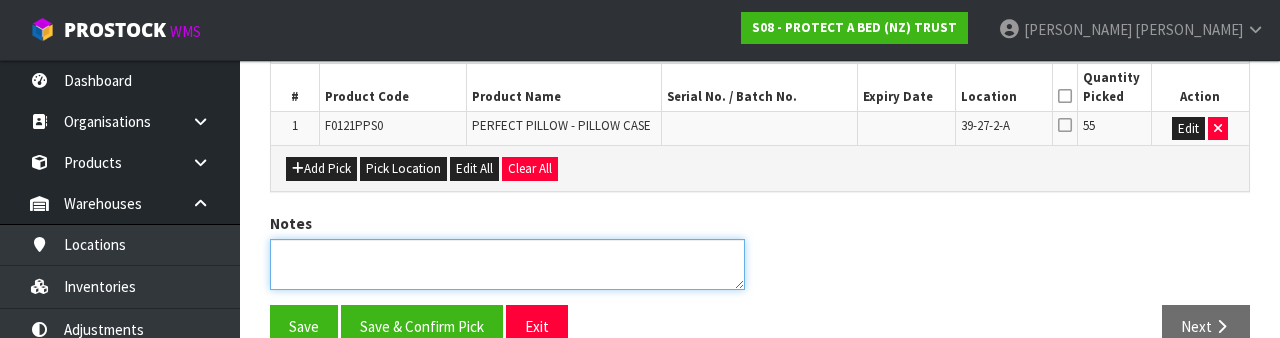 scroll, scrollTop: 426, scrollLeft: 0, axis: vertical 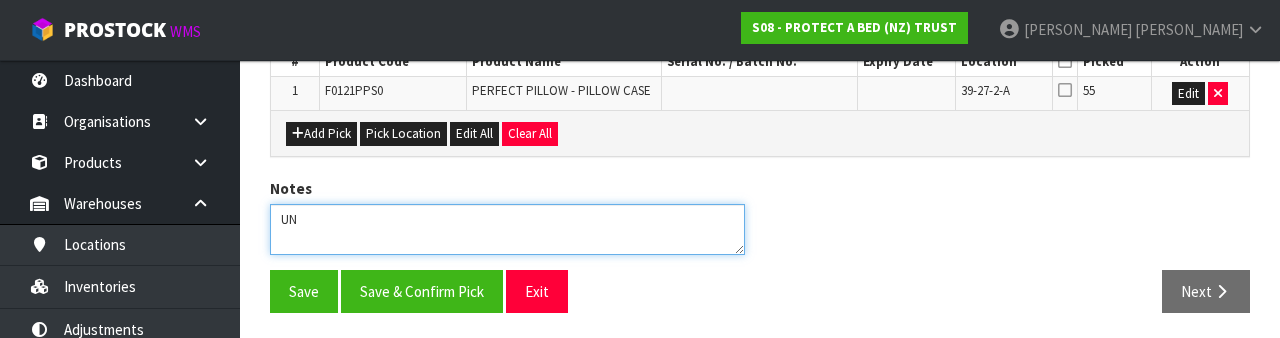 type on "U" 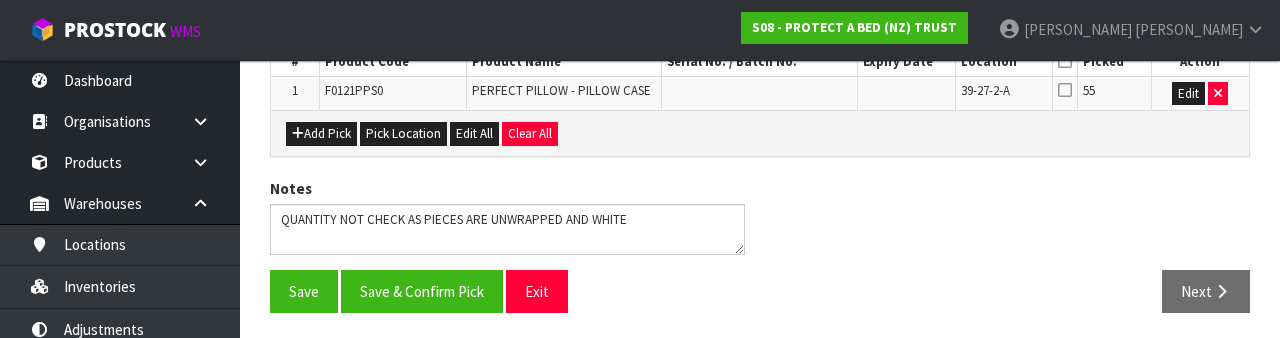 click on "Notes" at bounding box center [760, 224] 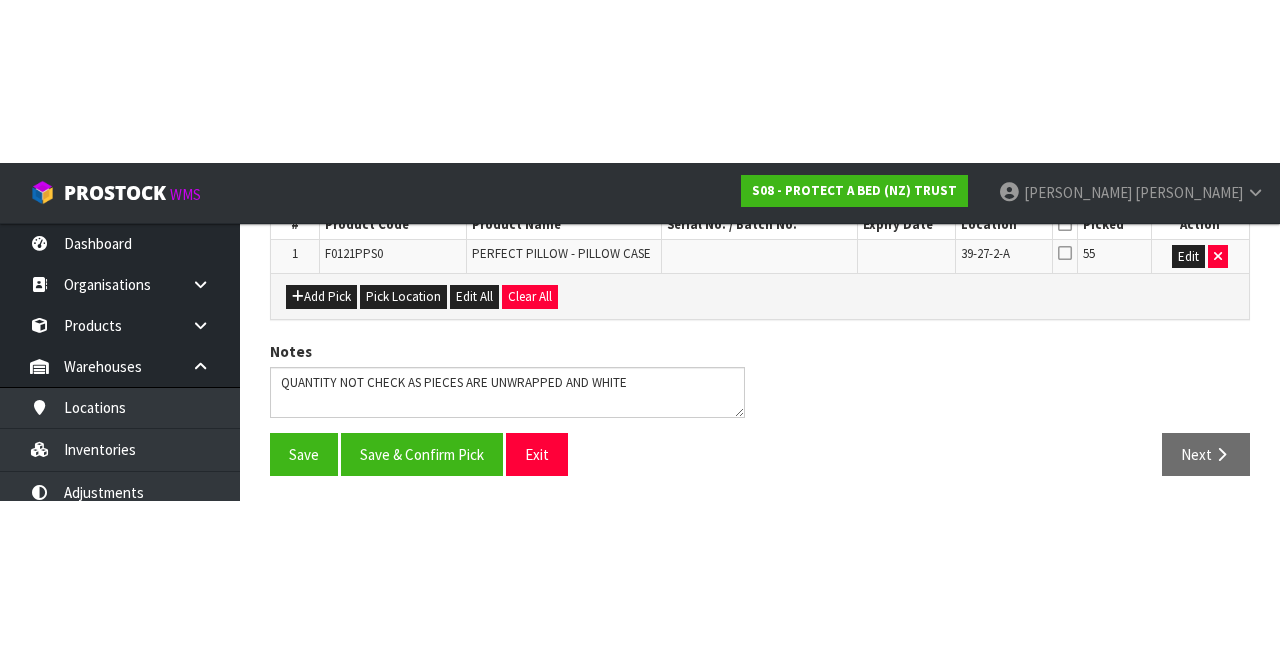 scroll, scrollTop: 112, scrollLeft: 0, axis: vertical 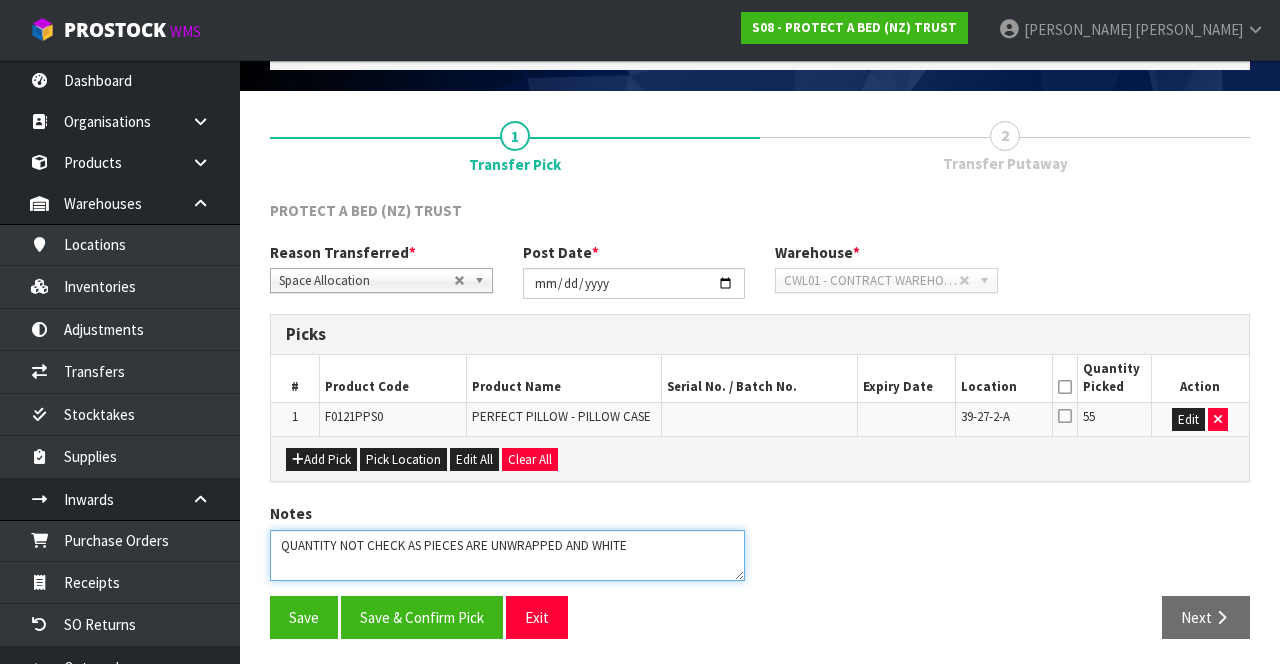 click at bounding box center [507, 555] 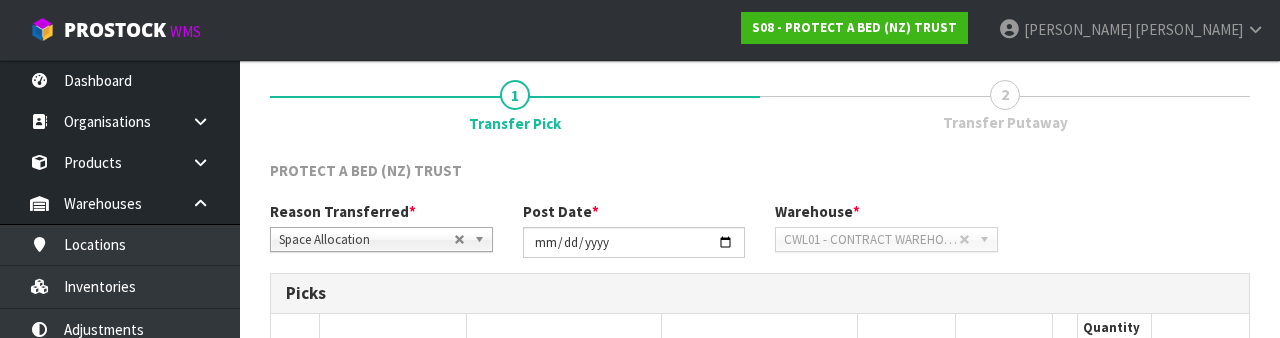 scroll, scrollTop: 426, scrollLeft: 0, axis: vertical 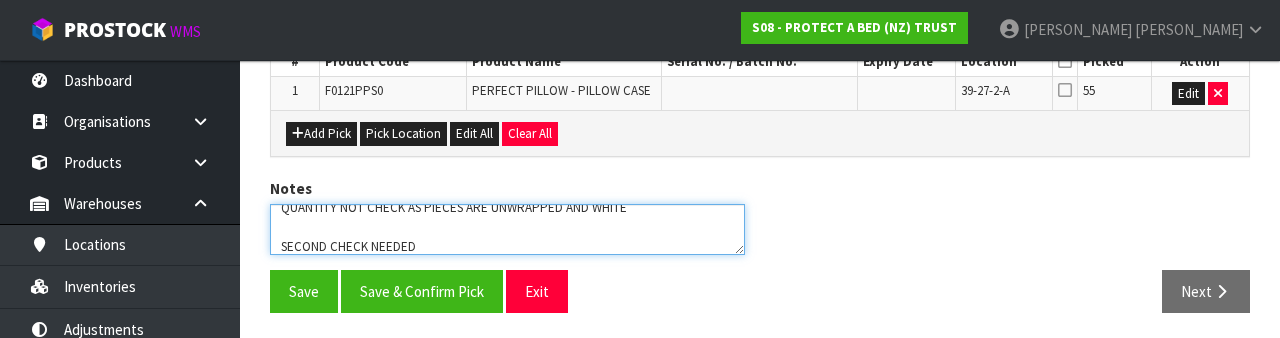 type on "QUANTITY NOT CHECK AS PIECES ARE UNWRAPPED AND WHITE
SECOND CHECK NEEDED" 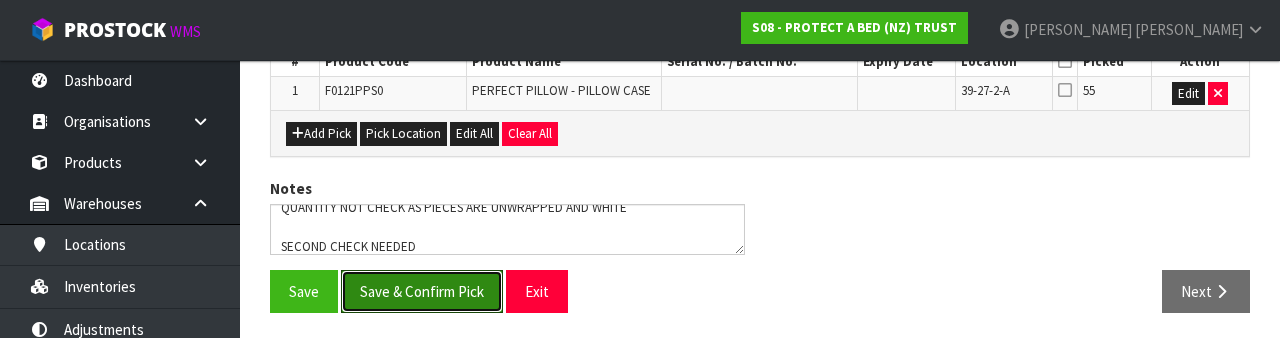 click on "Save & Confirm Pick" at bounding box center (422, 291) 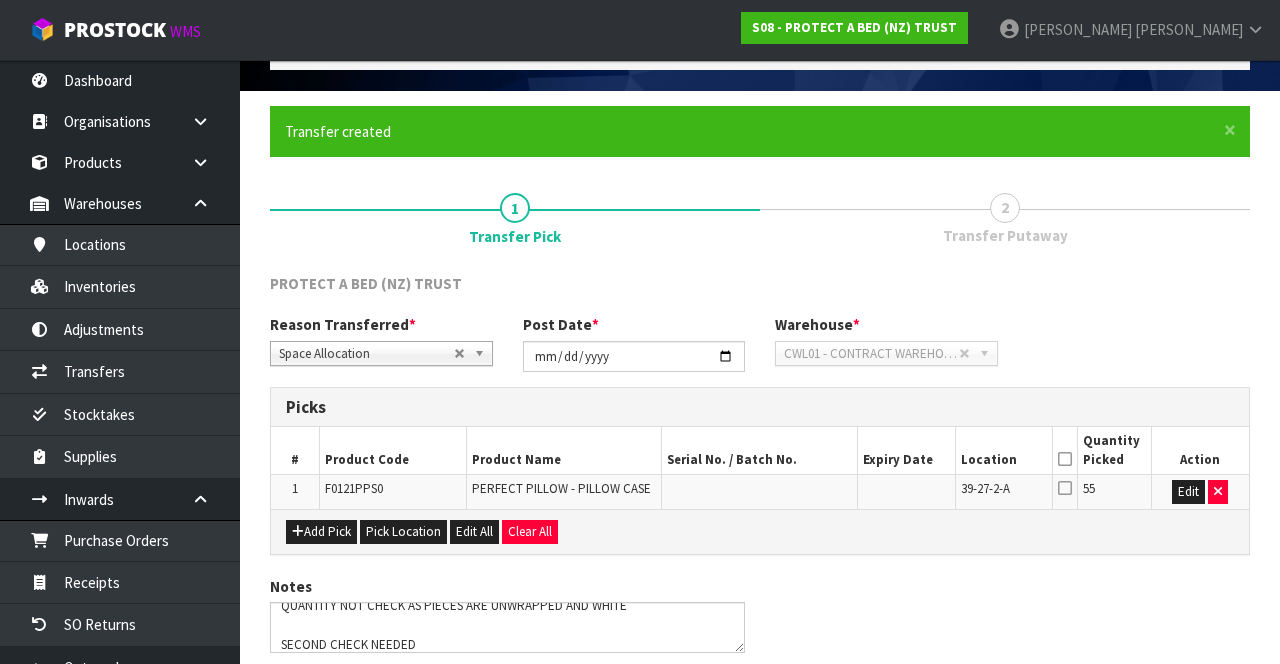 scroll, scrollTop: 0, scrollLeft: 0, axis: both 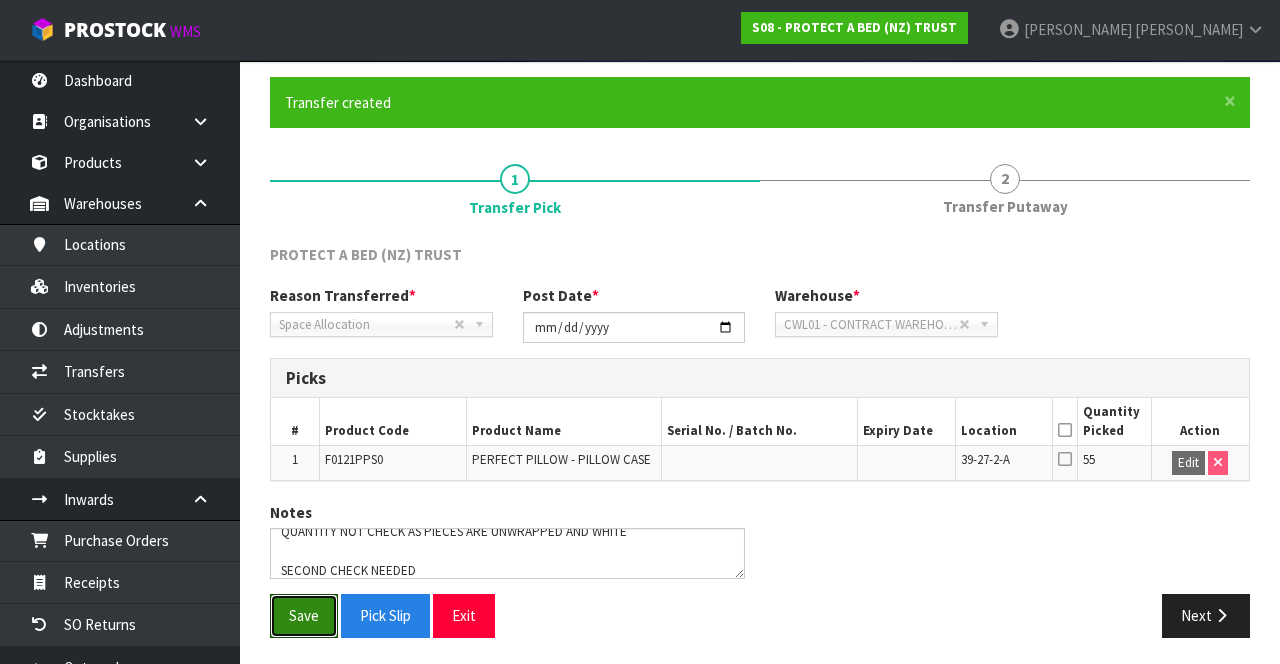 click on "Save" at bounding box center [304, 615] 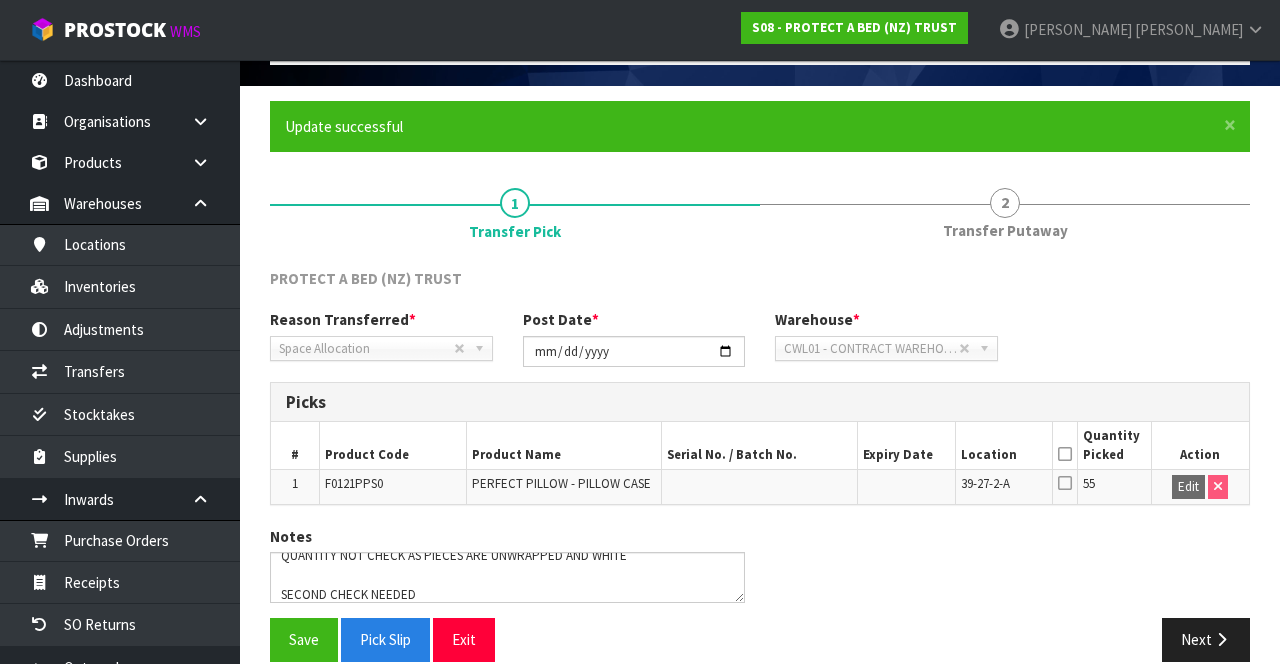 scroll, scrollTop: 141, scrollLeft: 0, axis: vertical 